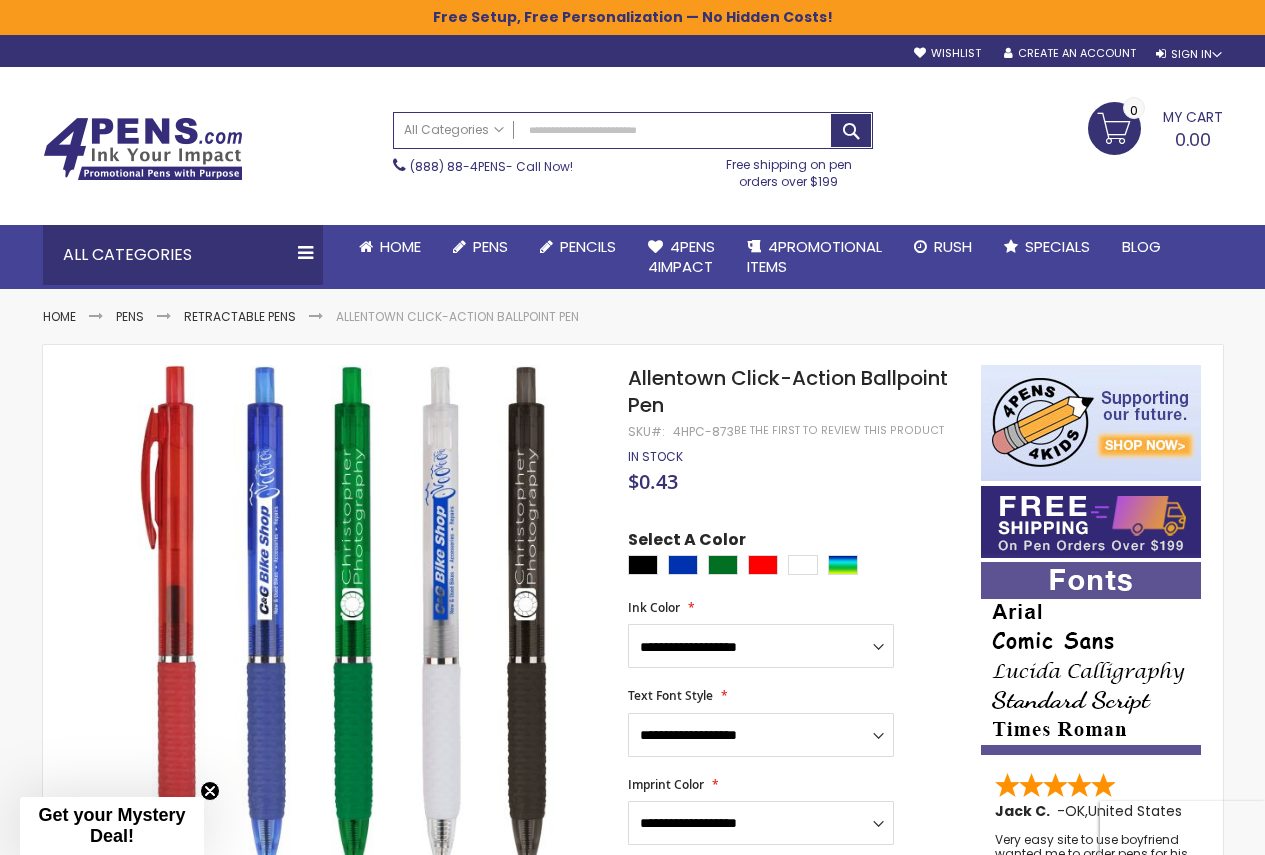 scroll, scrollTop: 0, scrollLeft: 0, axis: both 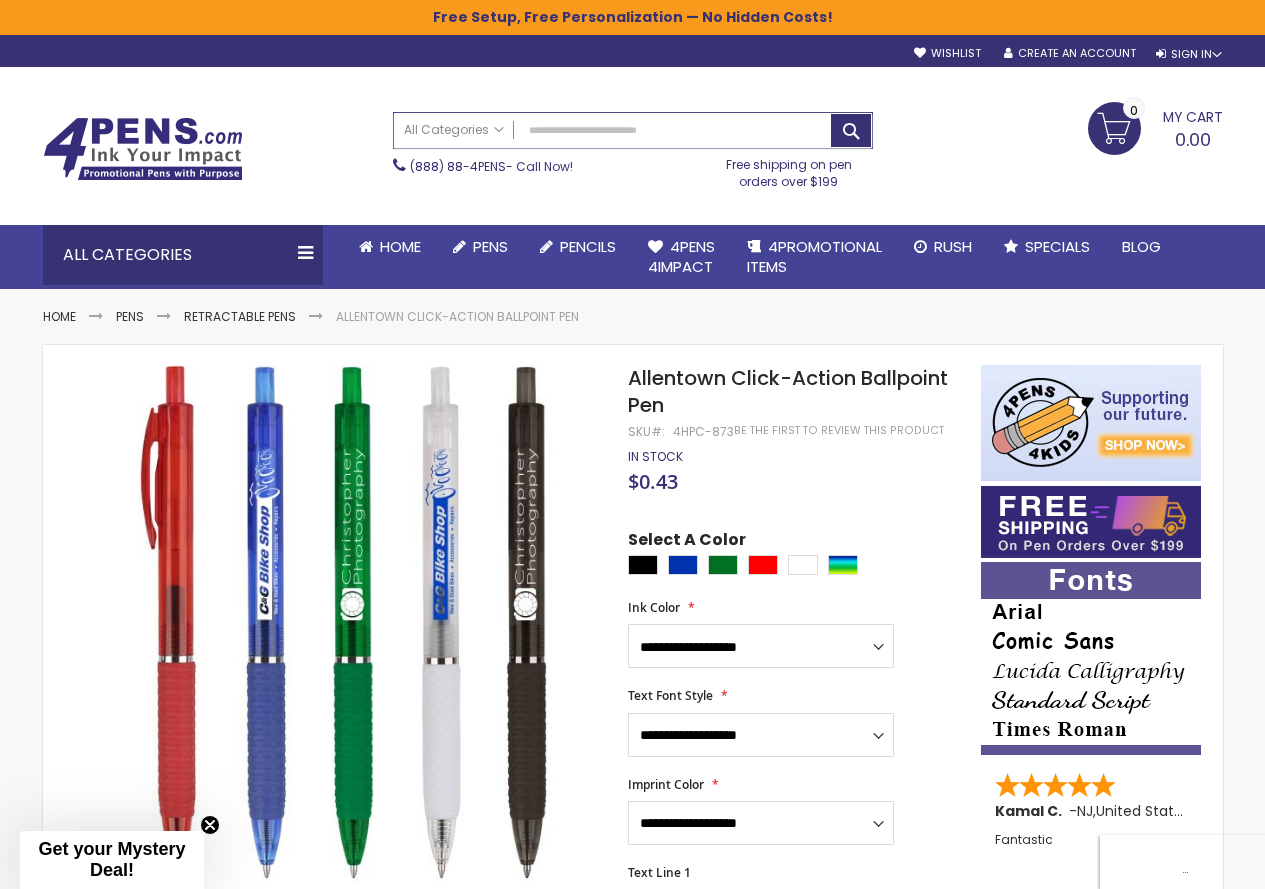 click on "Search" at bounding box center [633, 130] 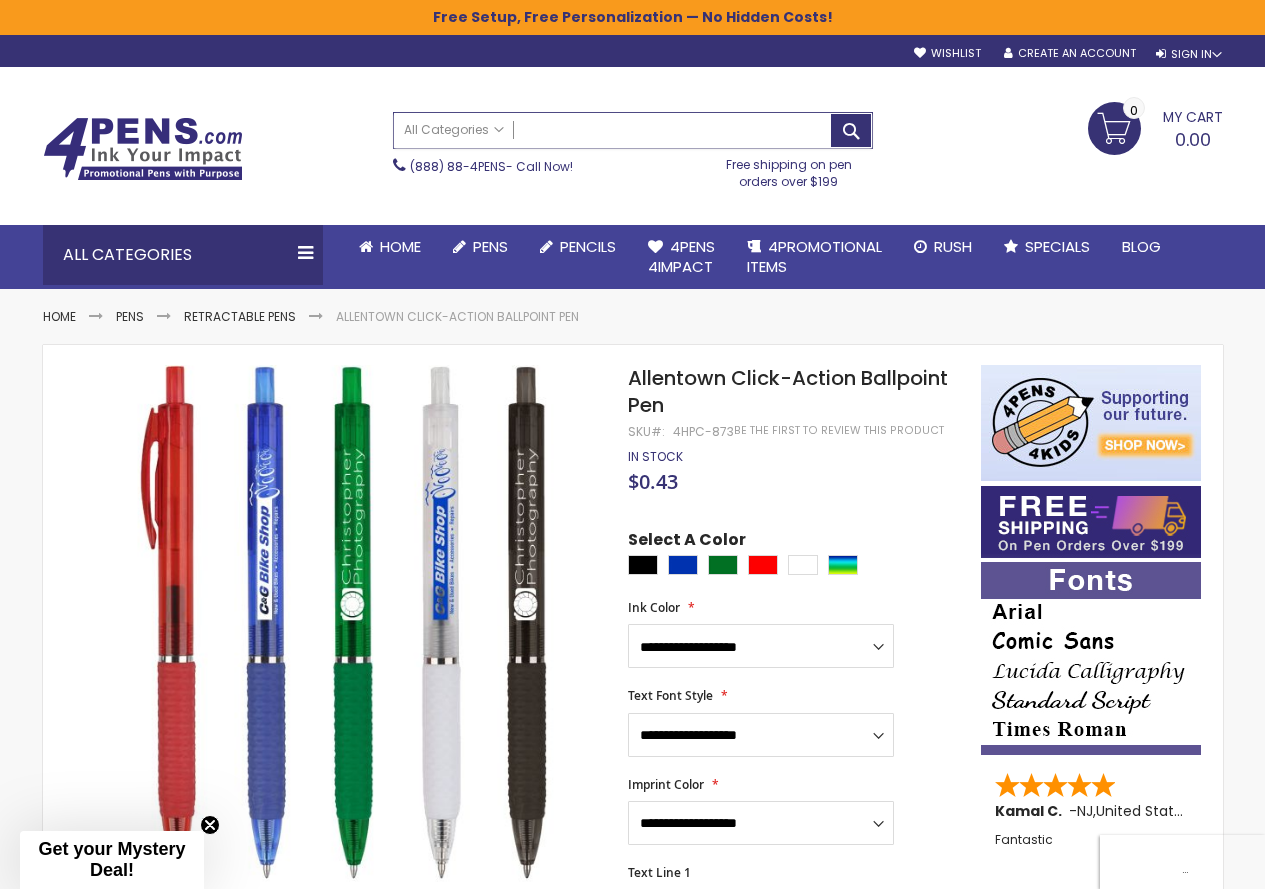 paste on "**********" 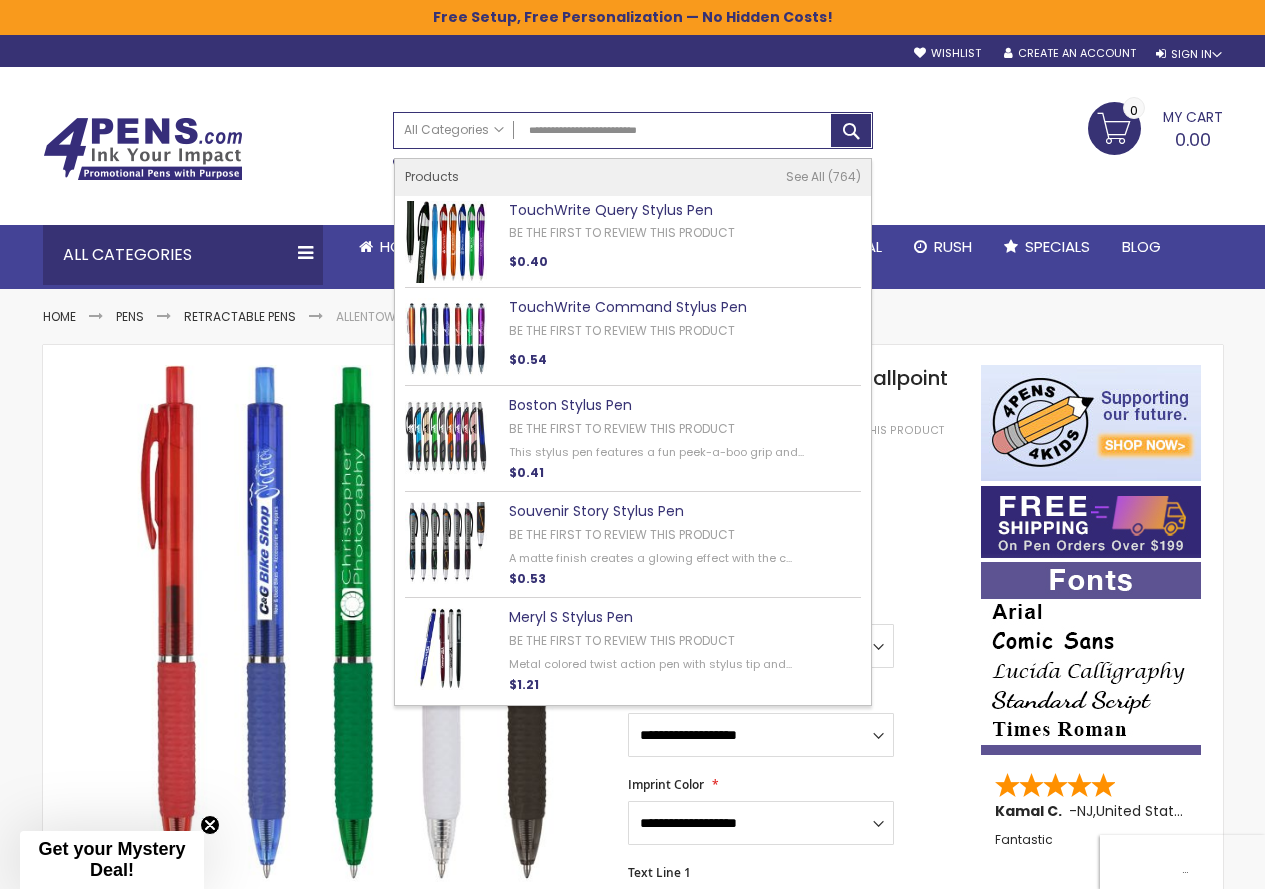 type on "**********" 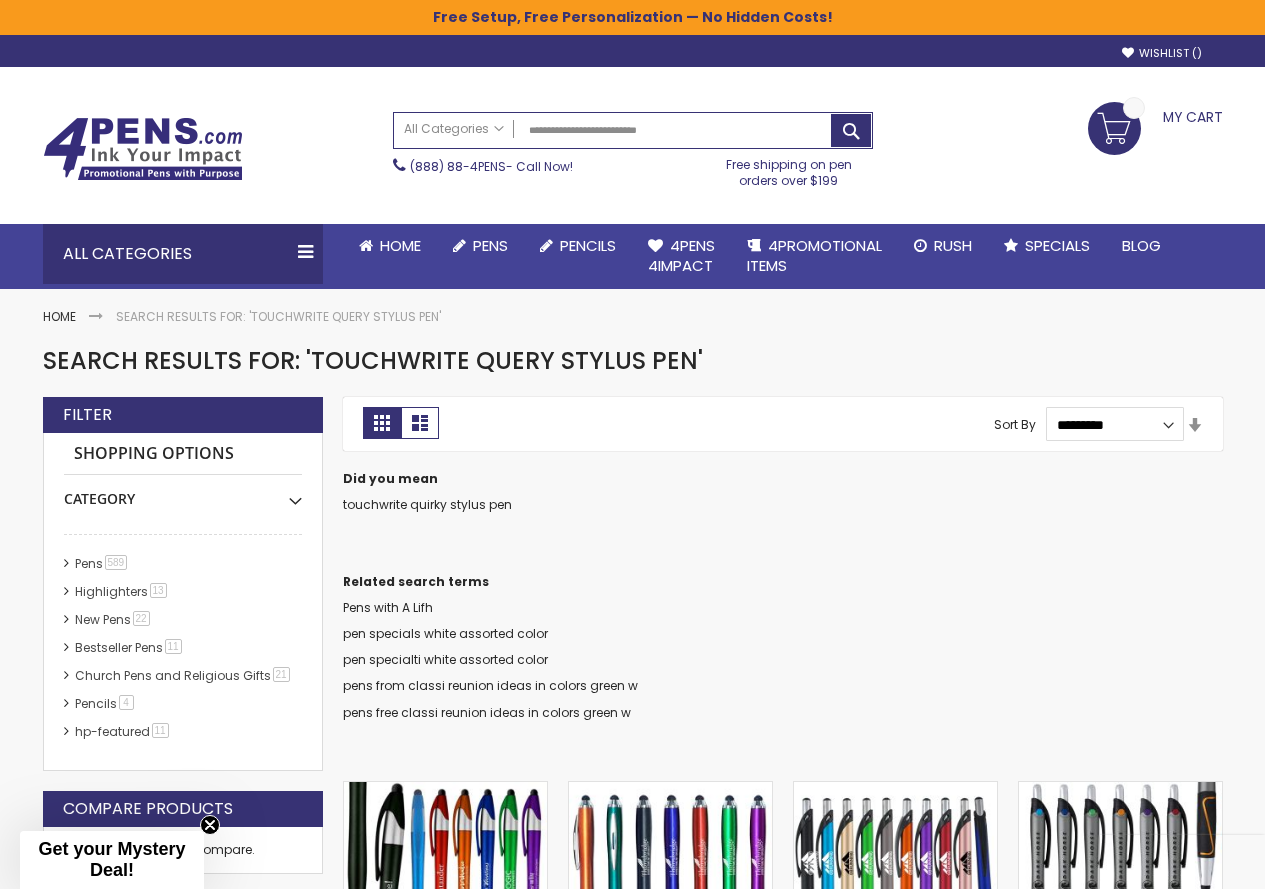 scroll, scrollTop: 0, scrollLeft: 0, axis: both 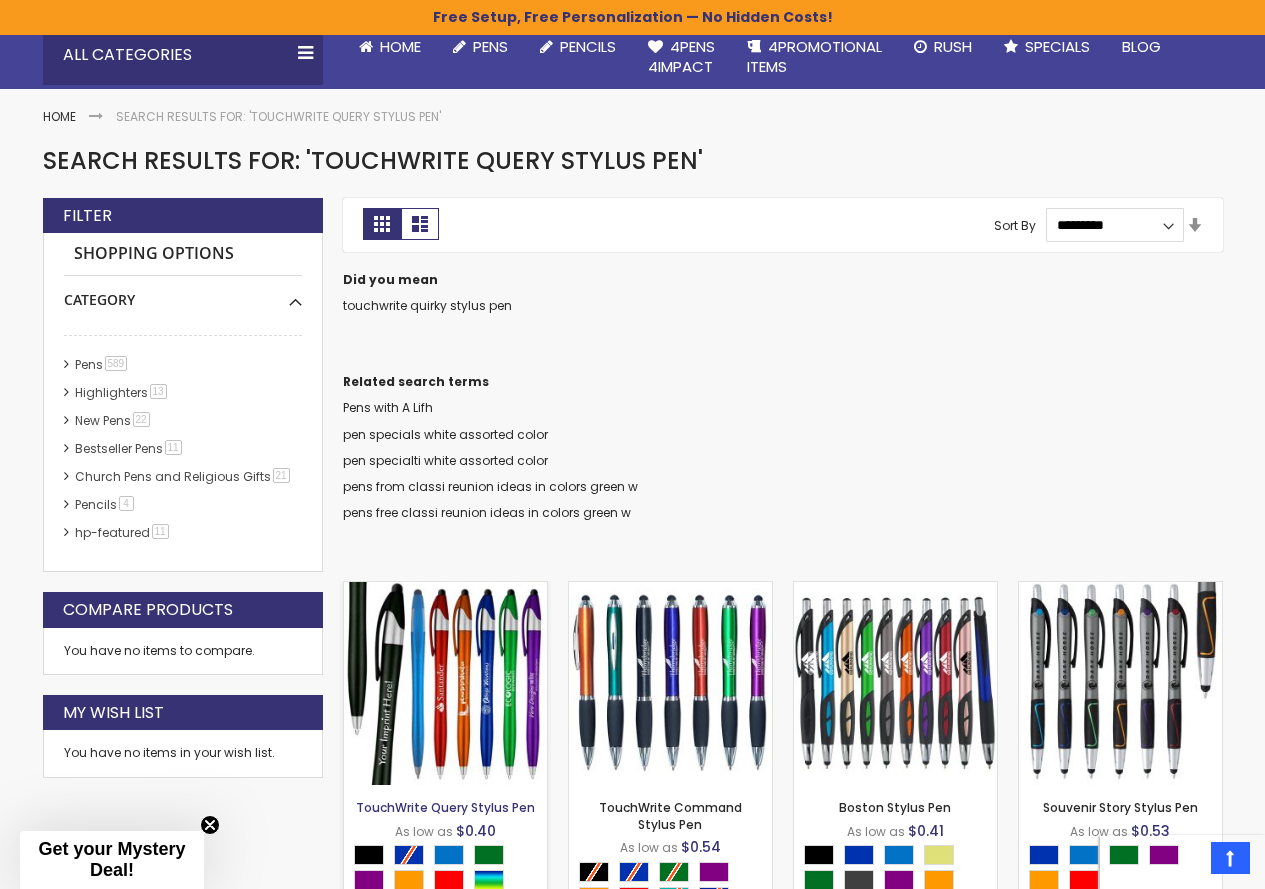 click on "TouchWrite Query Stylus Pen" at bounding box center (445, 807) 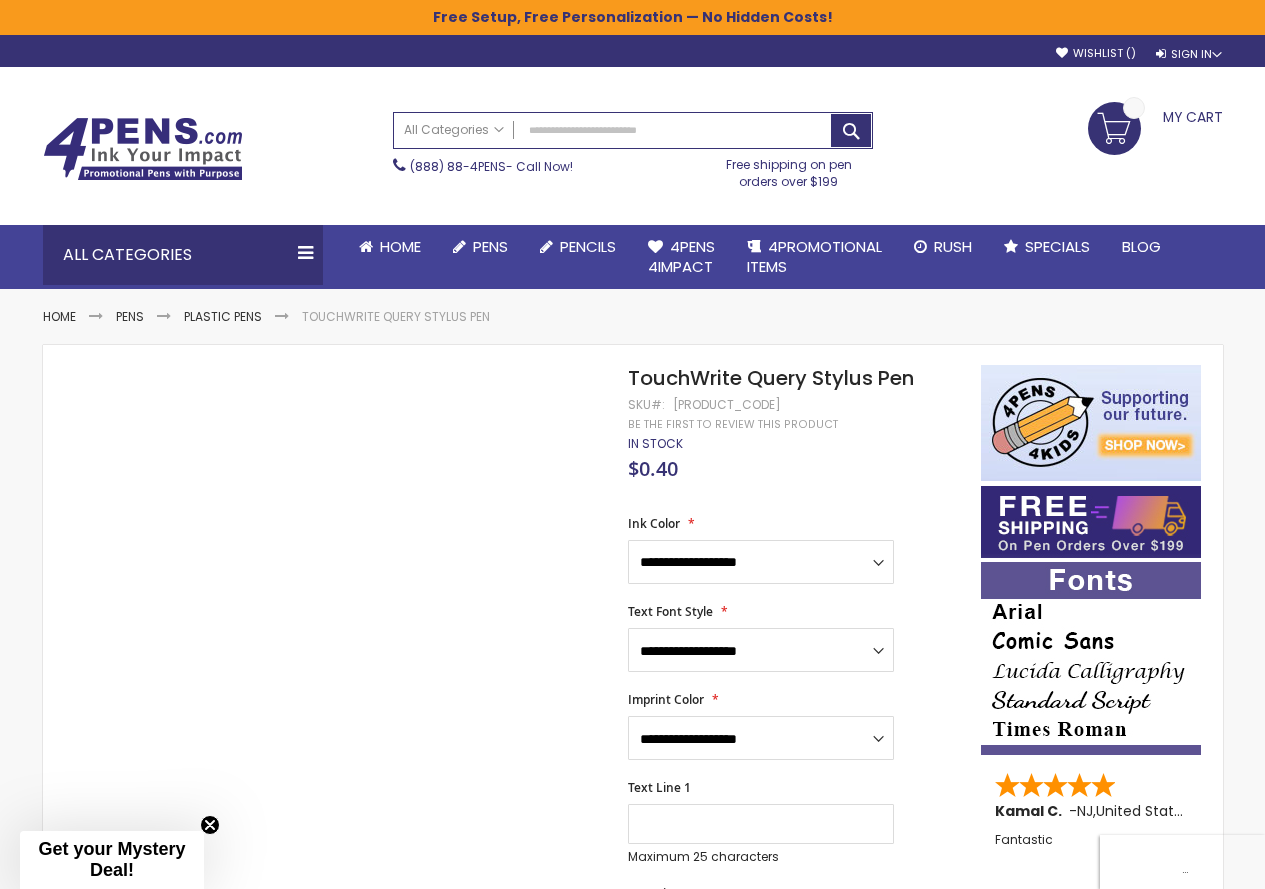 scroll, scrollTop: 0, scrollLeft: 0, axis: both 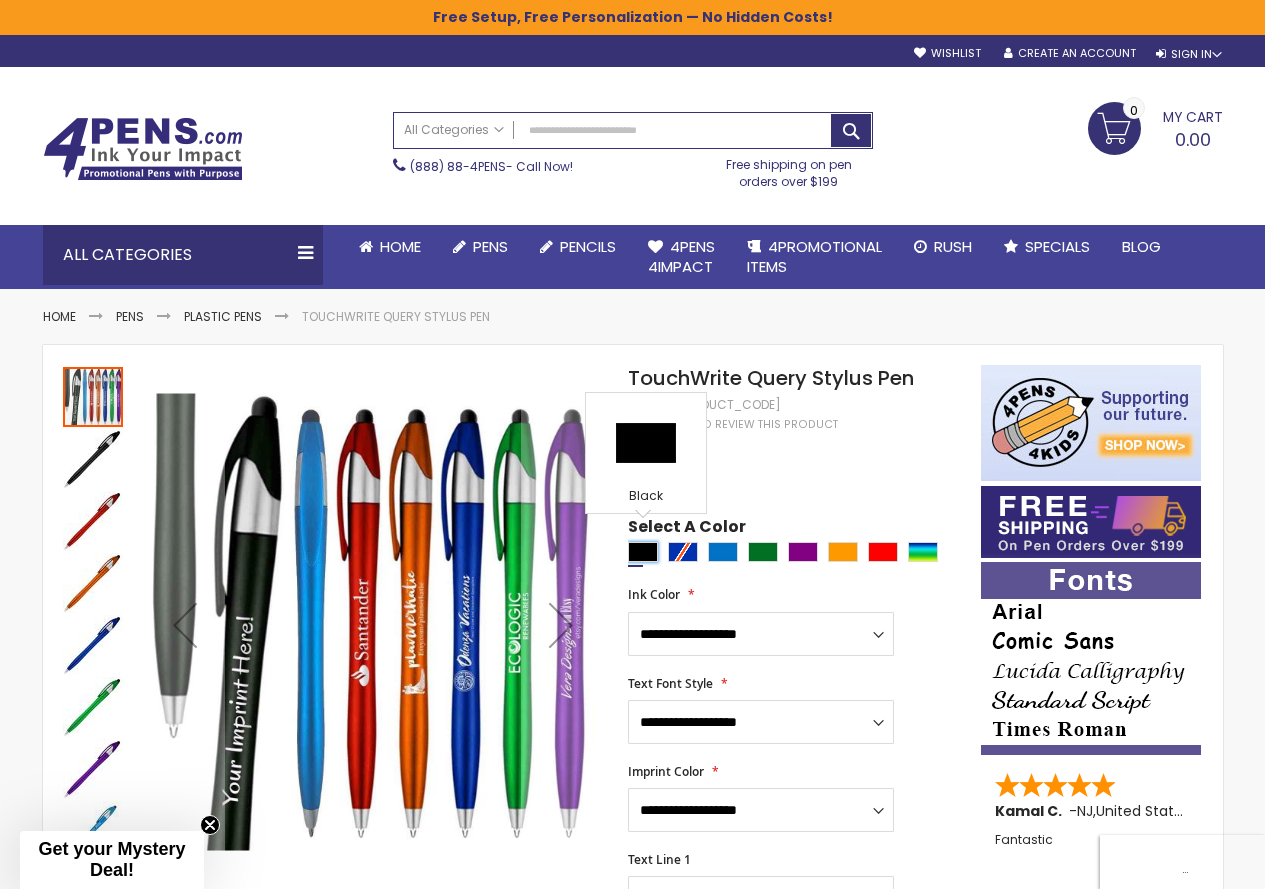click at bounding box center (643, 552) 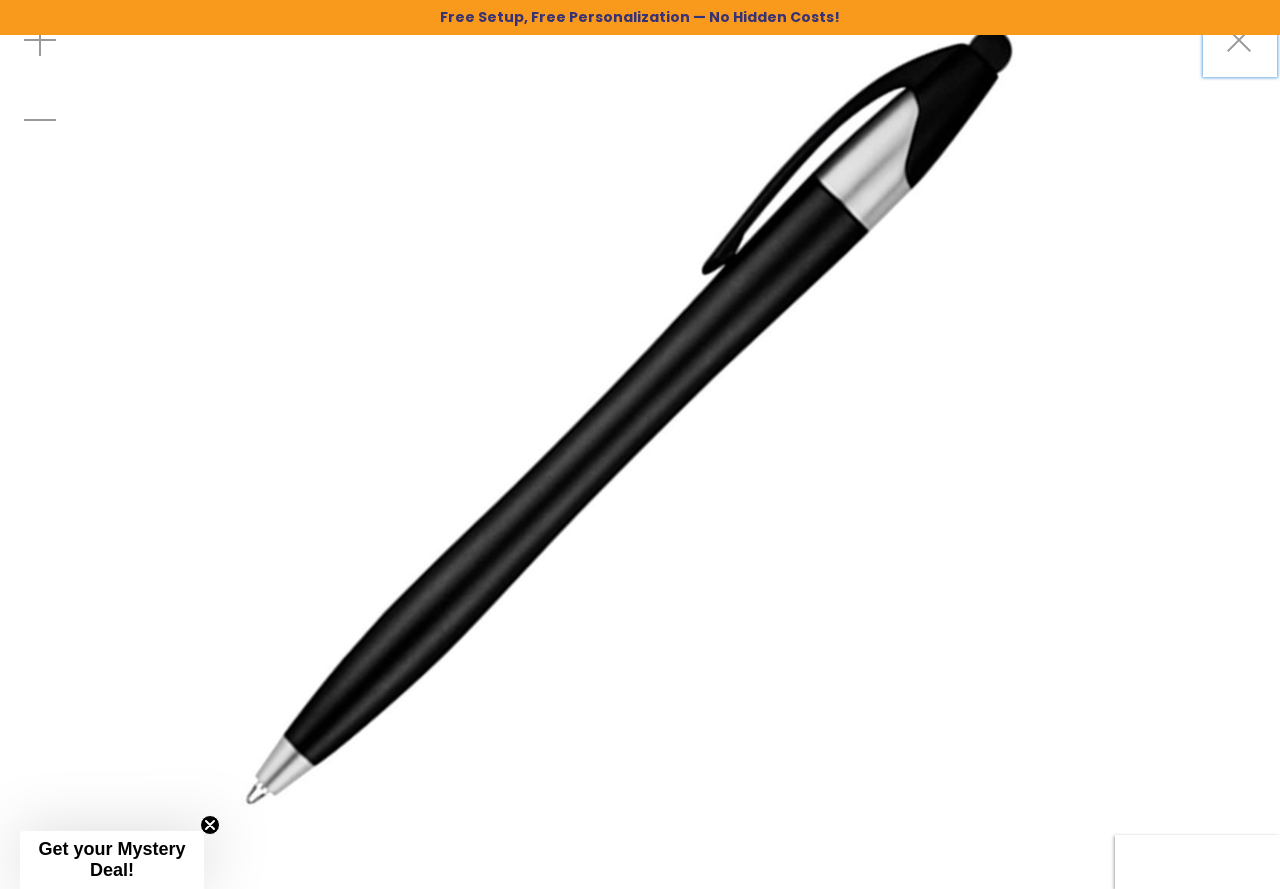 click at bounding box center [640, 412] 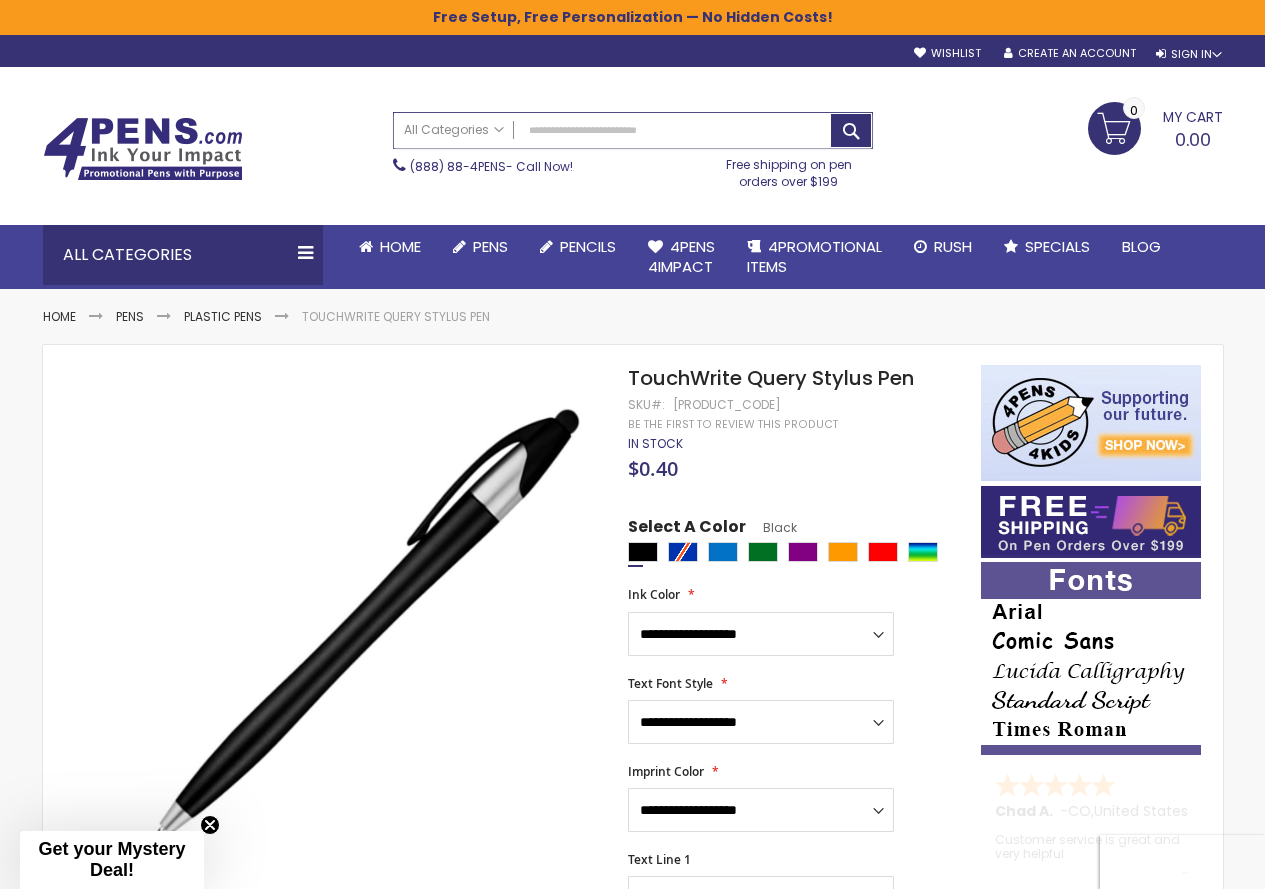 click on "Search" at bounding box center [633, 130] 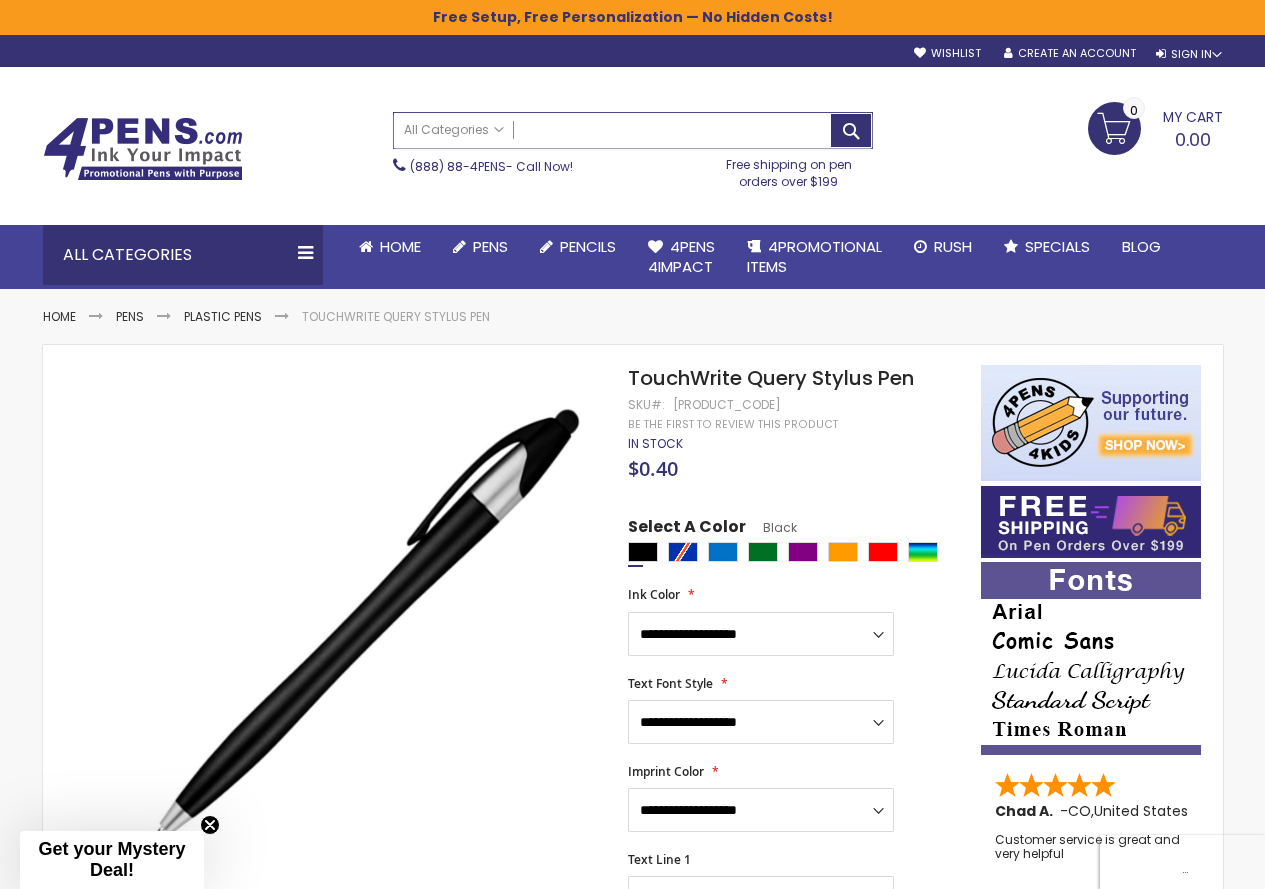 paste on "**********" 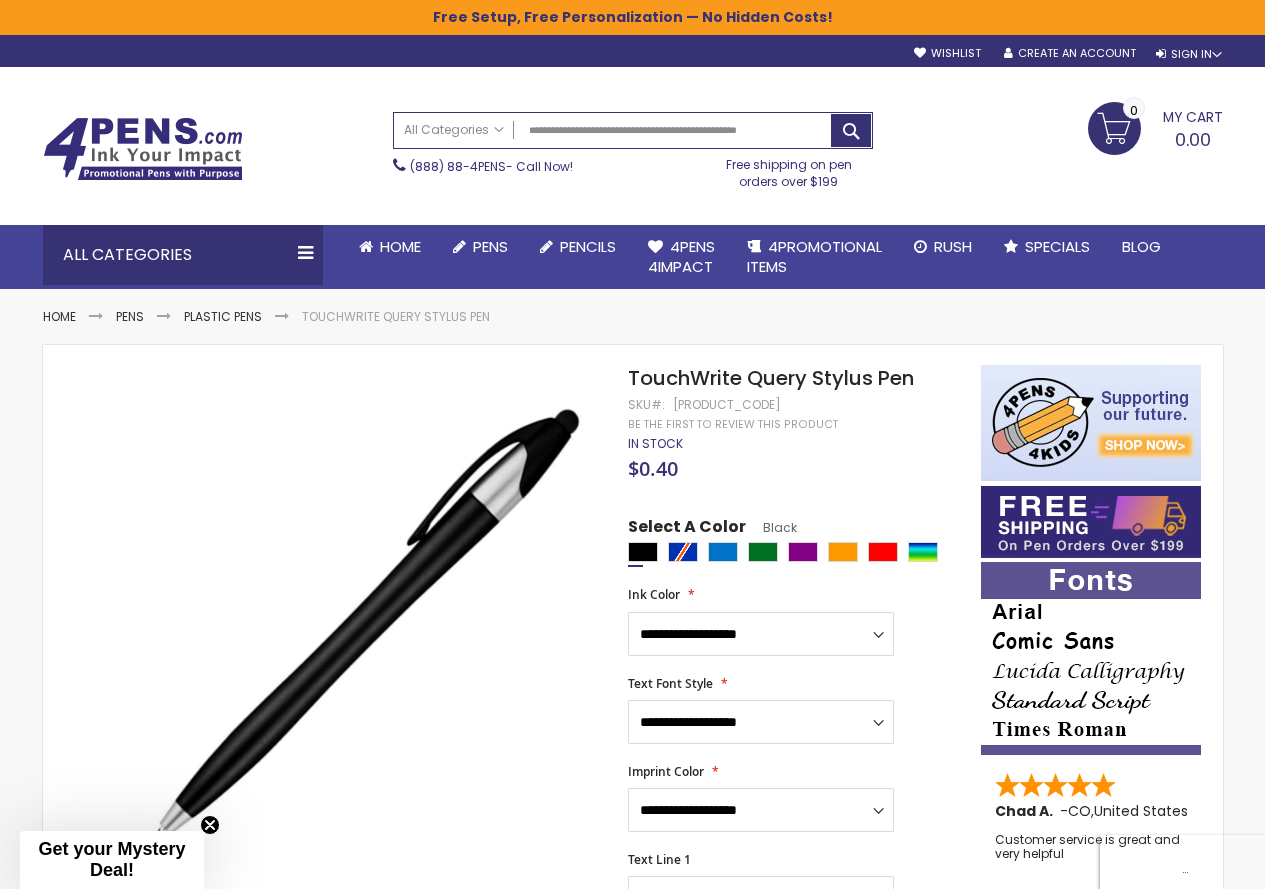 type on "**********" 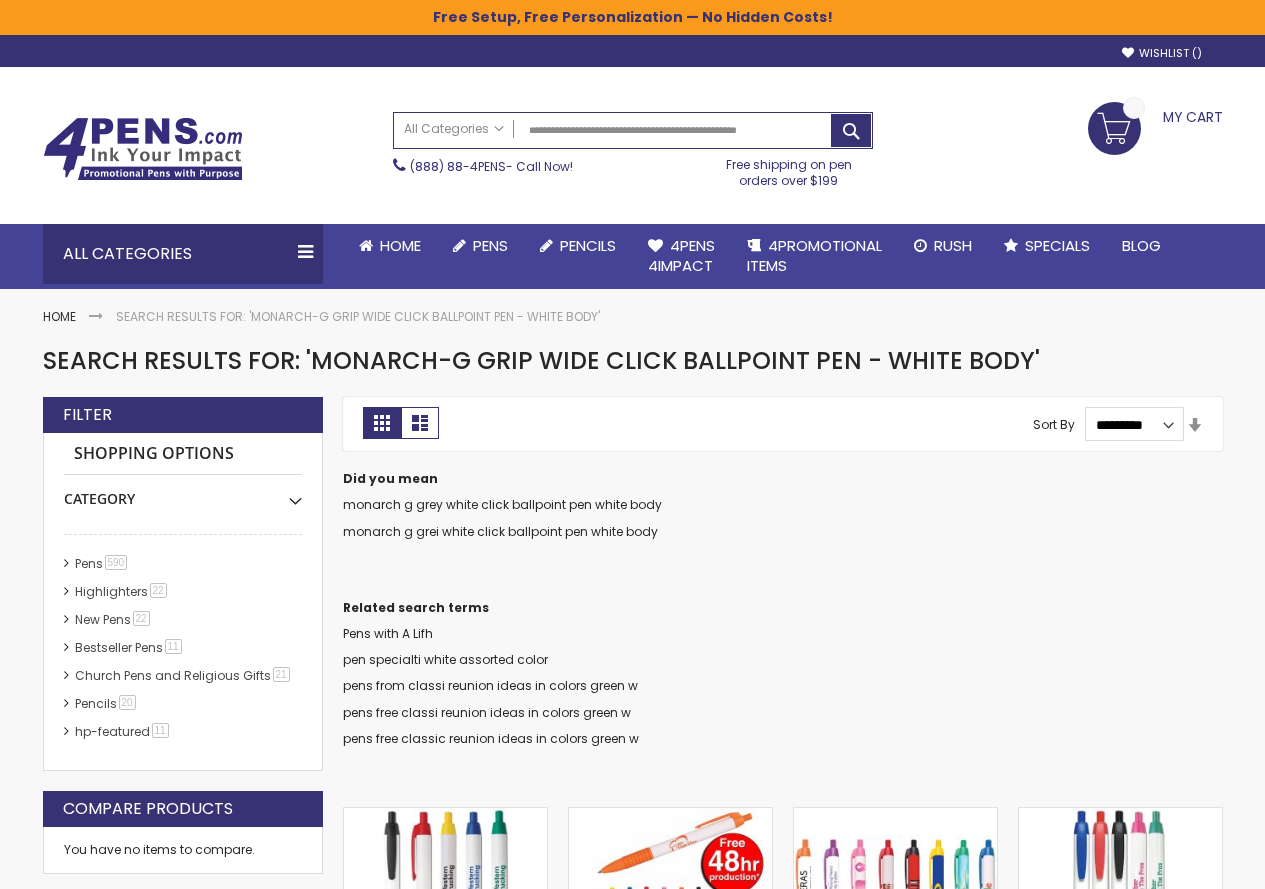 scroll, scrollTop: 0, scrollLeft: 0, axis: both 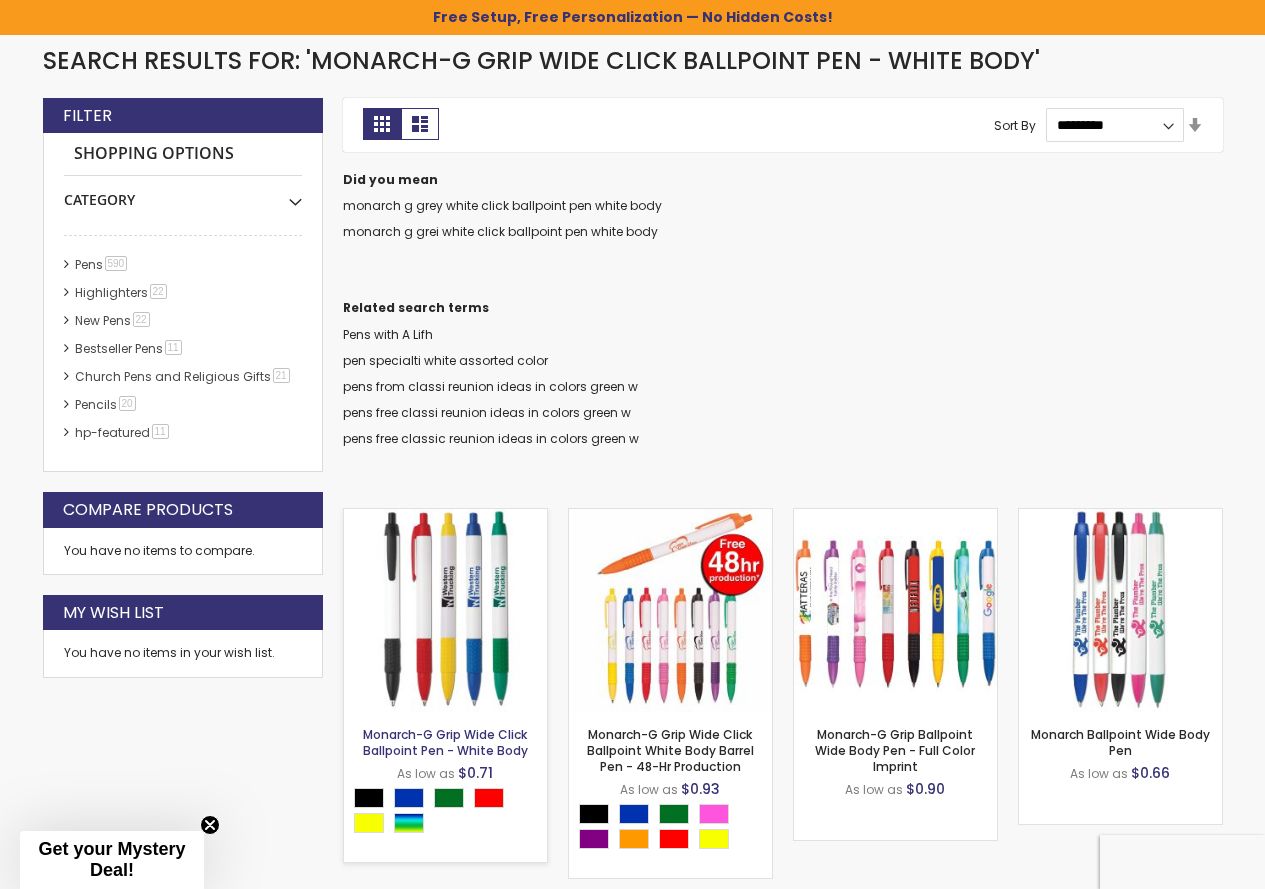 click on "Monarch-G Grip Wide Click Ballpoint Pen - White Body" at bounding box center [445, 742] 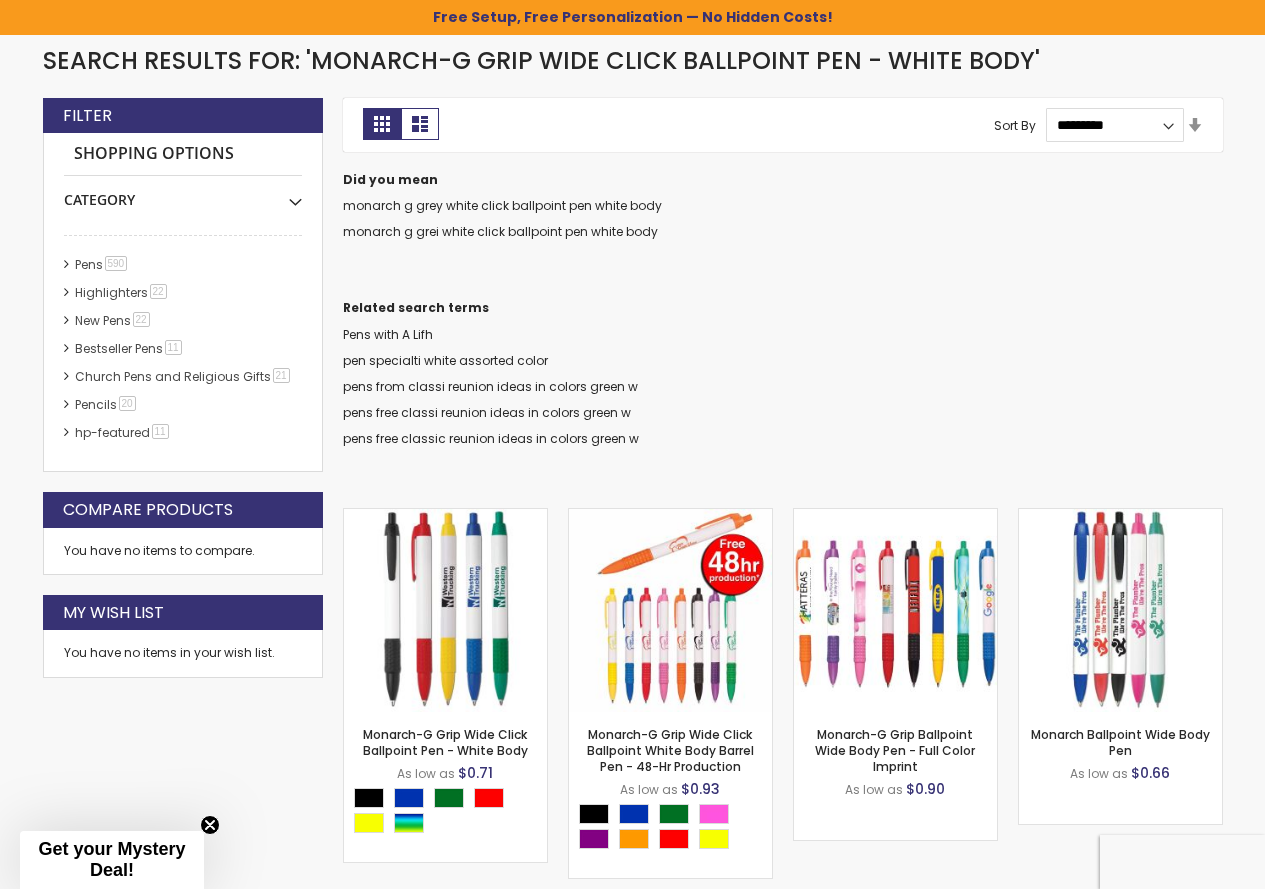 click on "Monarch-G Grip Wide Click Ballpoint Pen - White Body
As low as
$0.71
- **" at bounding box center [783, 1588] 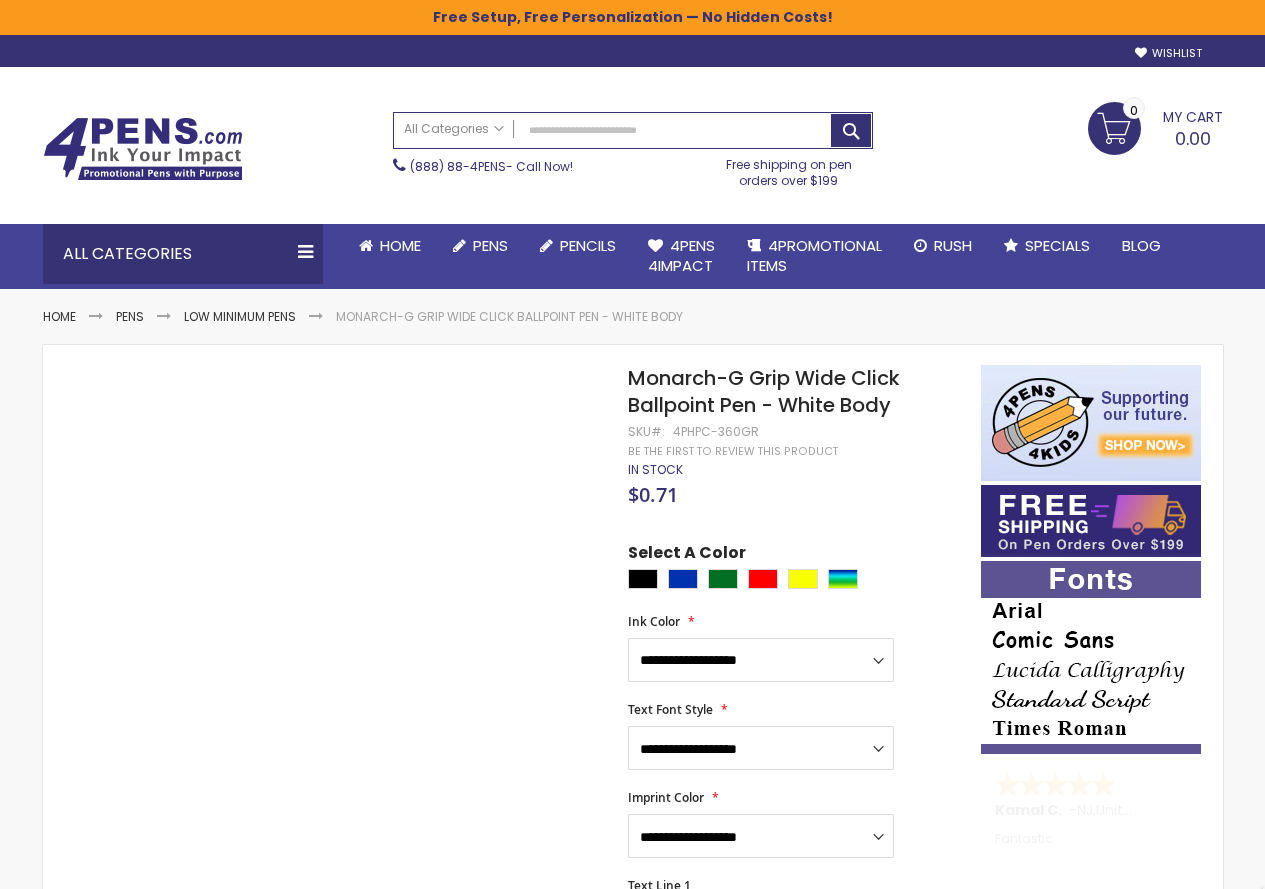 scroll, scrollTop: 0, scrollLeft: 0, axis: both 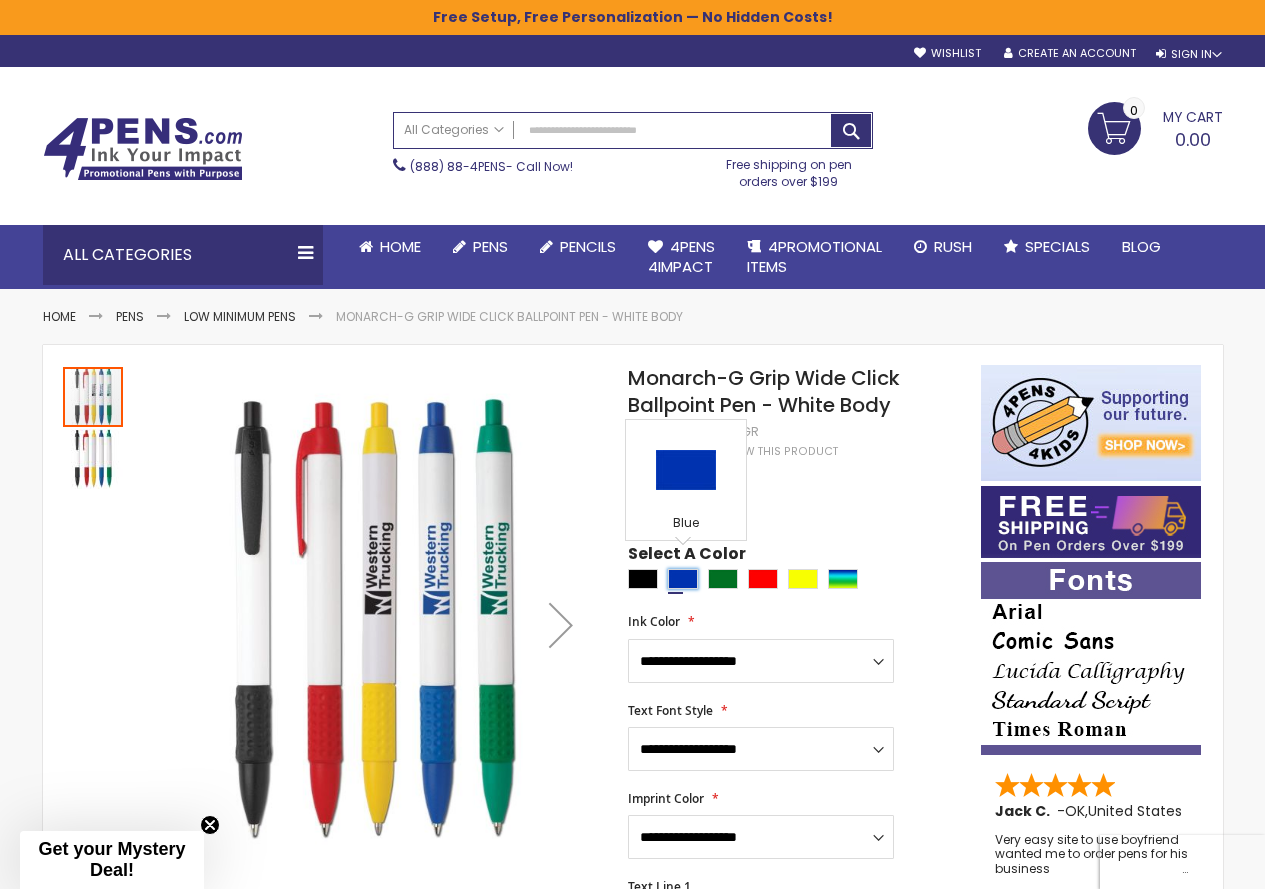 click at bounding box center (683, 579) 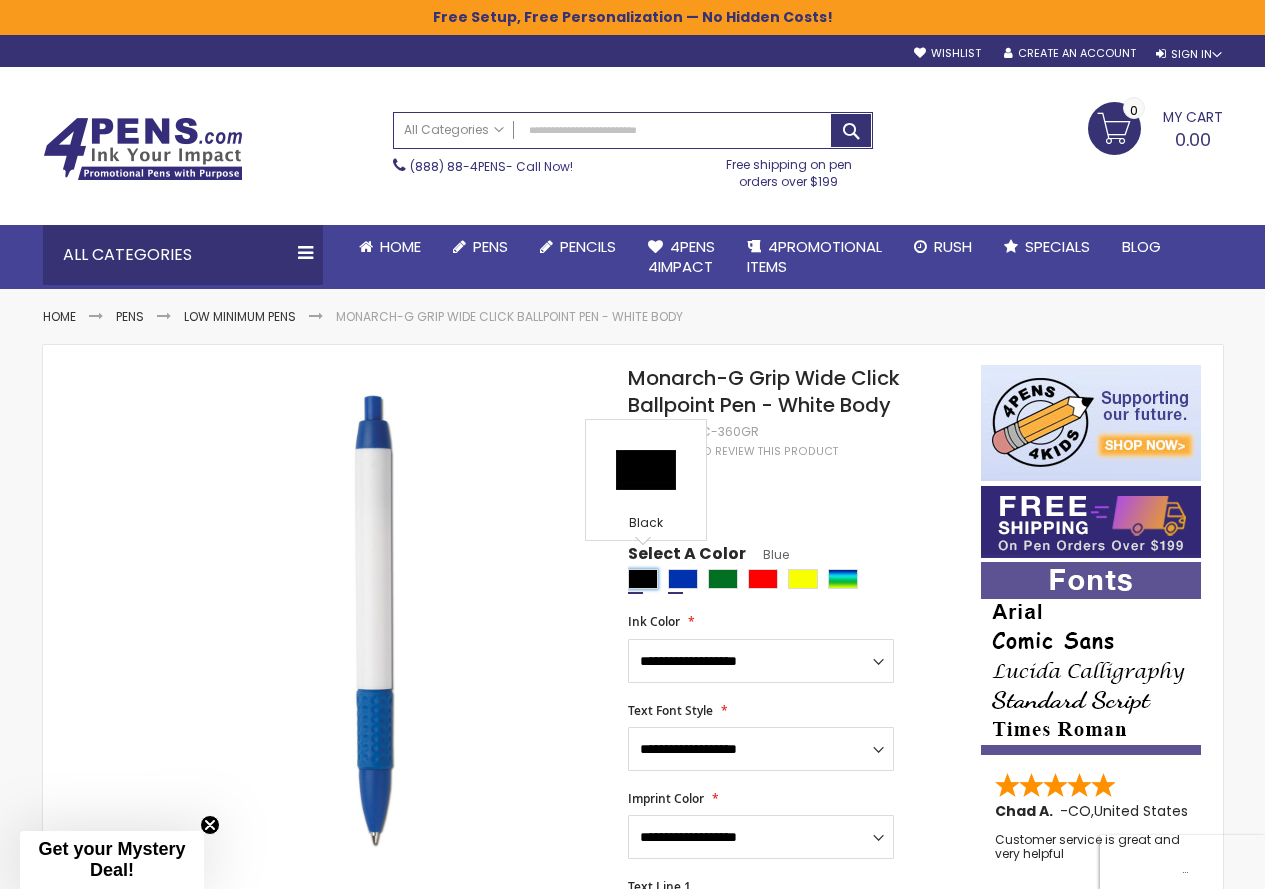 click at bounding box center (643, 579) 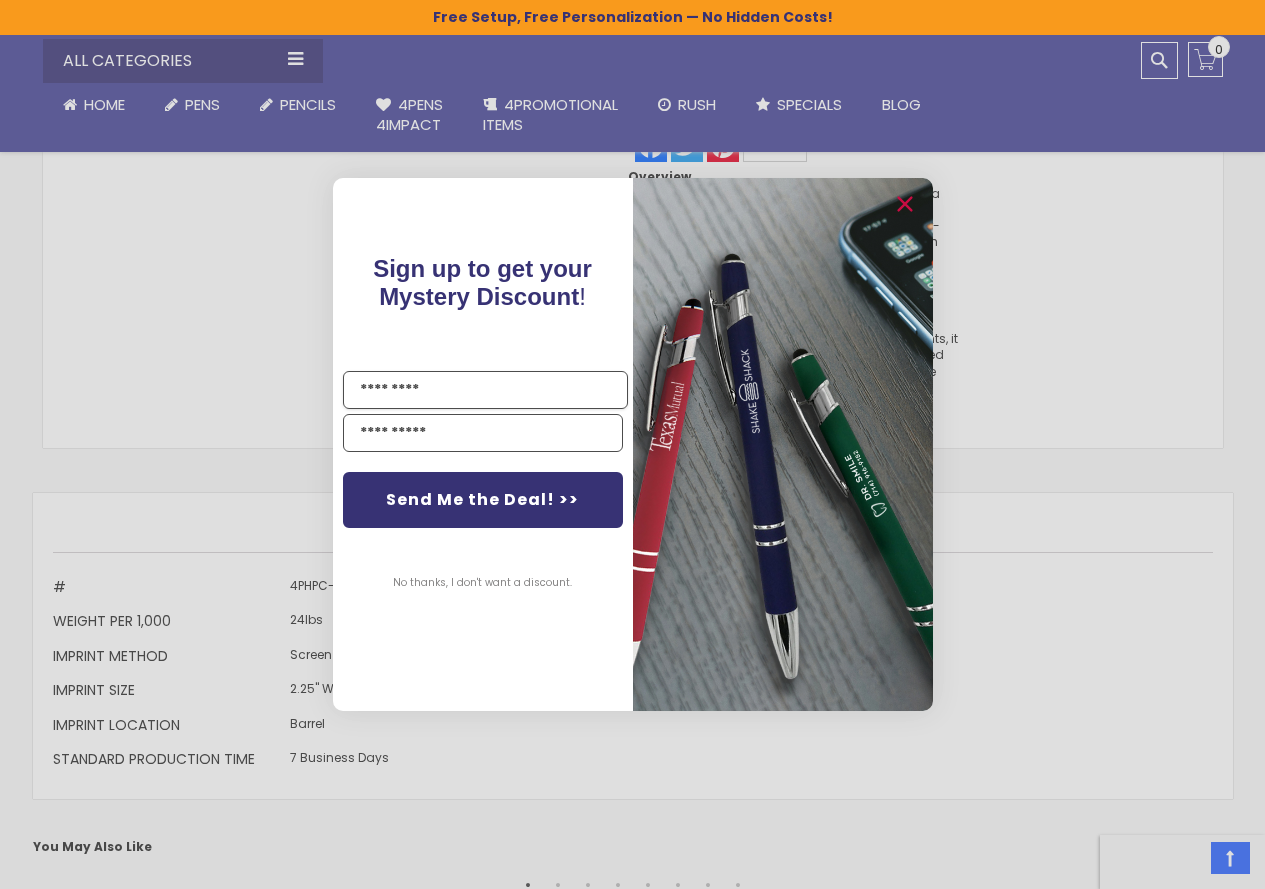scroll, scrollTop: 1900, scrollLeft: 0, axis: vertical 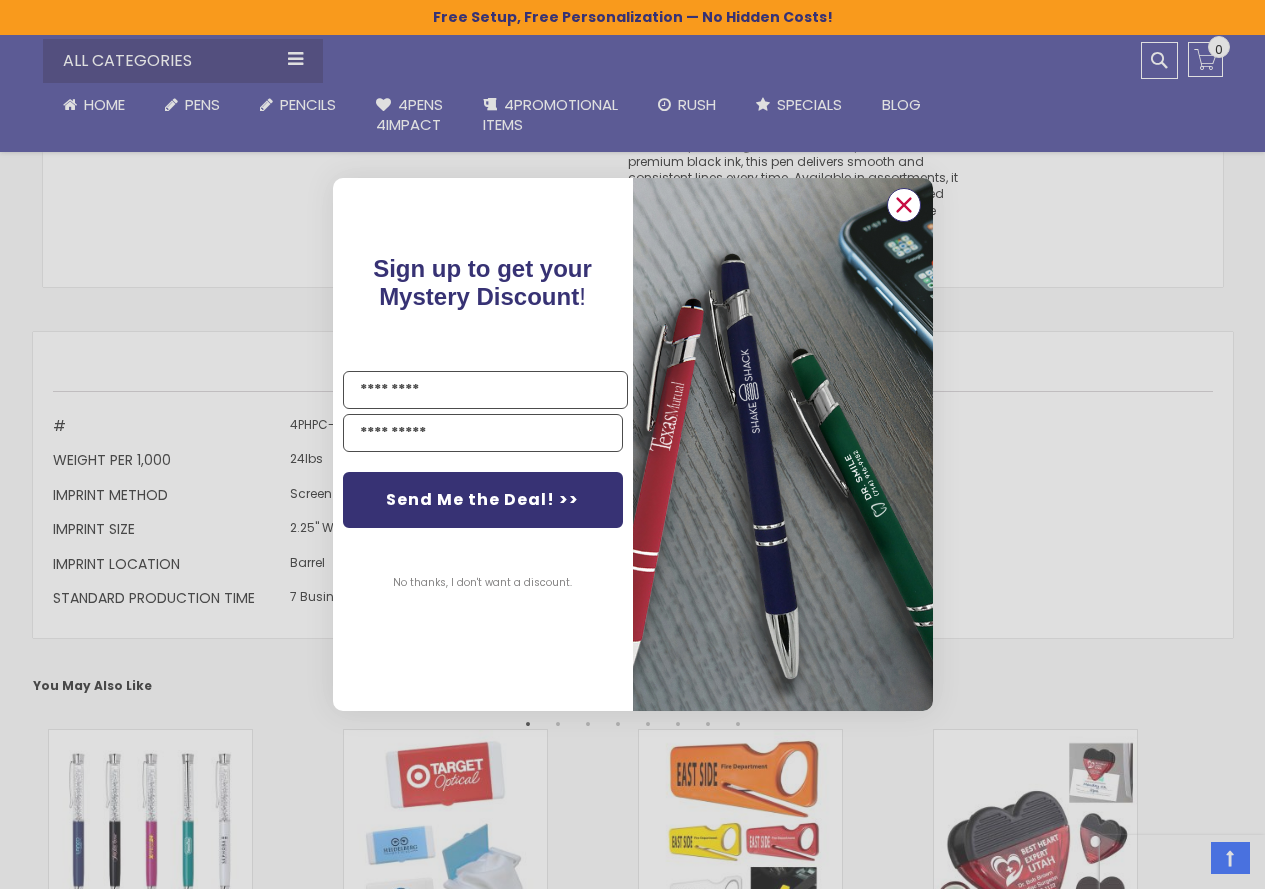 click at bounding box center (903, 205) 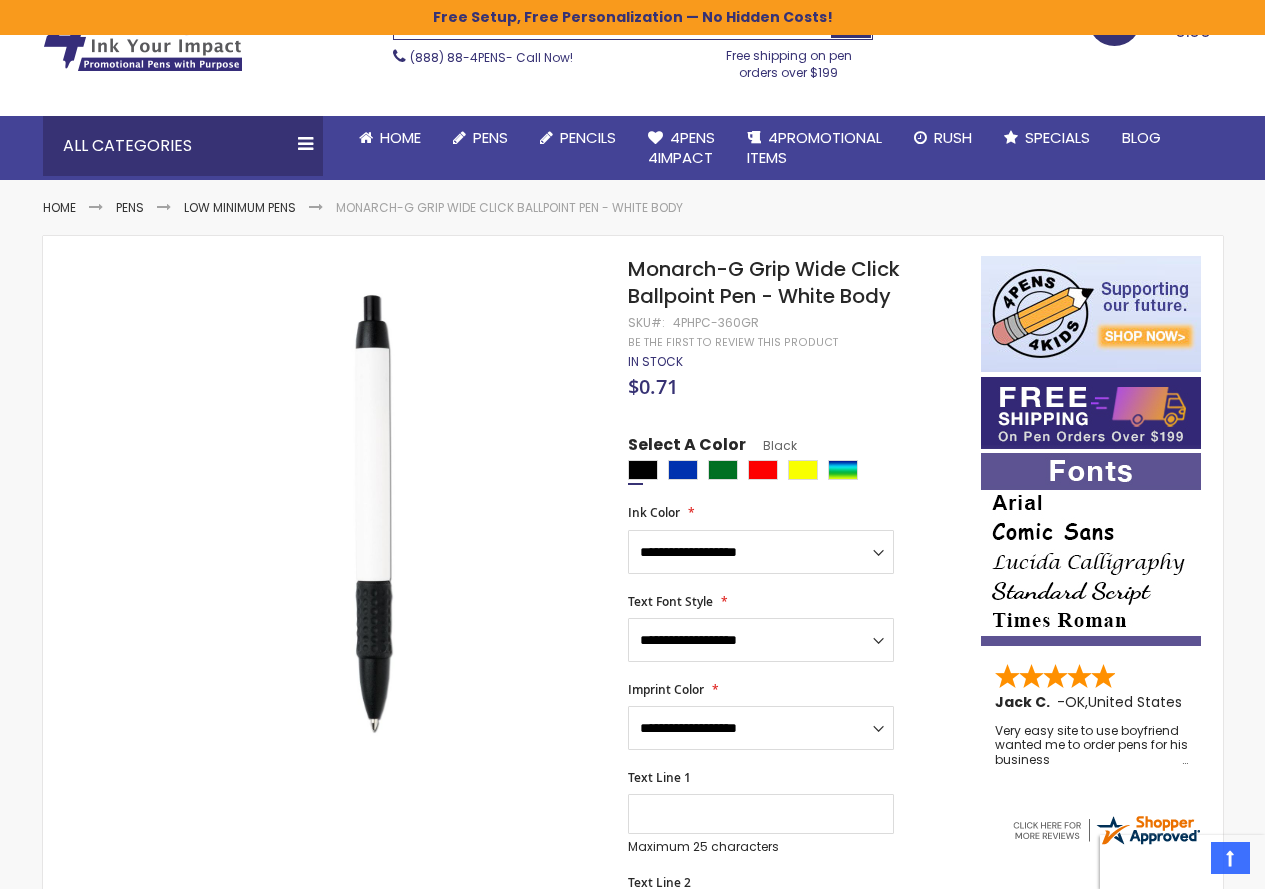 scroll, scrollTop: 0, scrollLeft: 0, axis: both 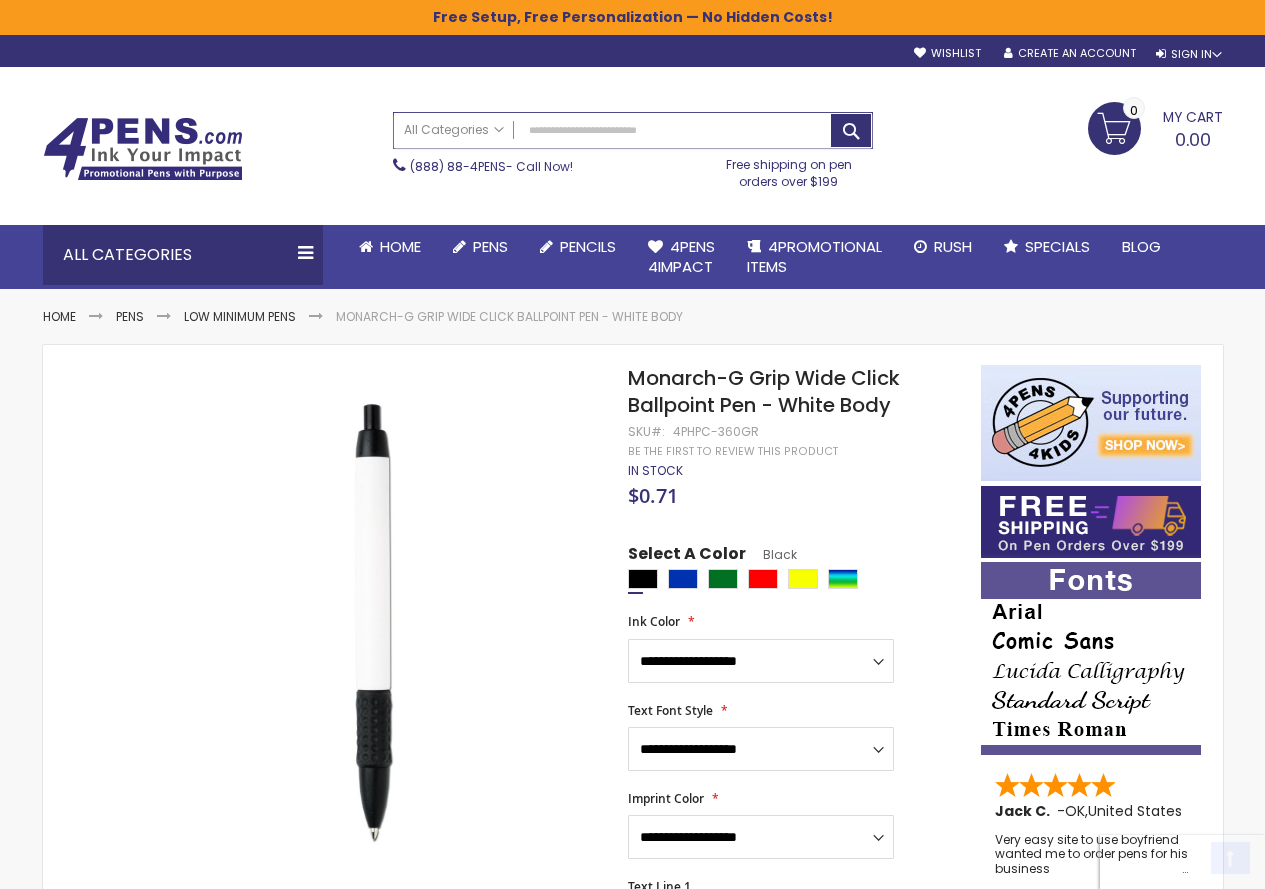 click on "Search" at bounding box center (633, 130) 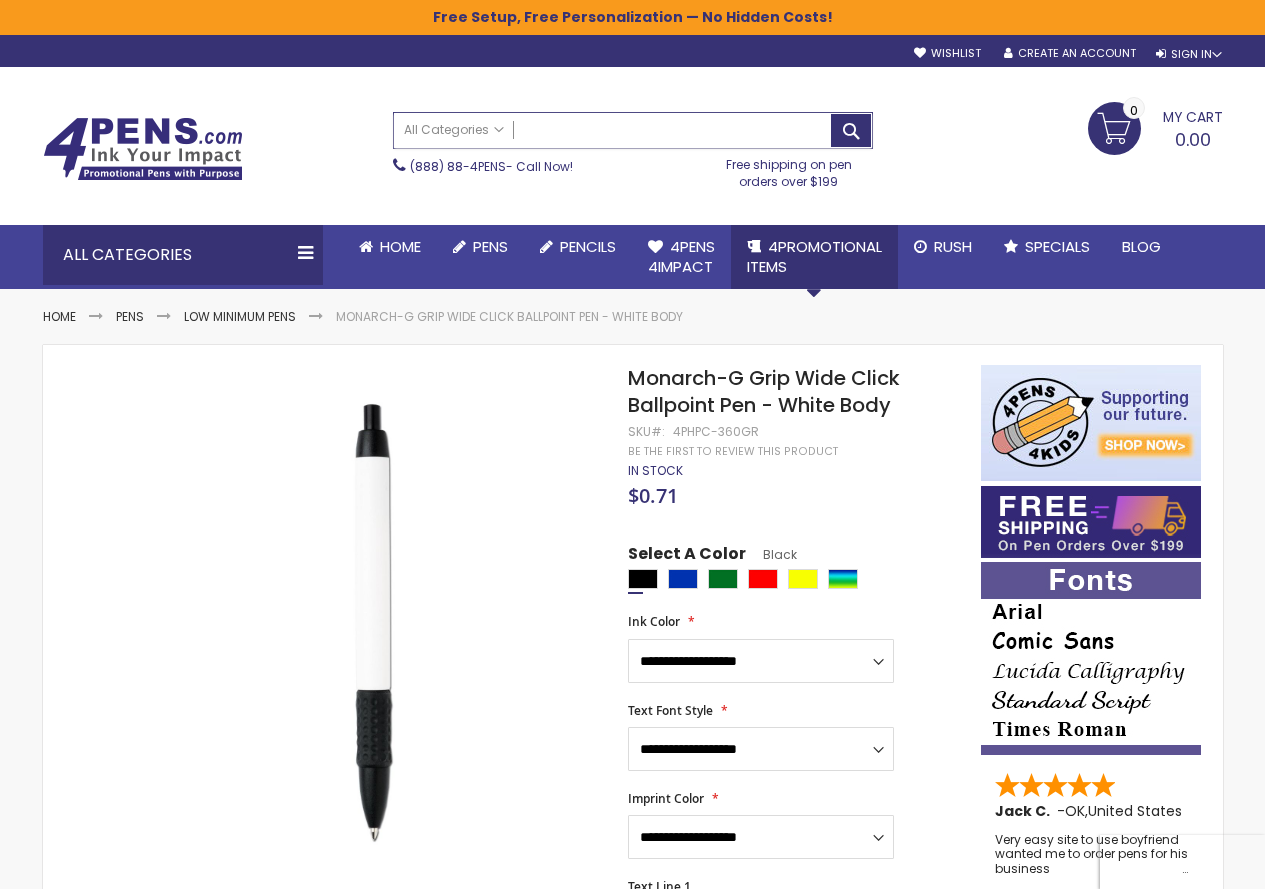 paste on "**********" 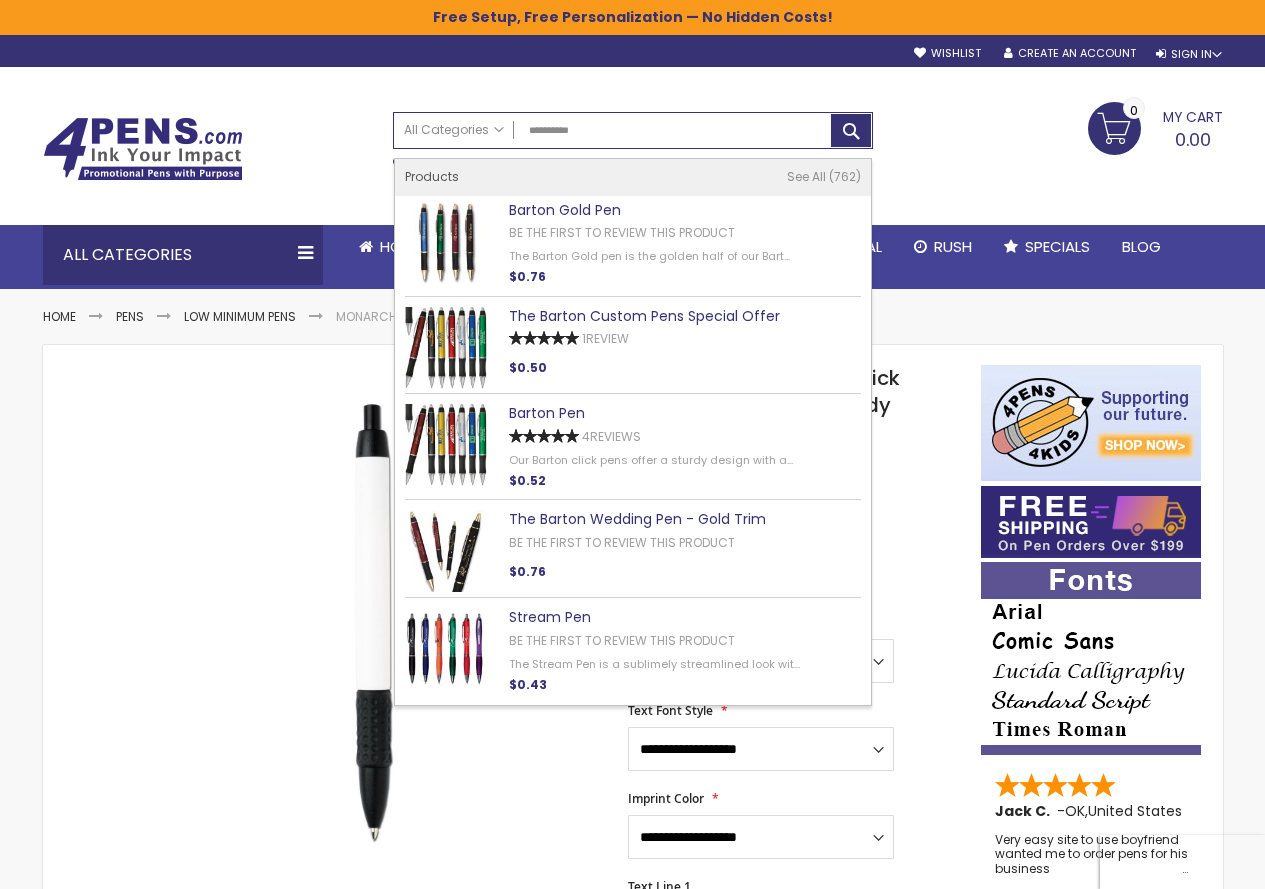 type on "**********" 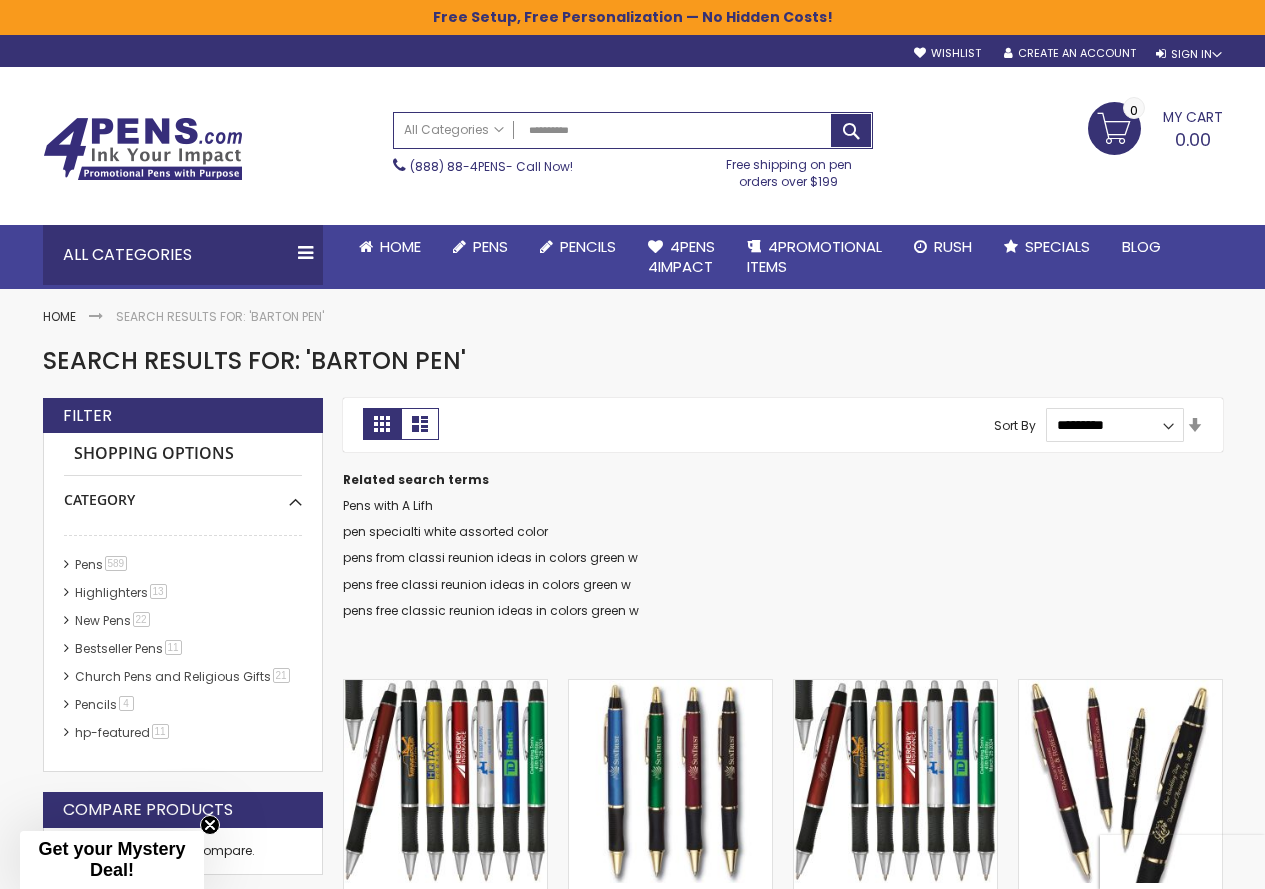 scroll, scrollTop: 0, scrollLeft: 0, axis: both 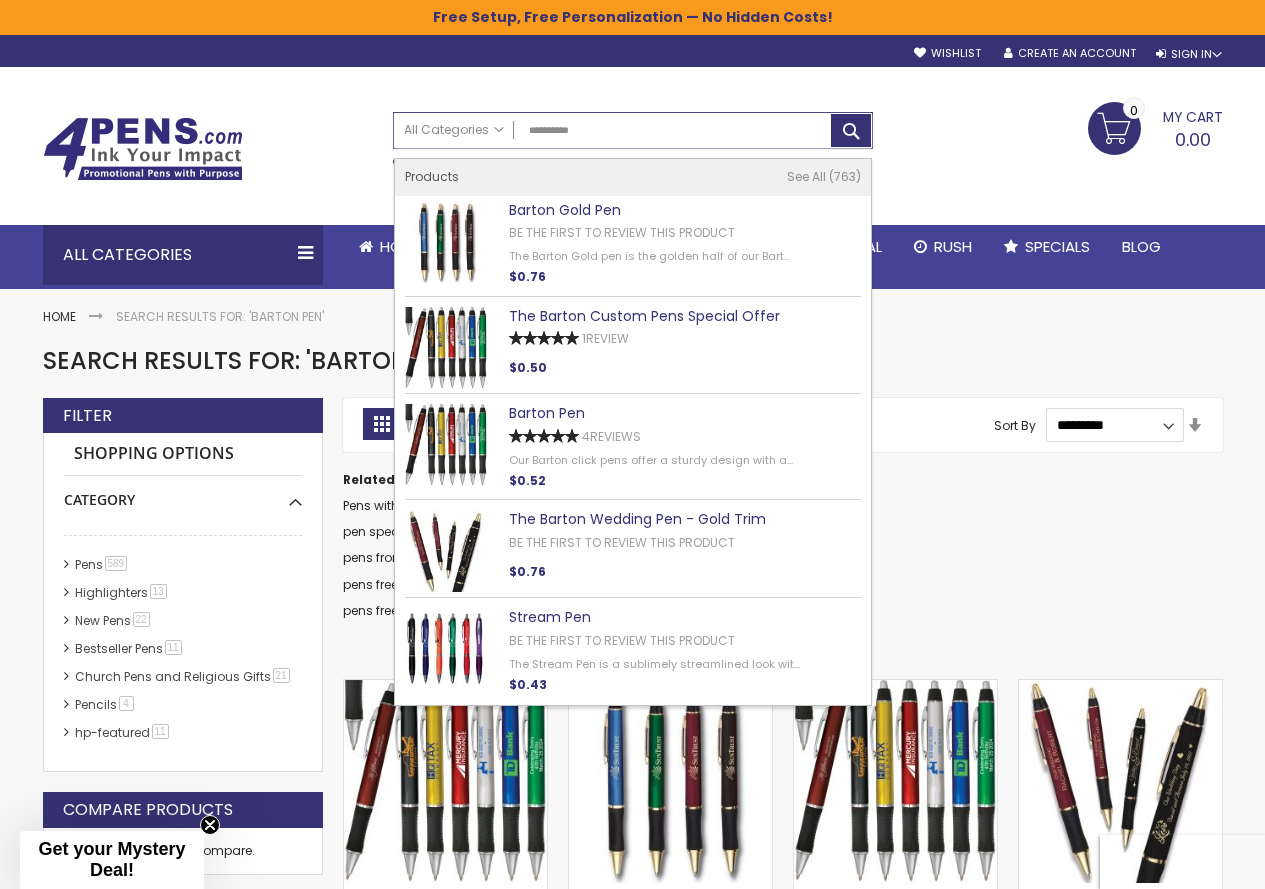 drag, startPoint x: 290, startPoint y: 134, endPoint x: 275, endPoint y: 137, distance: 15.297058 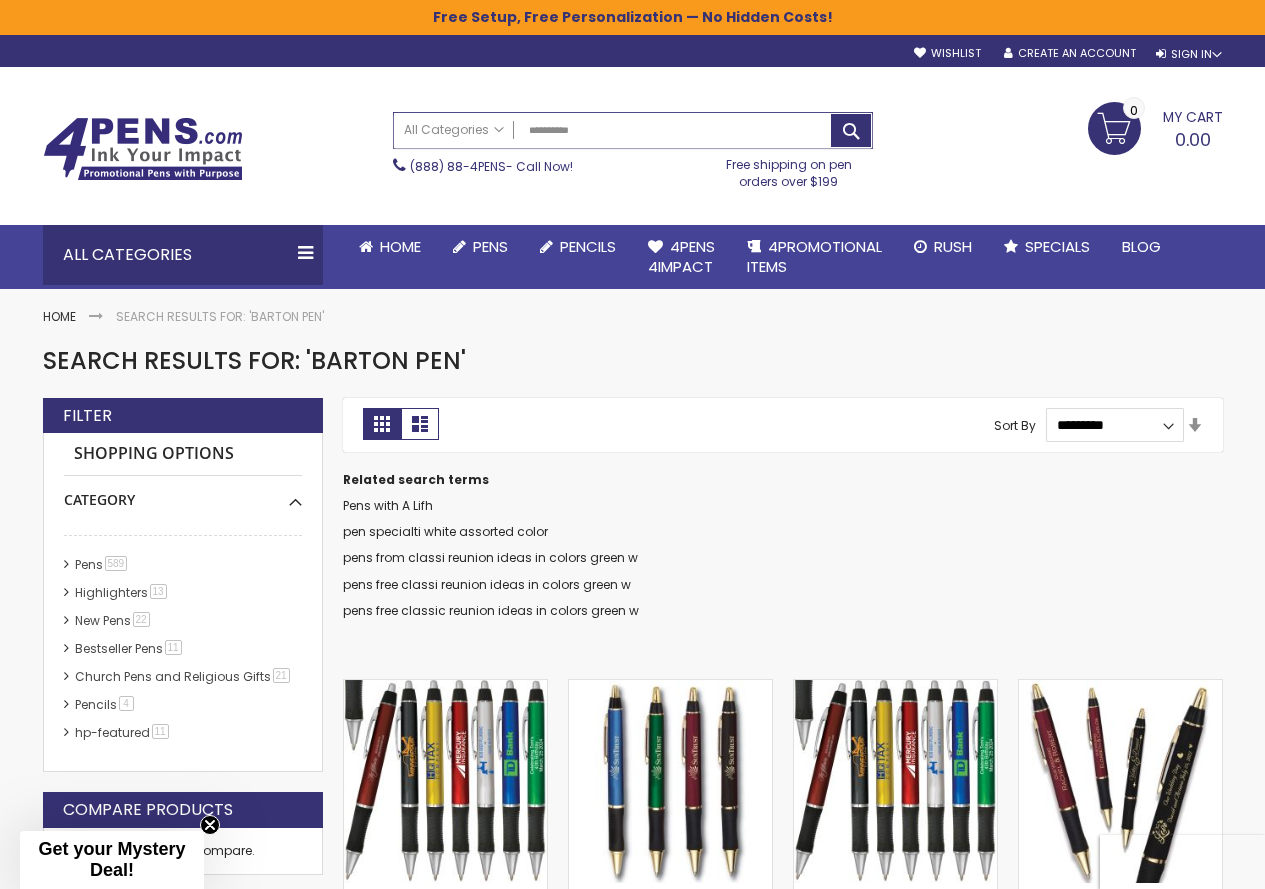 paste on "**********" 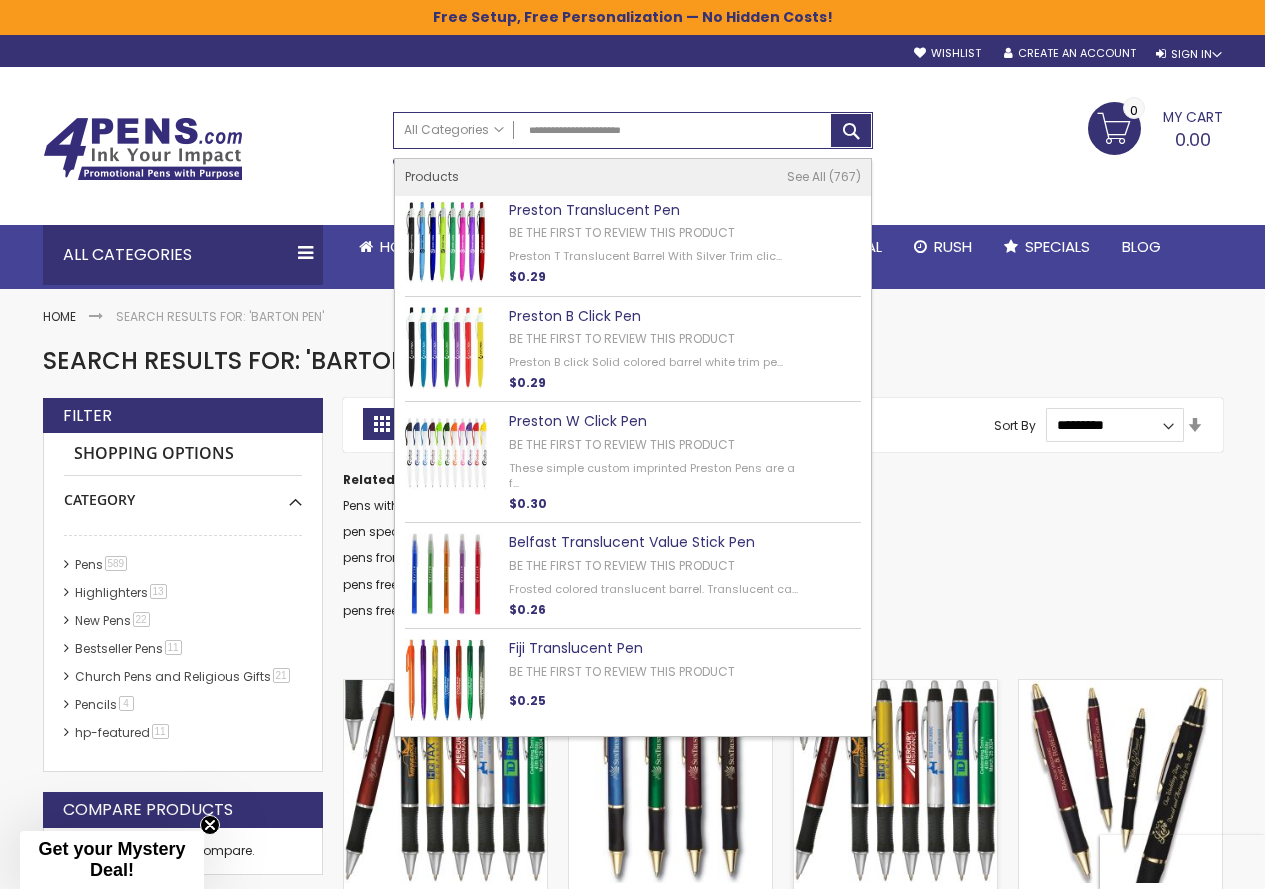 type on "**********" 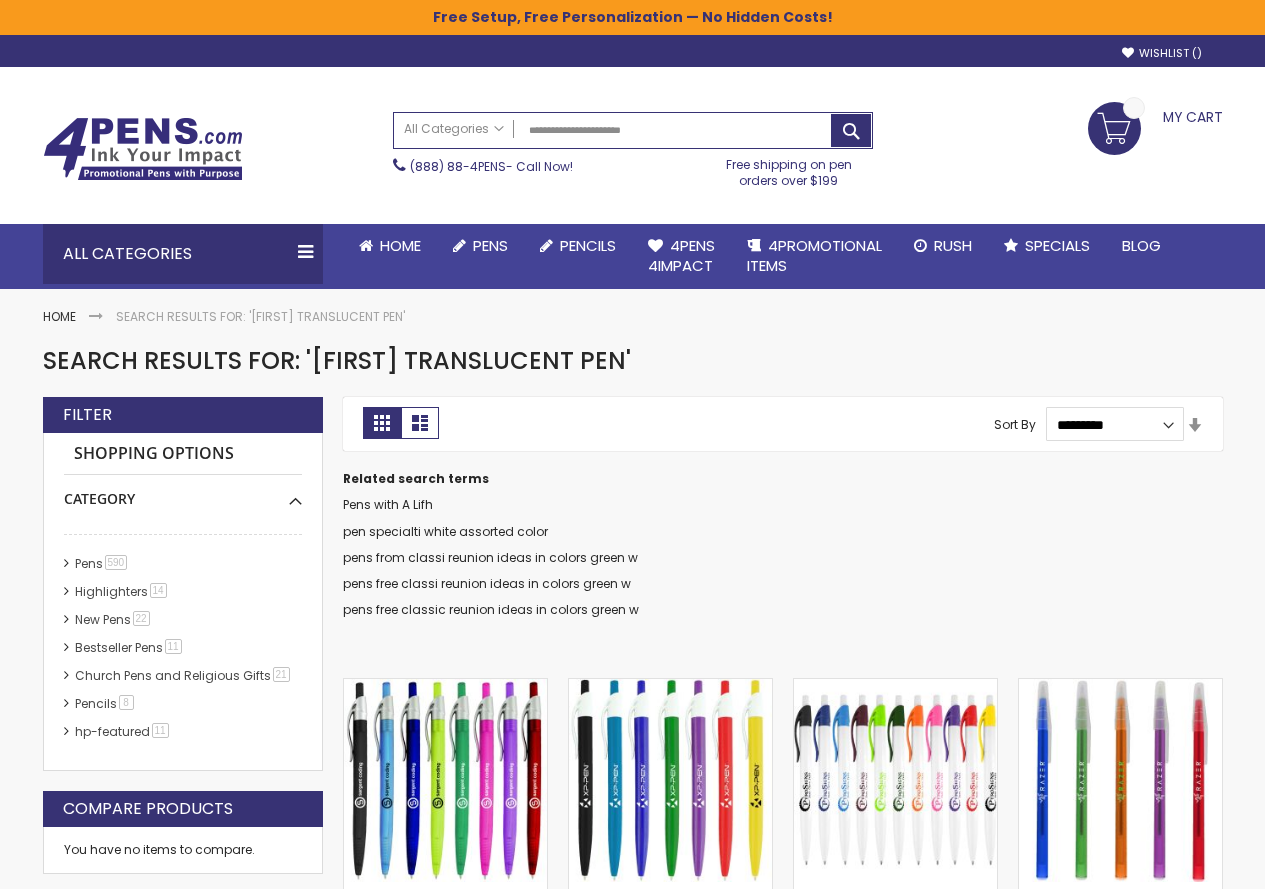 scroll, scrollTop: 0, scrollLeft: 0, axis: both 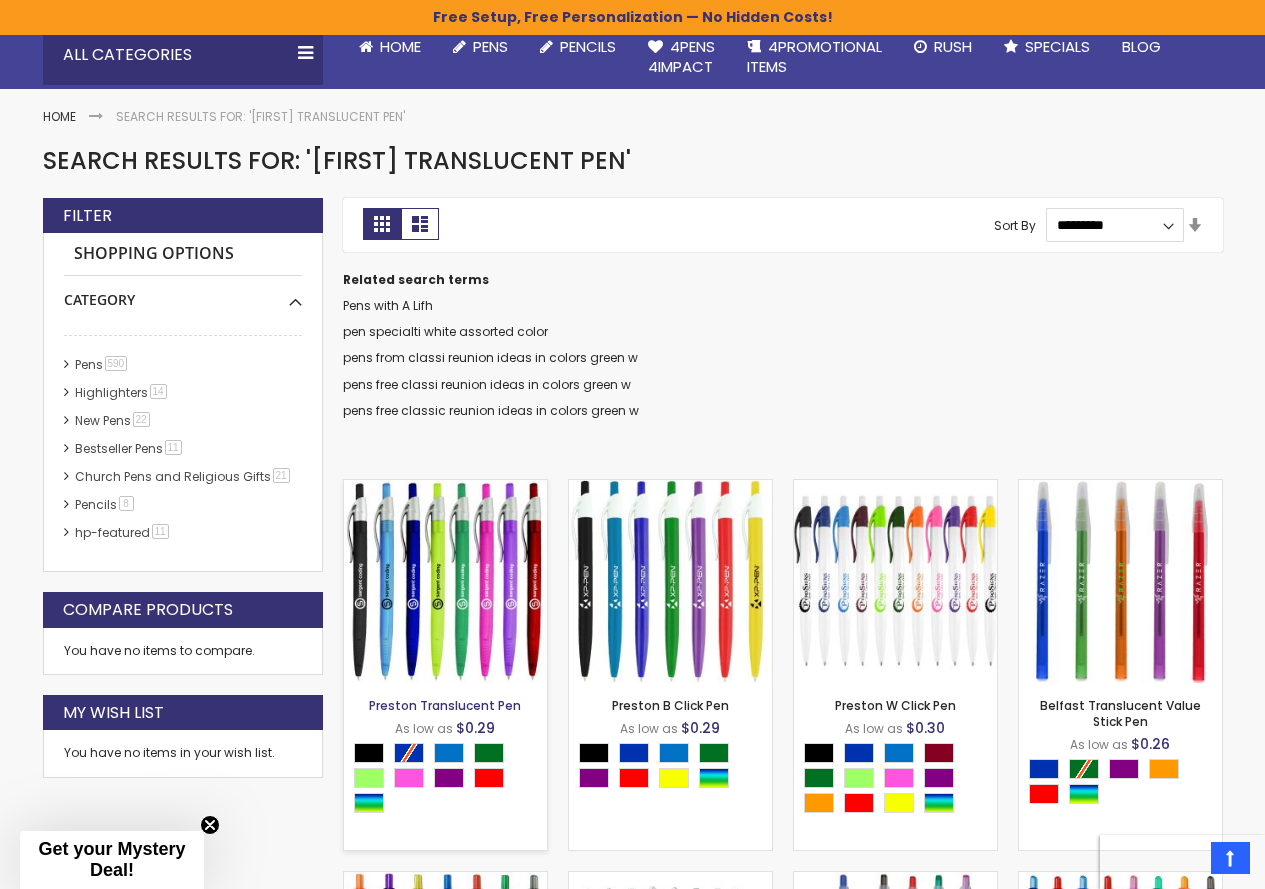 click on "Preston Translucent Pen" at bounding box center (445, 705) 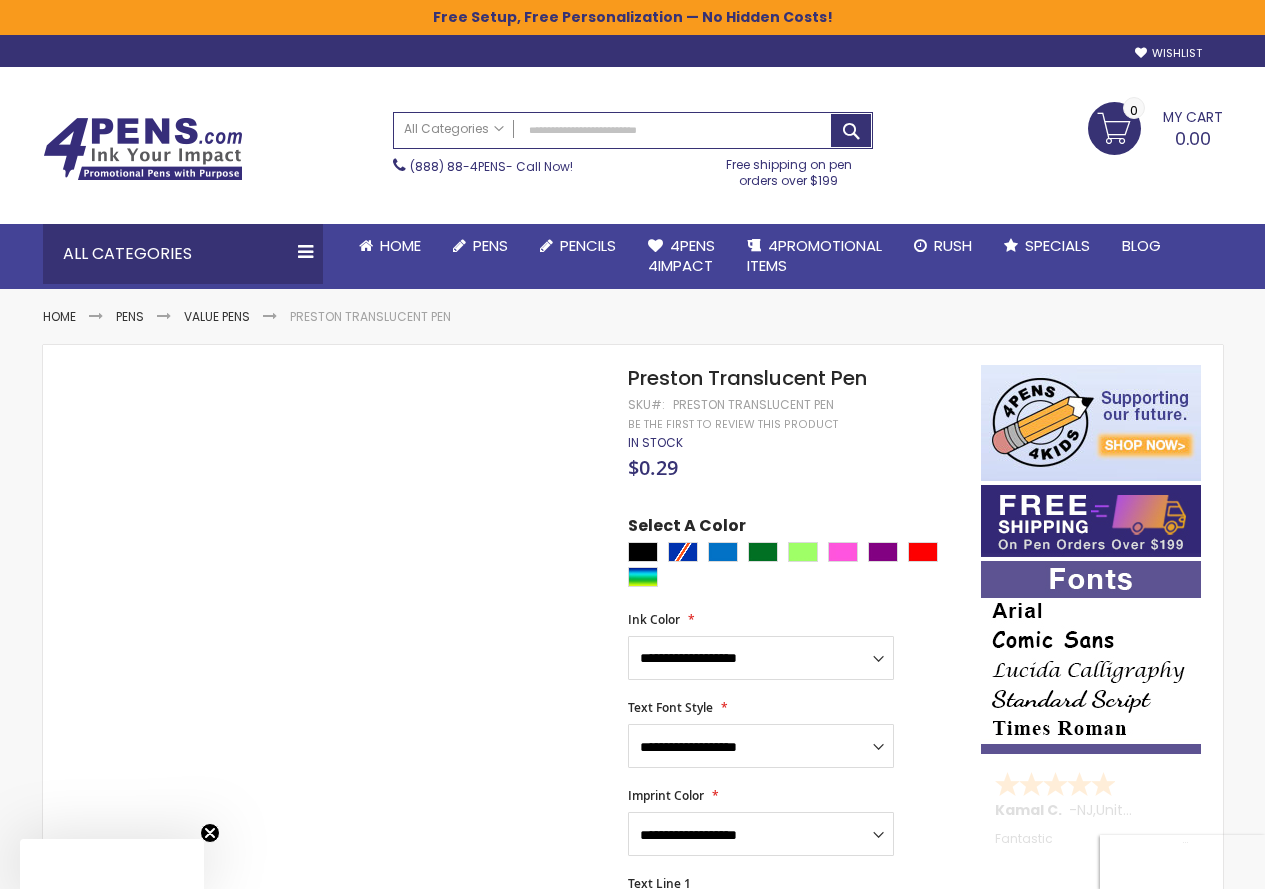 scroll, scrollTop: 0, scrollLeft: 0, axis: both 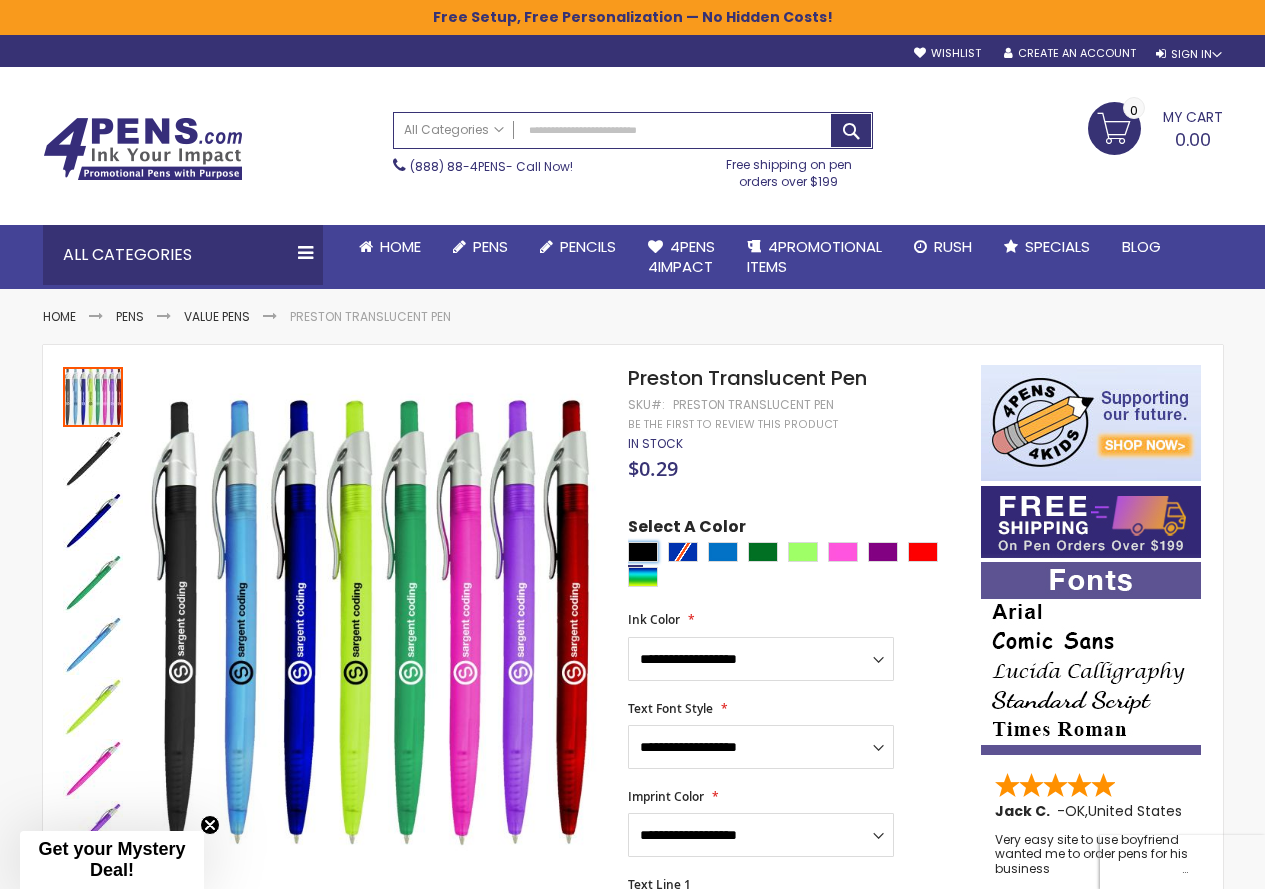 click at bounding box center (643, 552) 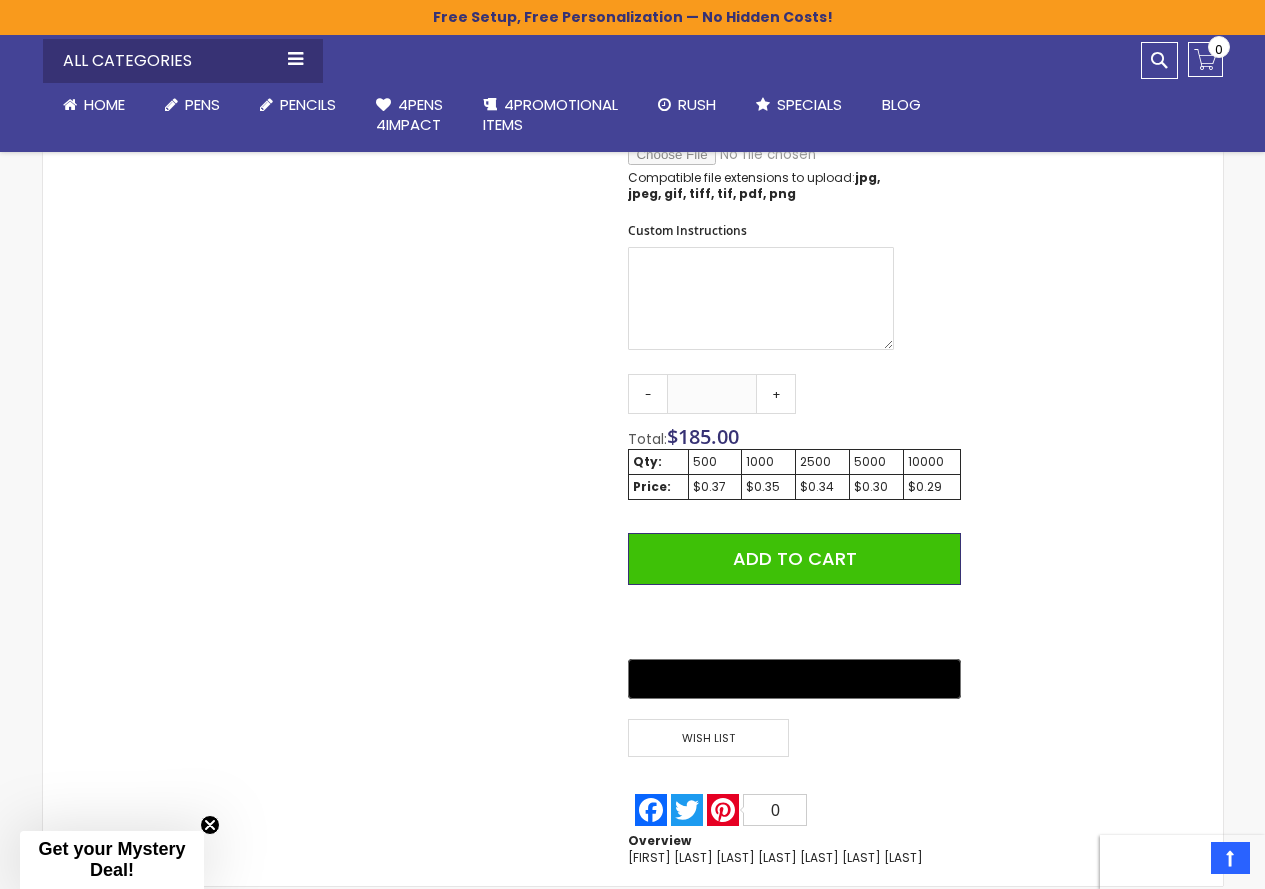 scroll, scrollTop: 1600, scrollLeft: 0, axis: vertical 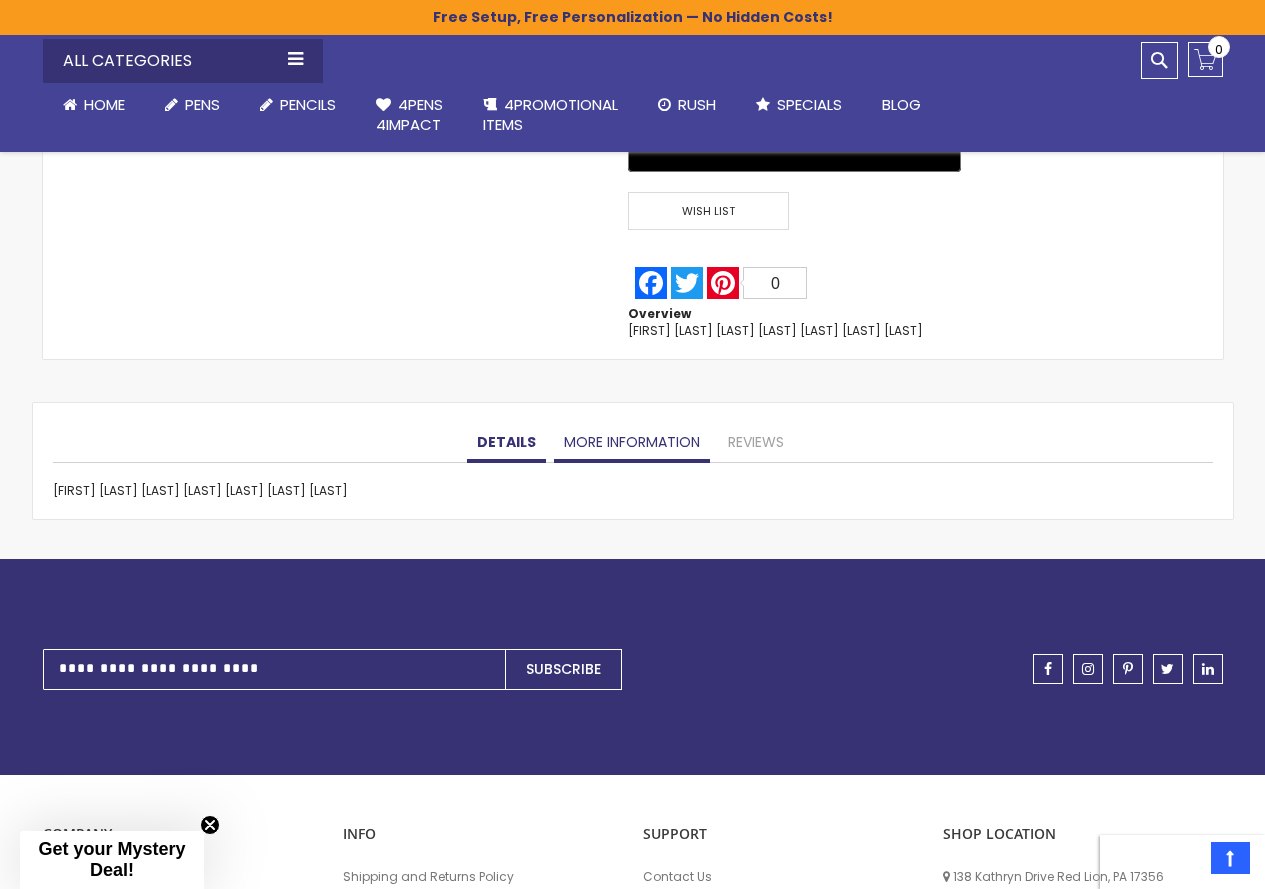 click on "More Information" at bounding box center [632, 443] 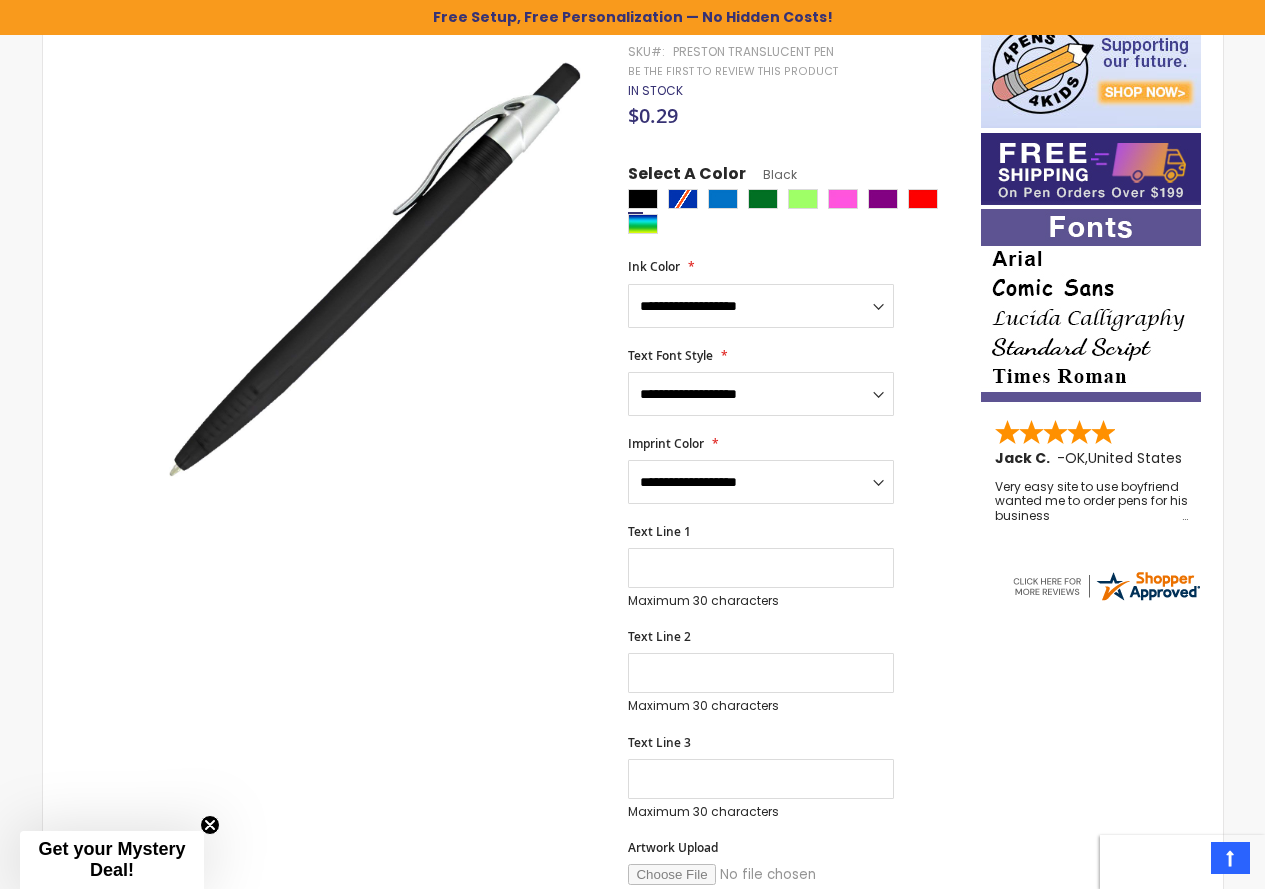 scroll, scrollTop: 0, scrollLeft: 0, axis: both 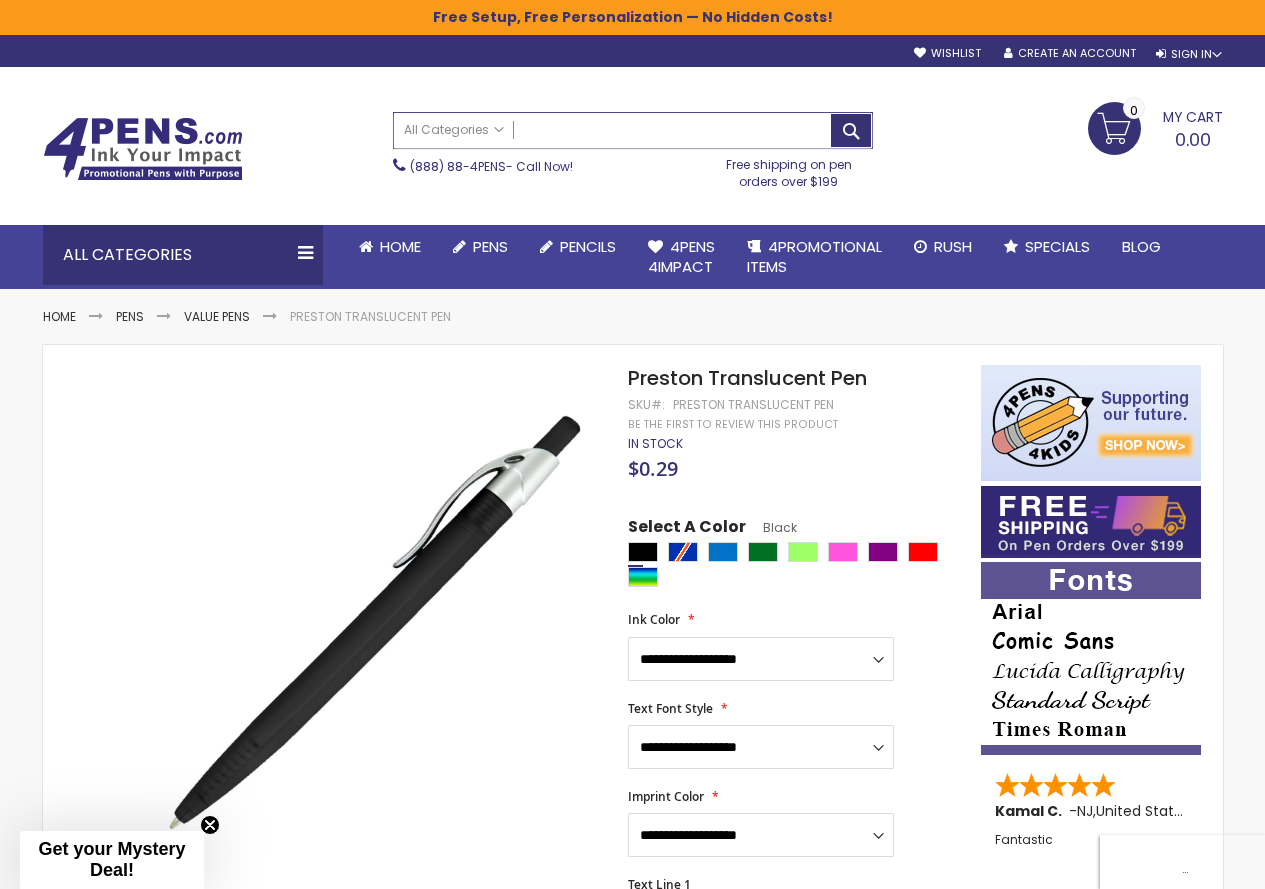 click on "Search" at bounding box center (633, 130) 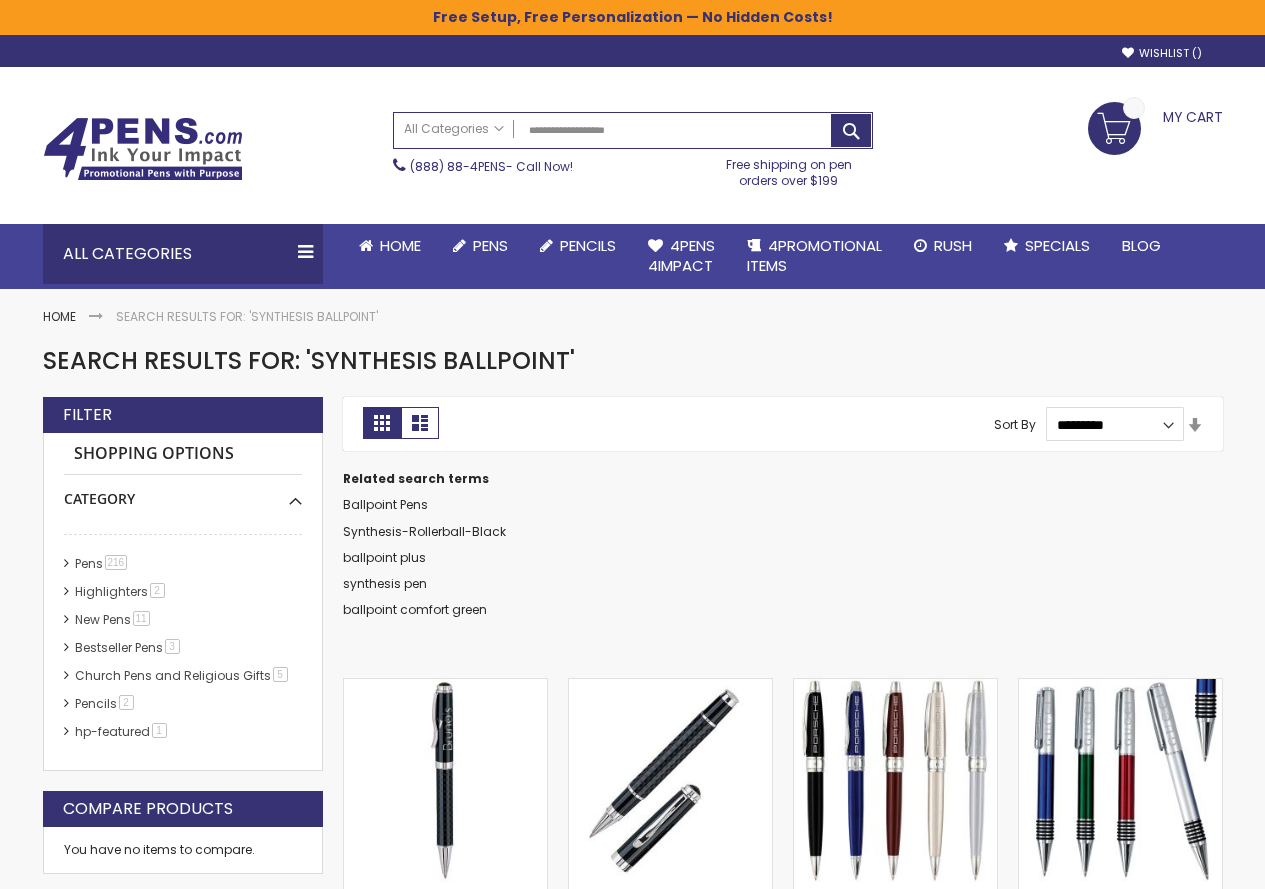 scroll, scrollTop: 0, scrollLeft: 0, axis: both 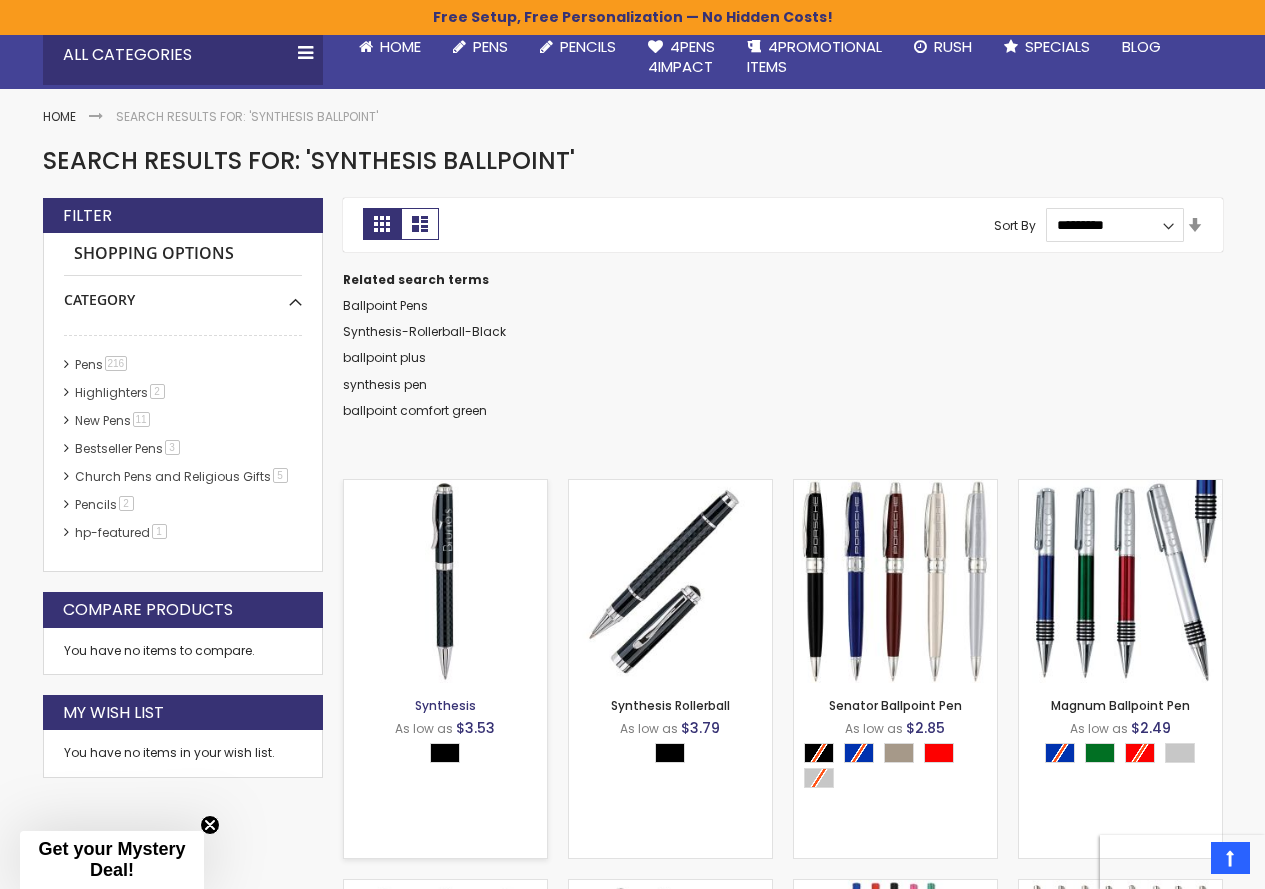 click on "Synthesis" at bounding box center (445, 705) 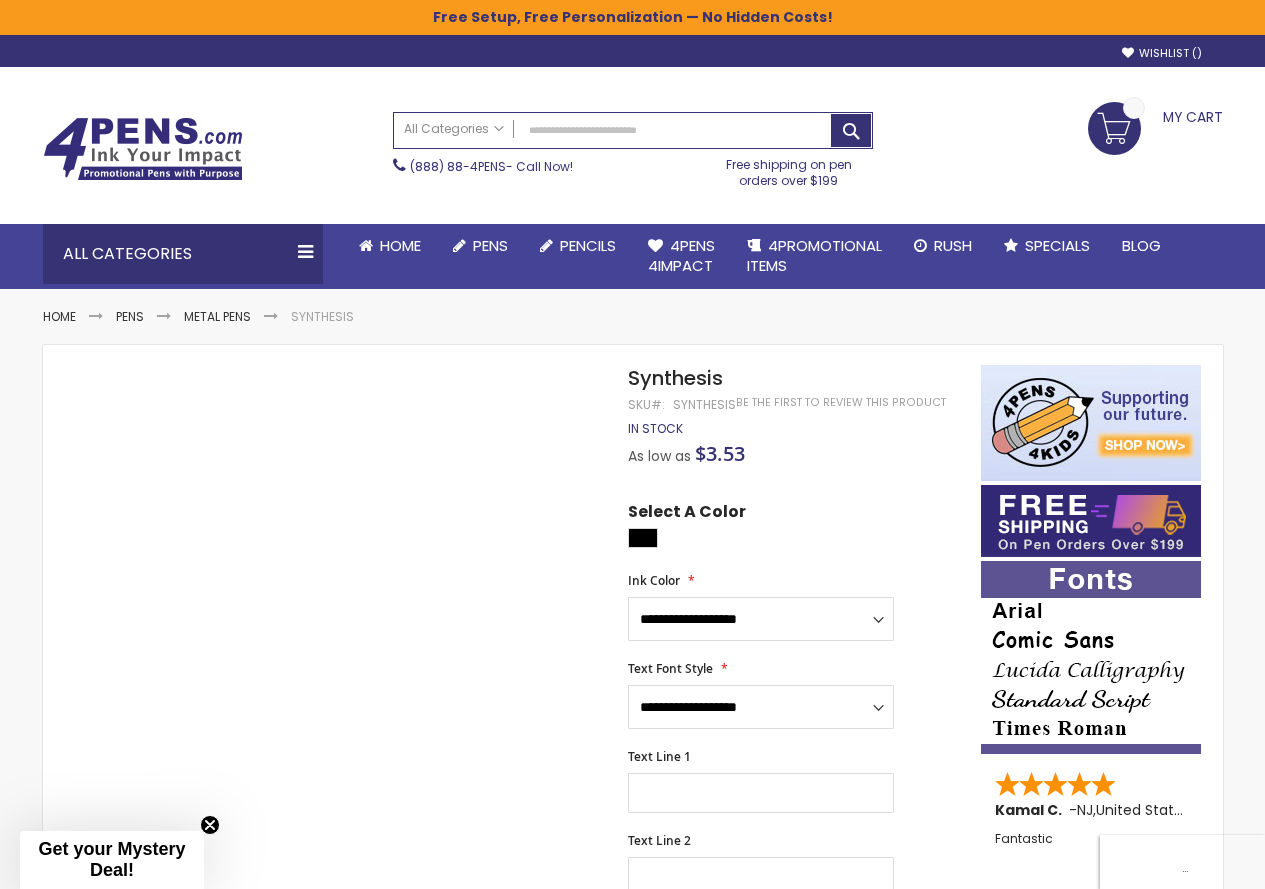 scroll, scrollTop: 0, scrollLeft: 0, axis: both 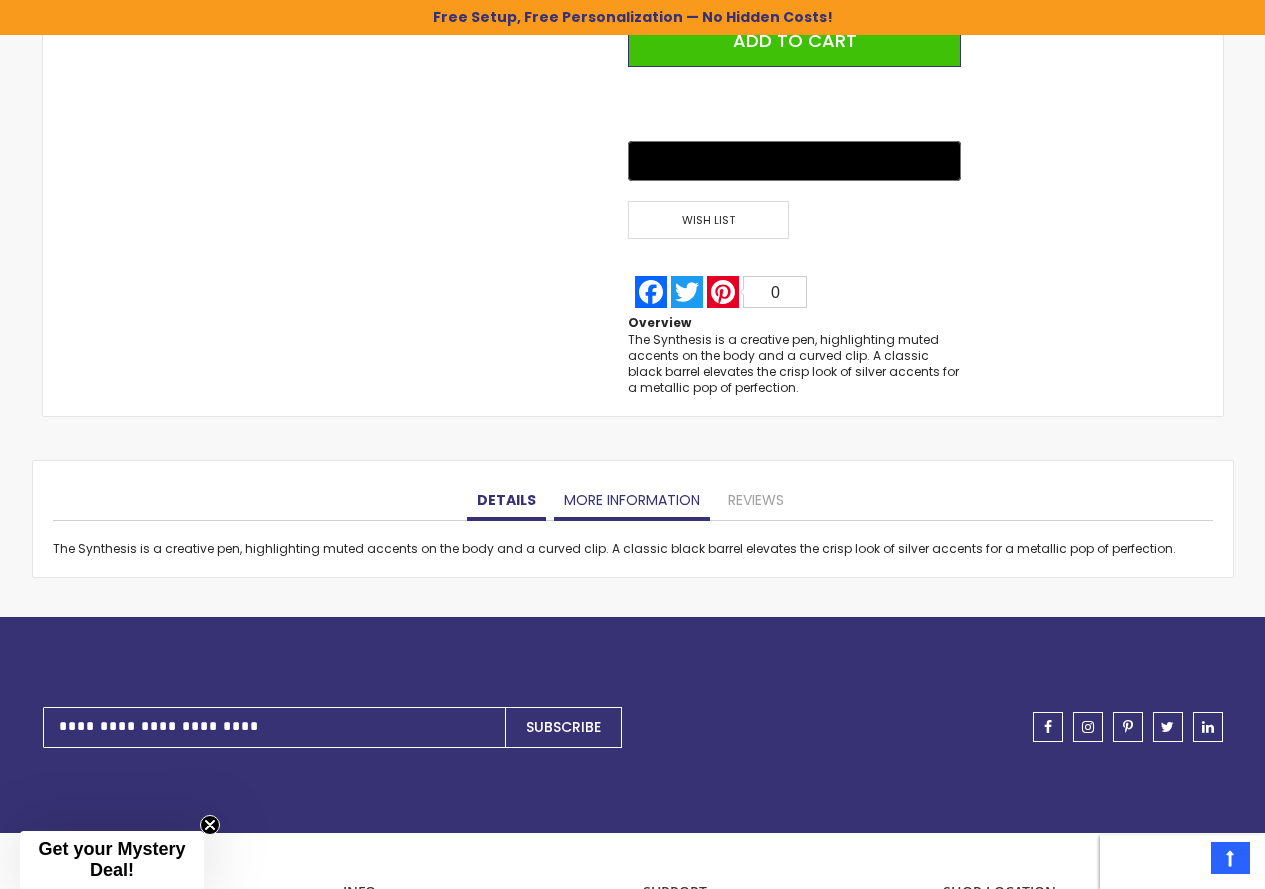 click on "More Information" at bounding box center (632, 501) 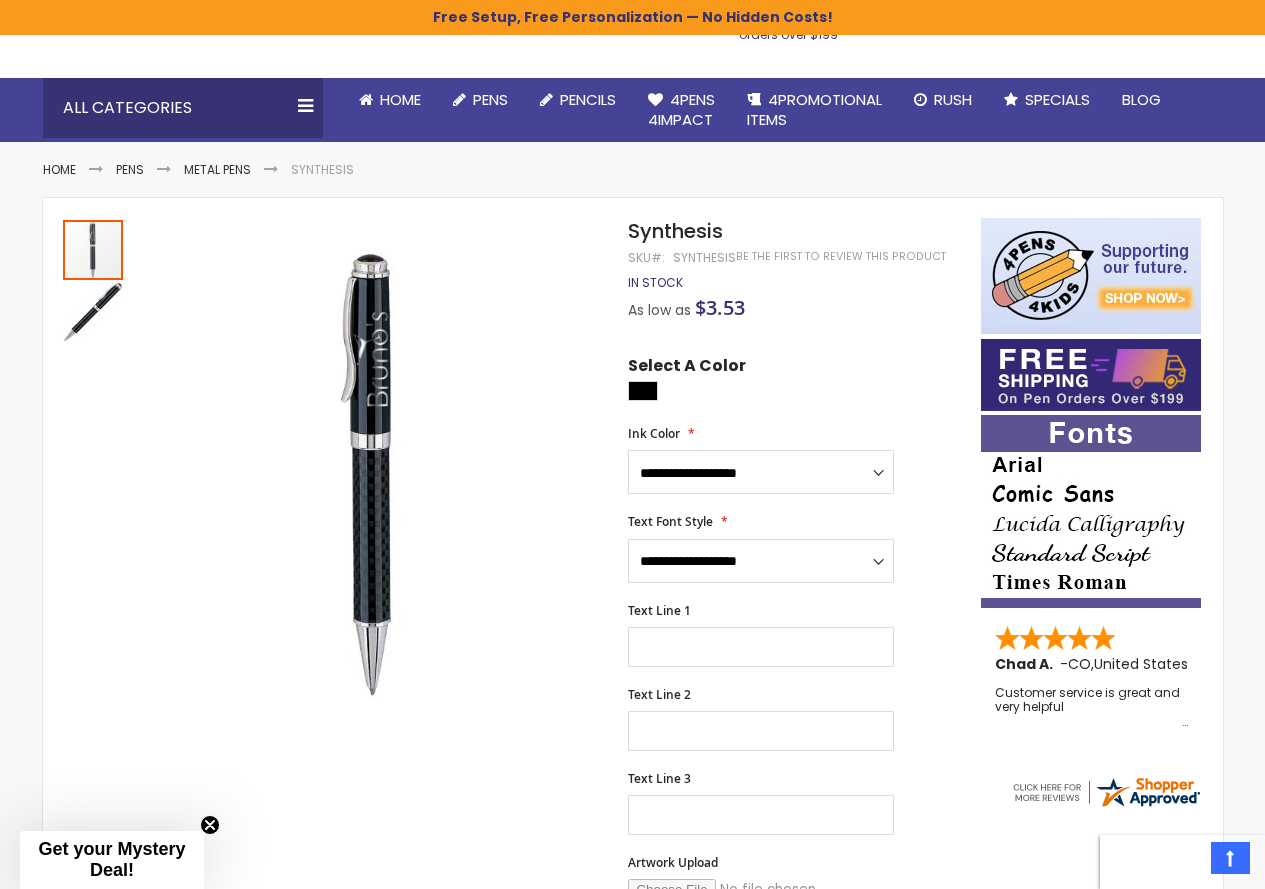 scroll, scrollTop: 0, scrollLeft: 0, axis: both 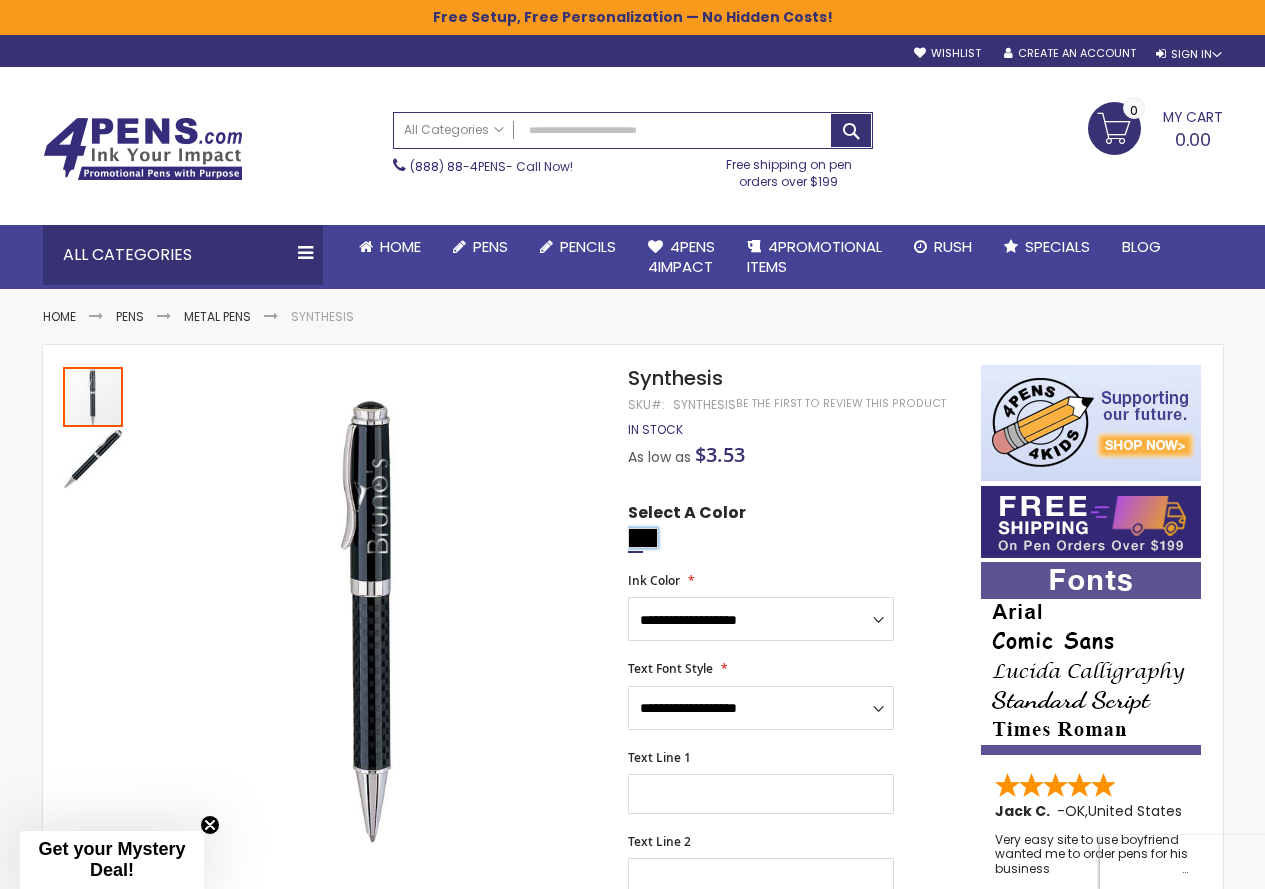 click at bounding box center (643, 538) 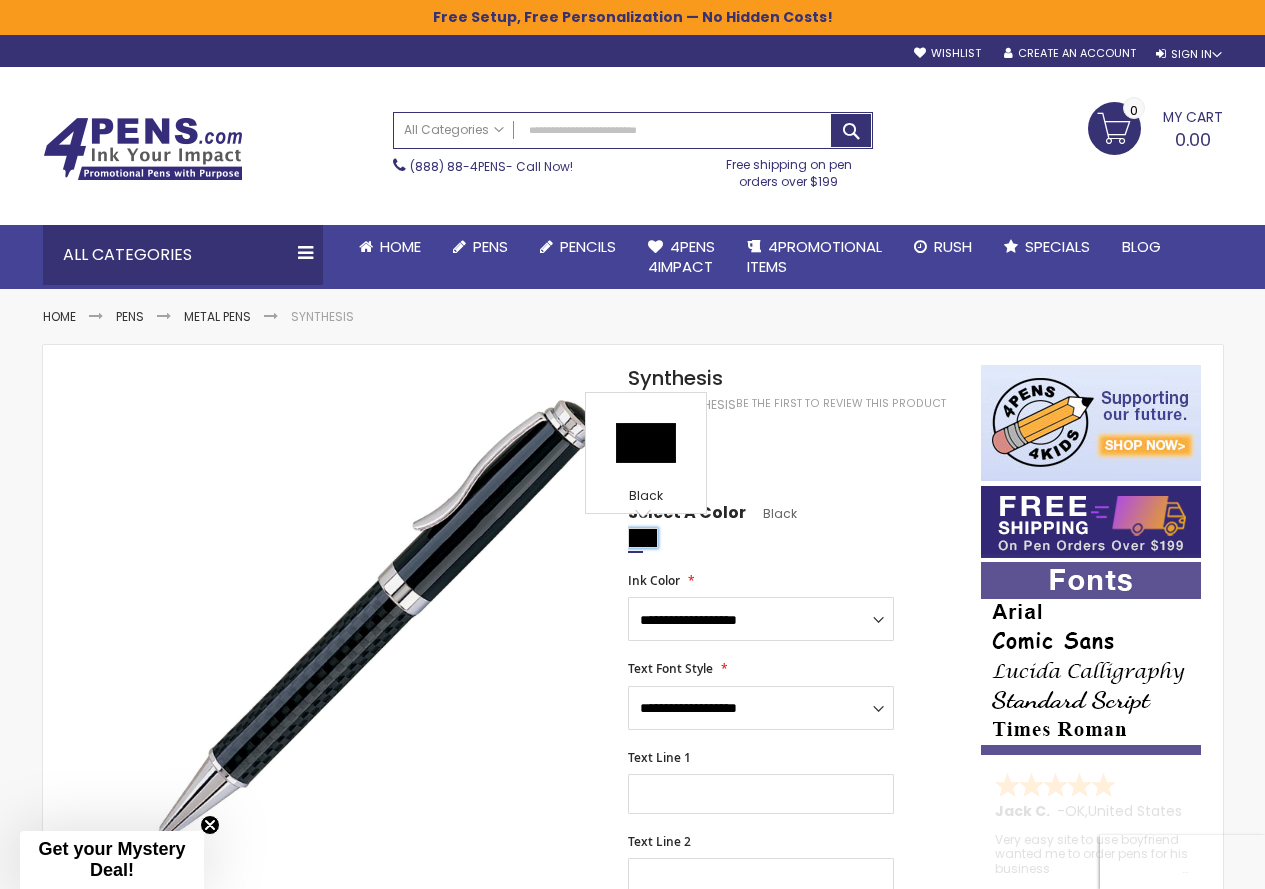 click at bounding box center [643, 538] 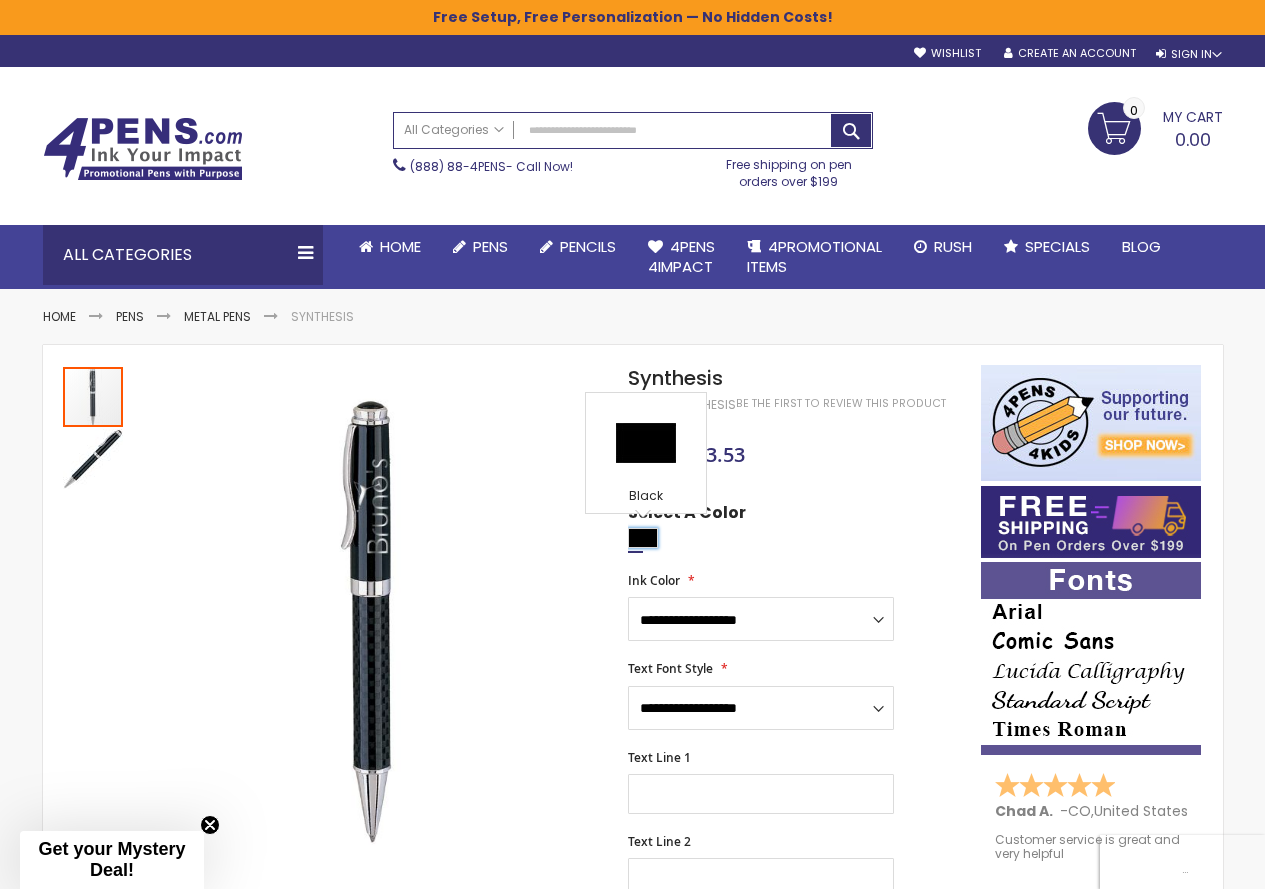 click at bounding box center [643, 538] 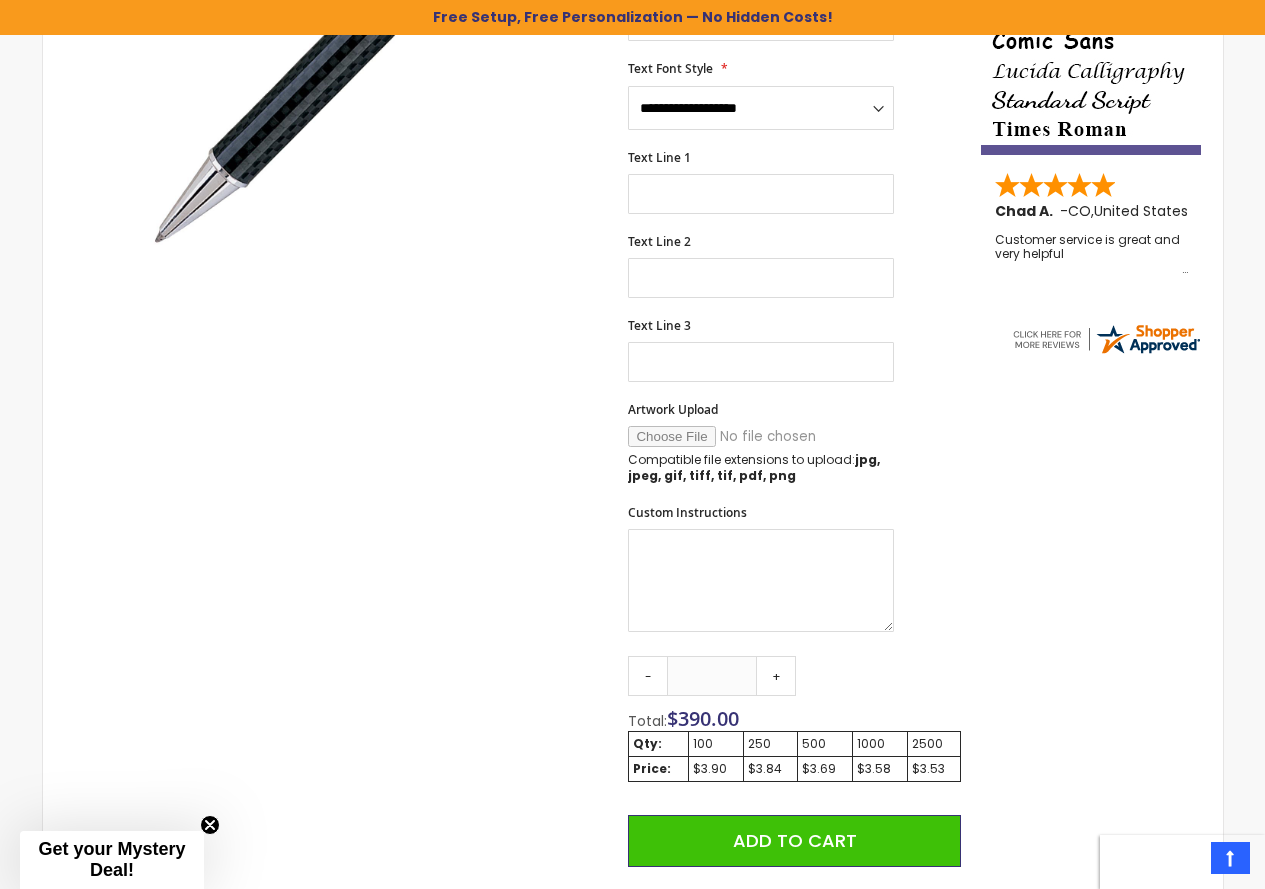 scroll, scrollTop: 100, scrollLeft: 0, axis: vertical 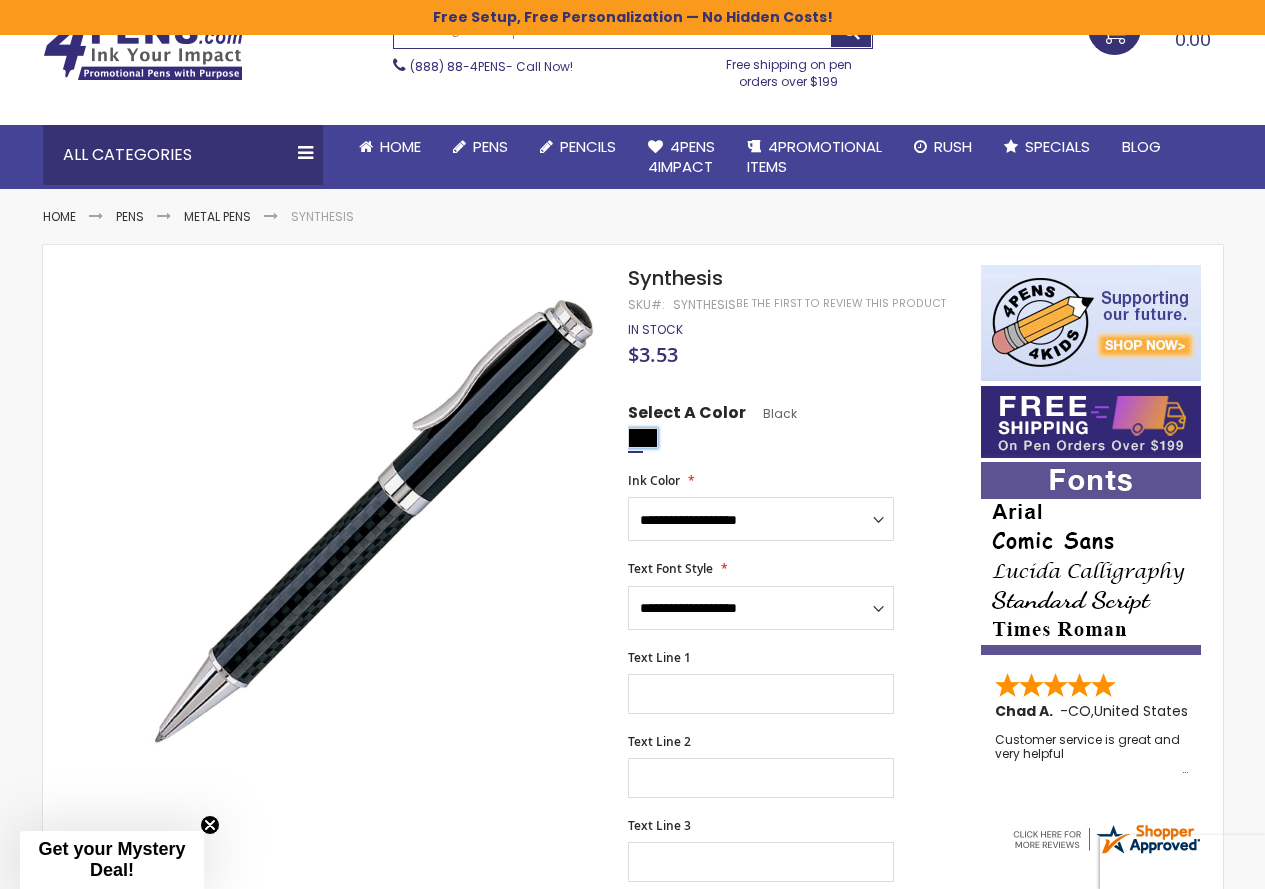 click at bounding box center [643, 438] 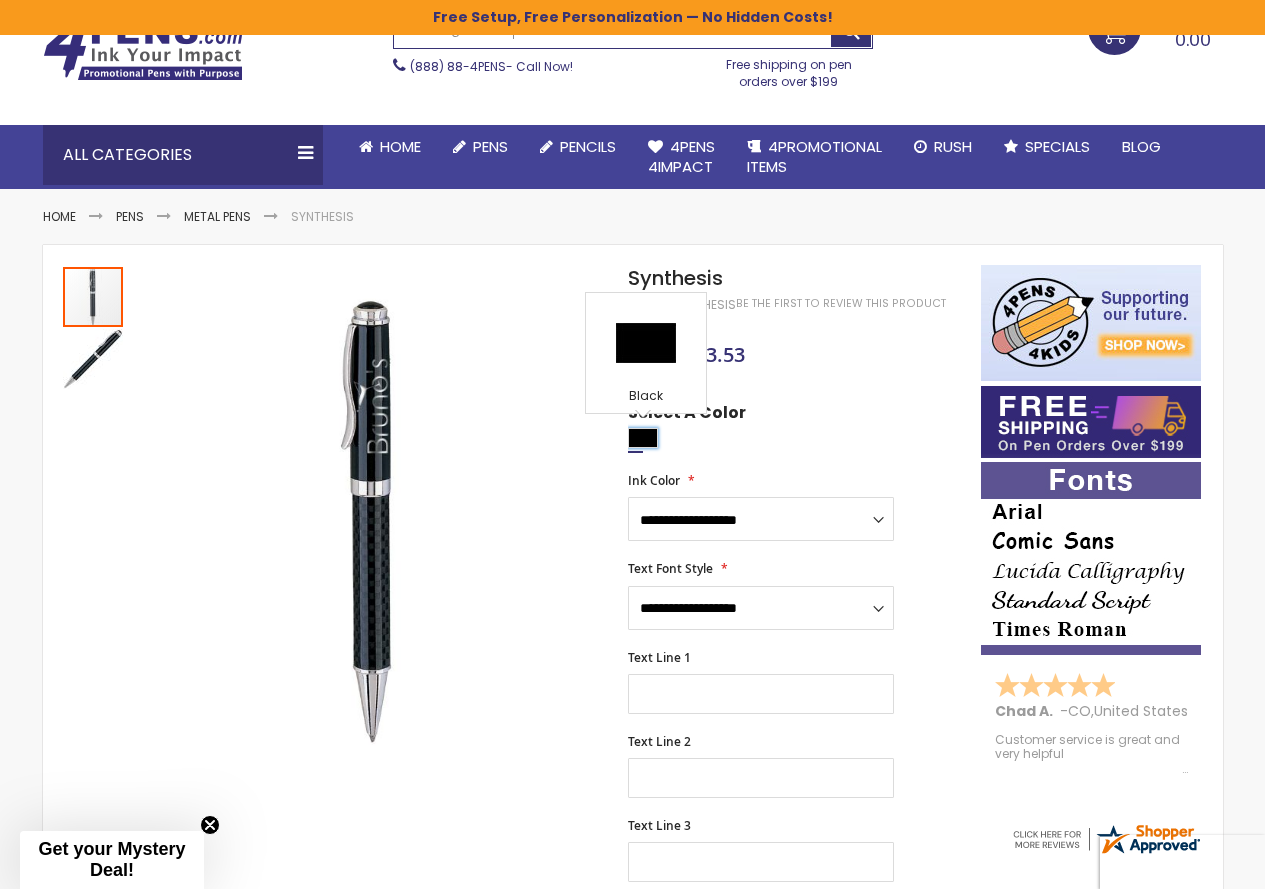 click at bounding box center [643, 438] 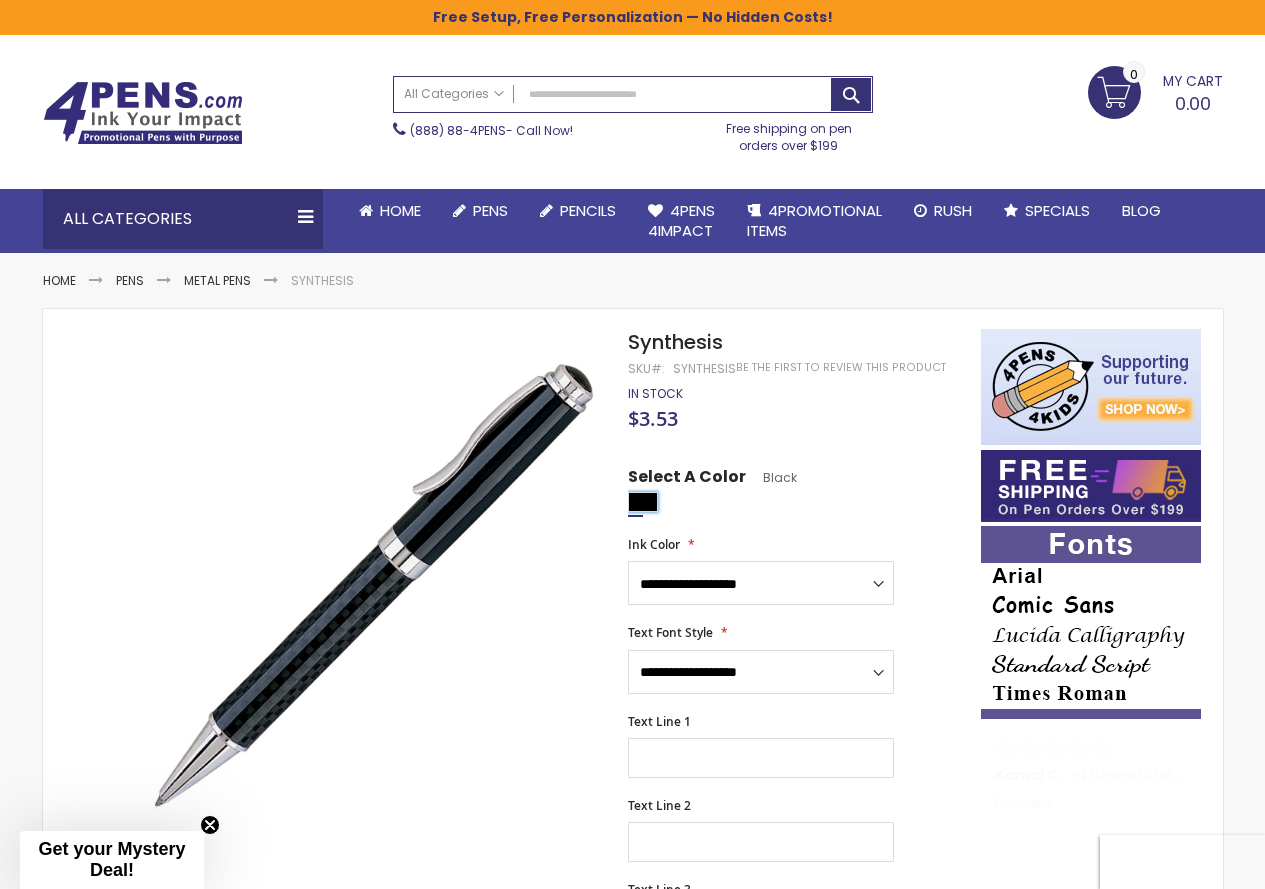scroll, scrollTop: 0, scrollLeft: 0, axis: both 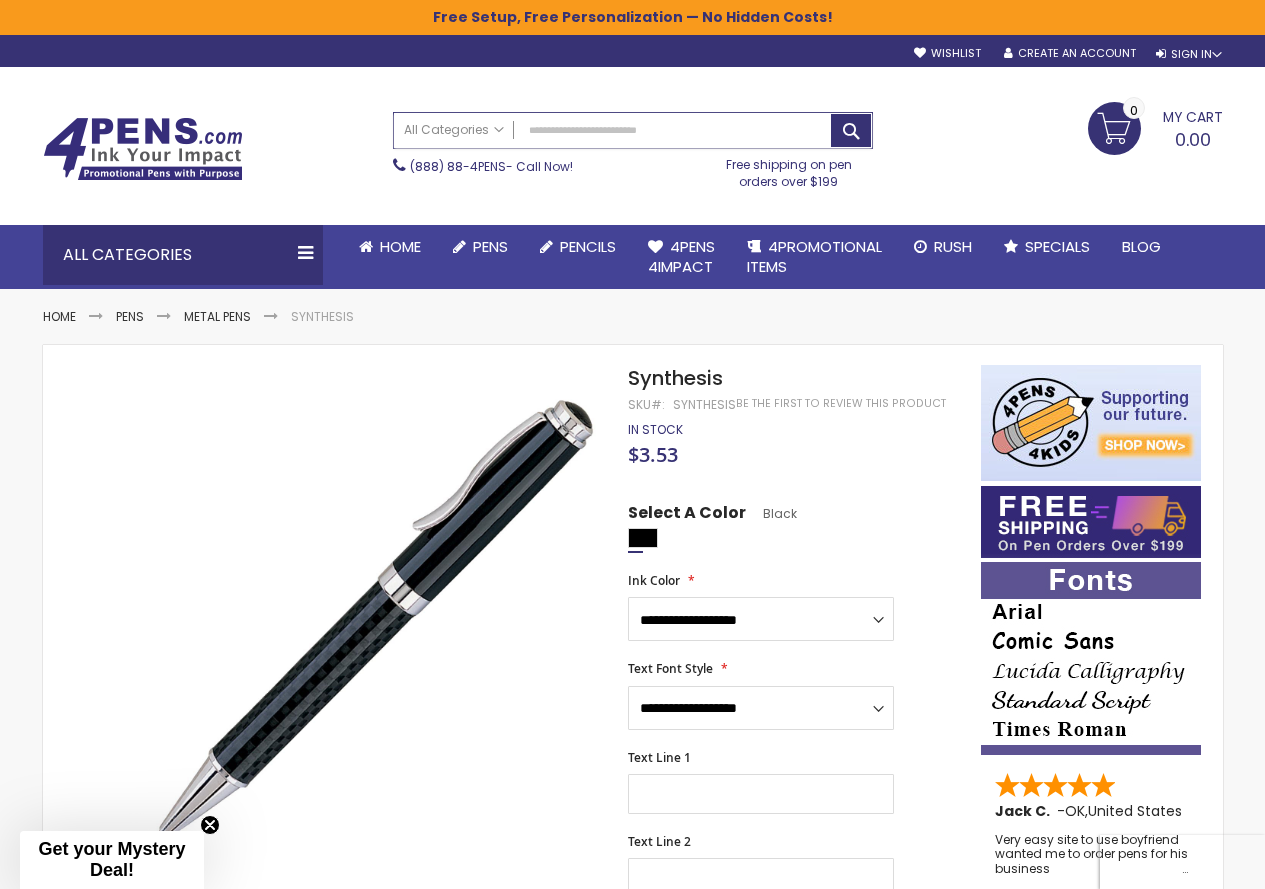 click on "Search" at bounding box center (633, 130) 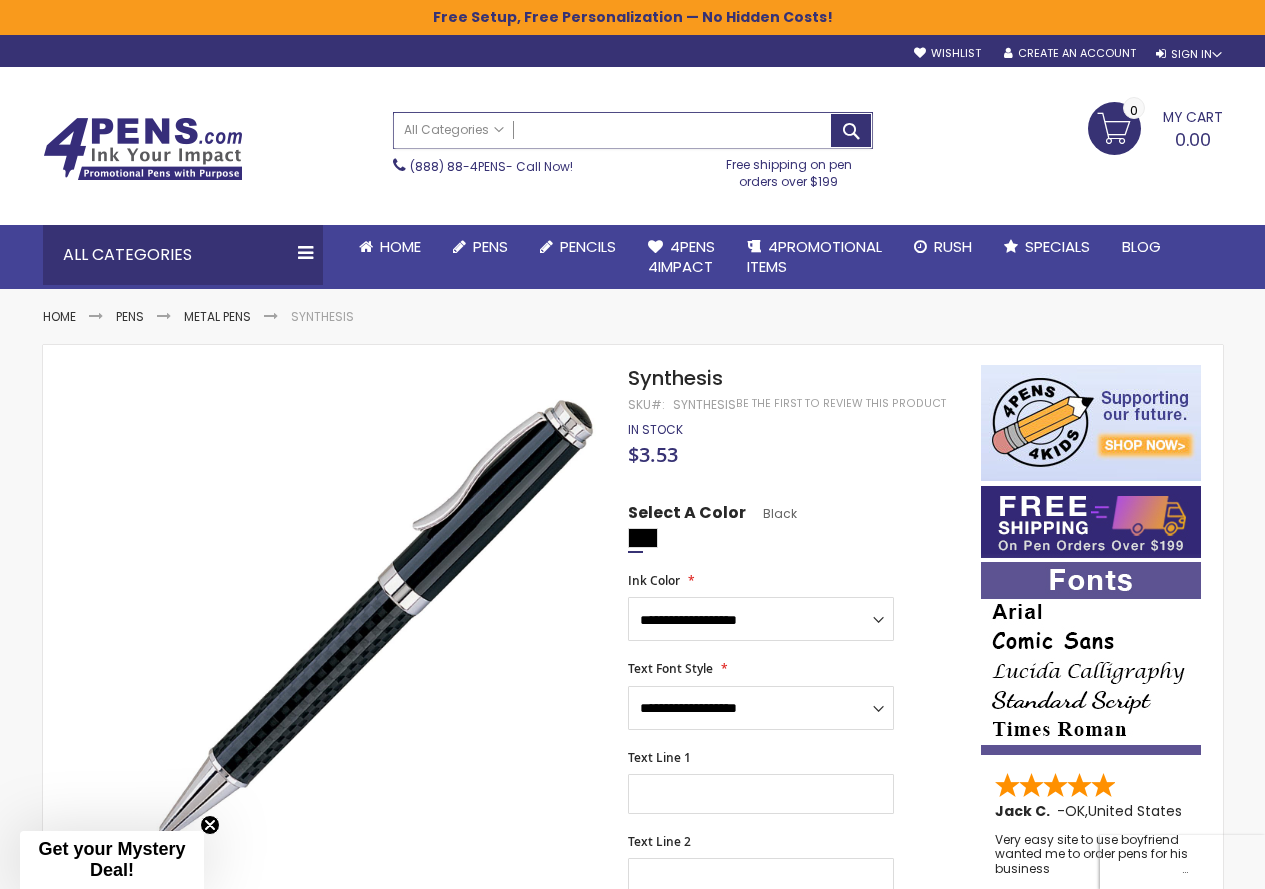 paste on "**********" 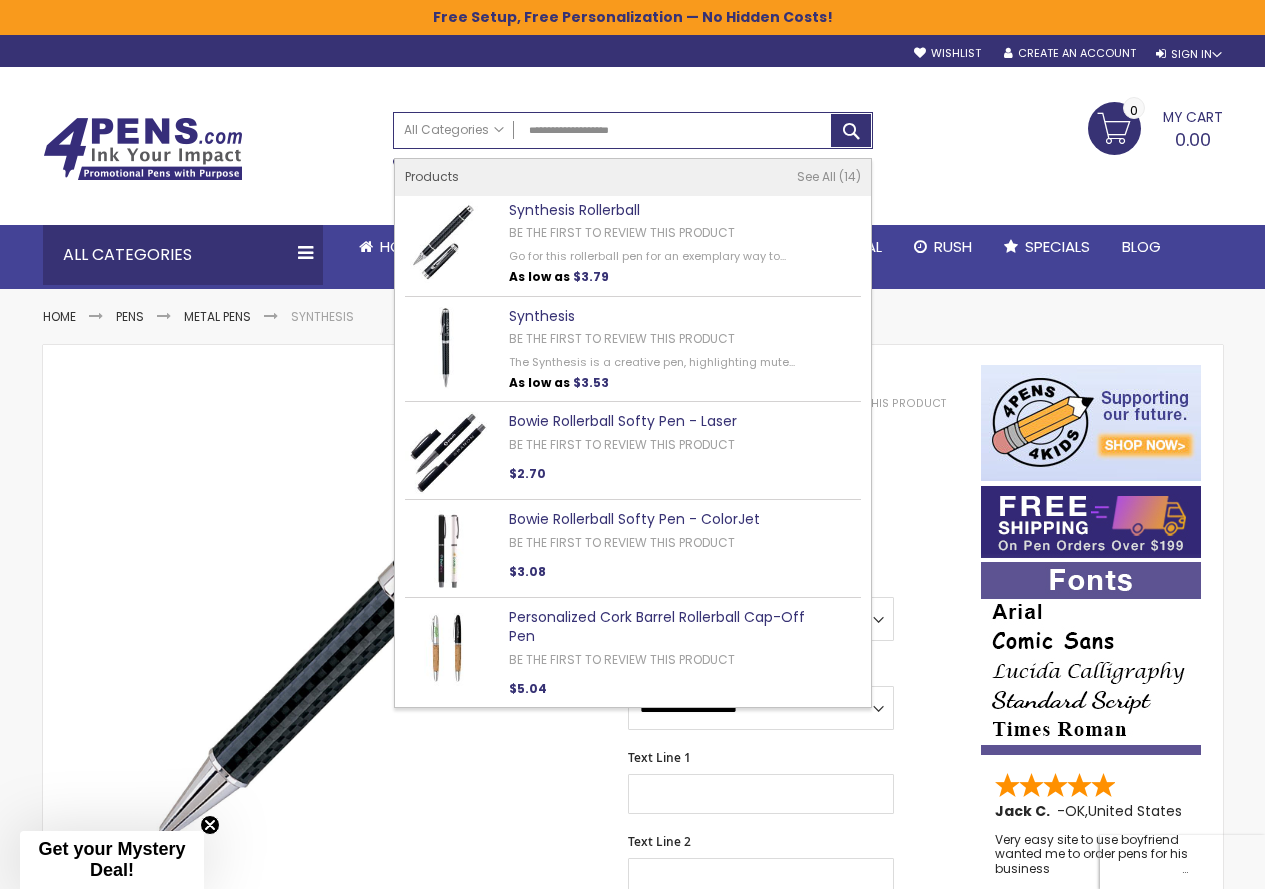 type on "**********" 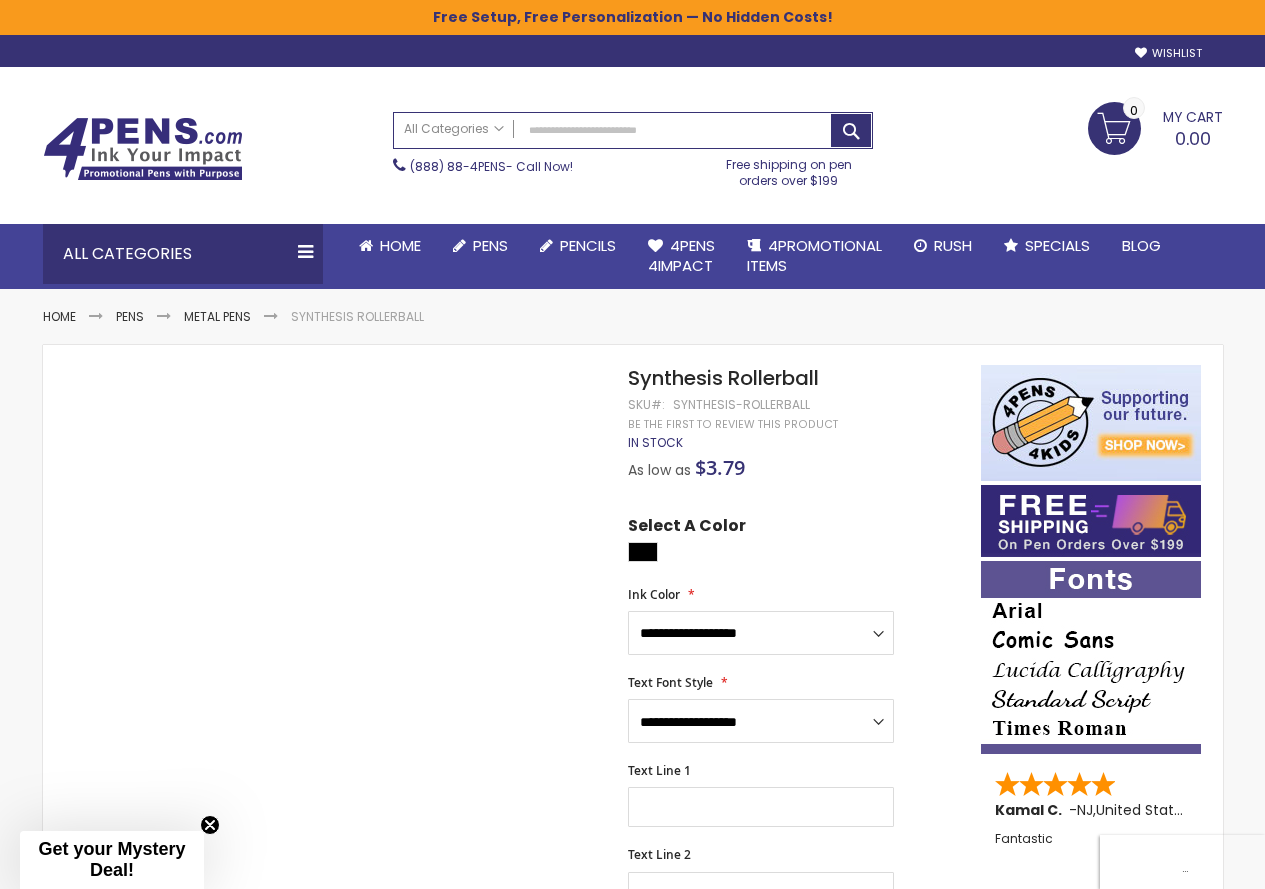 scroll, scrollTop: 0, scrollLeft: 0, axis: both 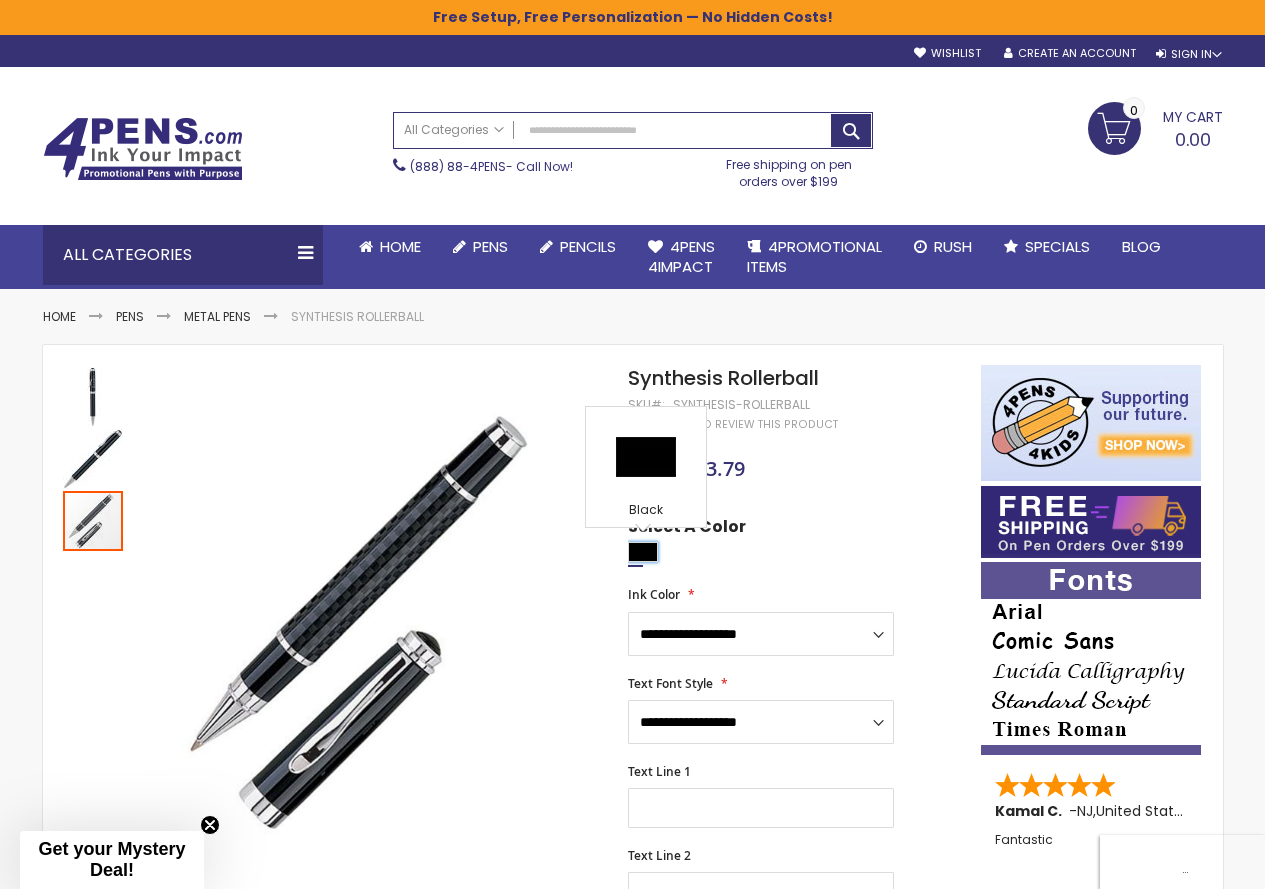 click at bounding box center (643, 552) 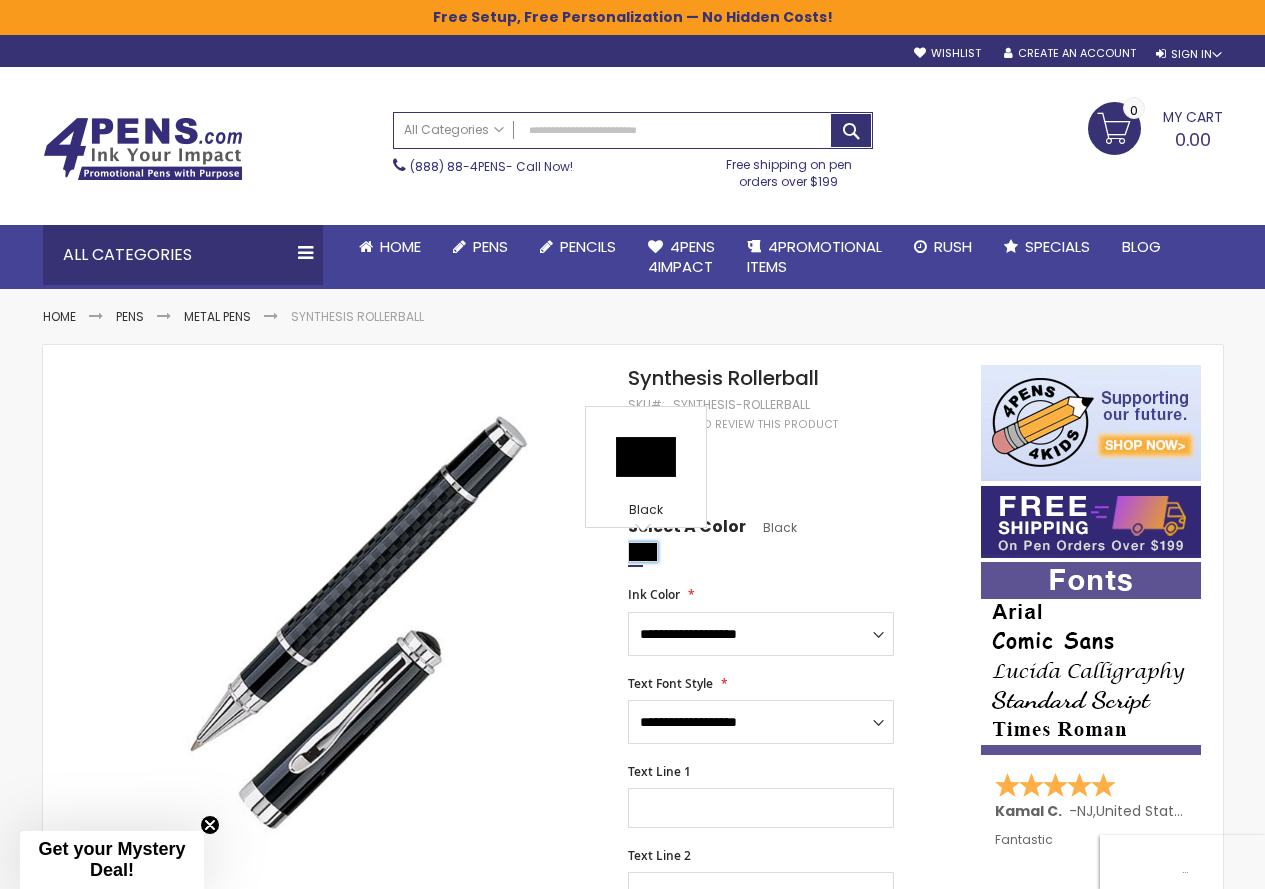 click at bounding box center (643, 552) 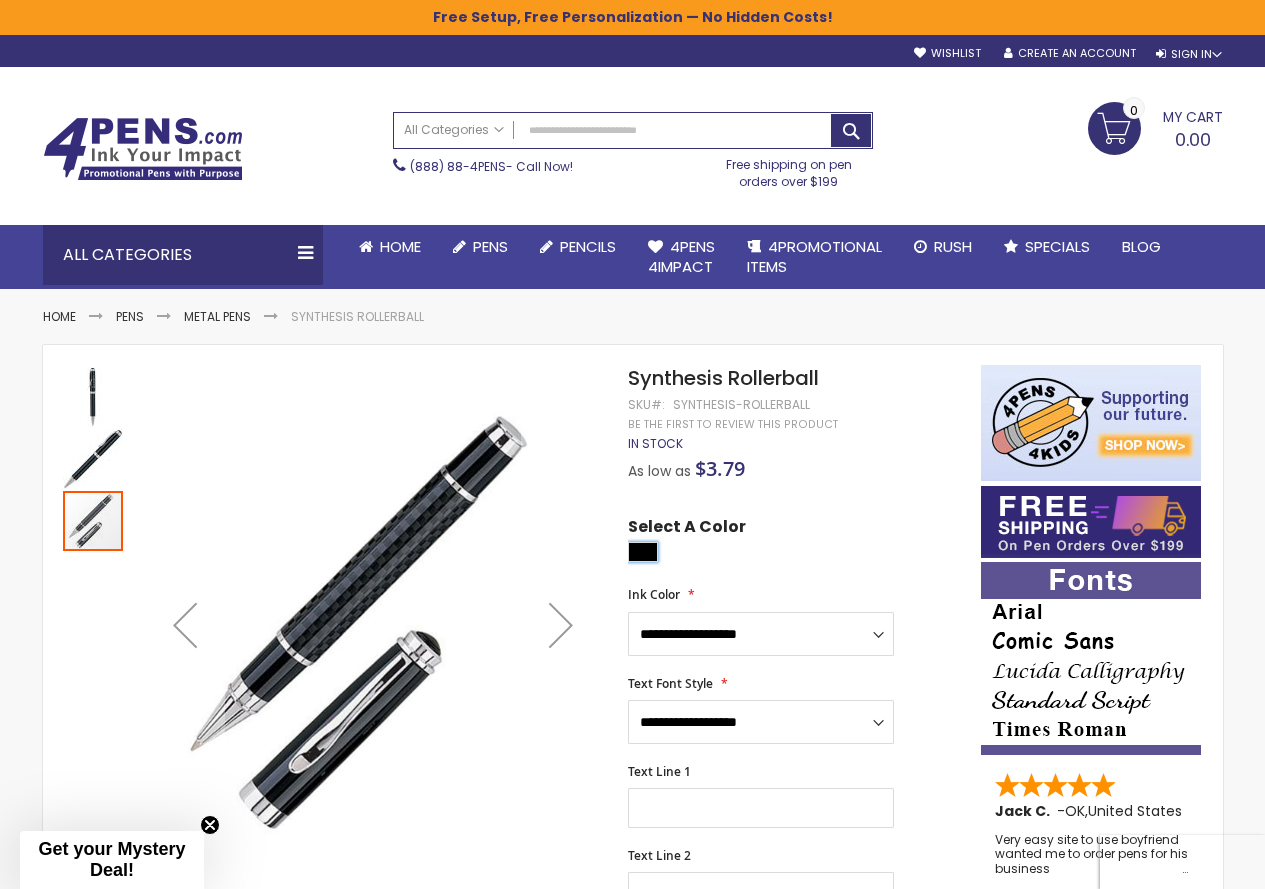 click at bounding box center (93, 397) 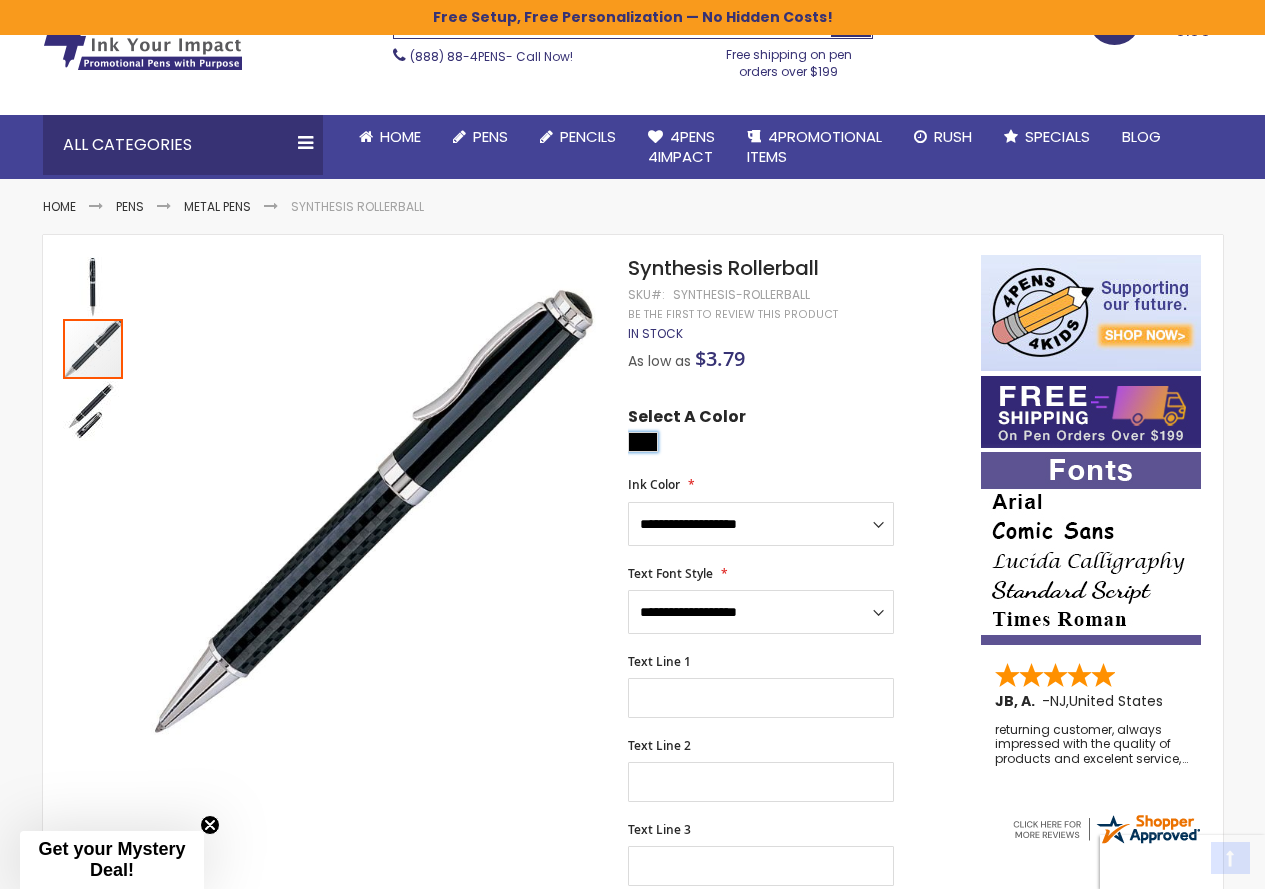 scroll, scrollTop: 200, scrollLeft: 0, axis: vertical 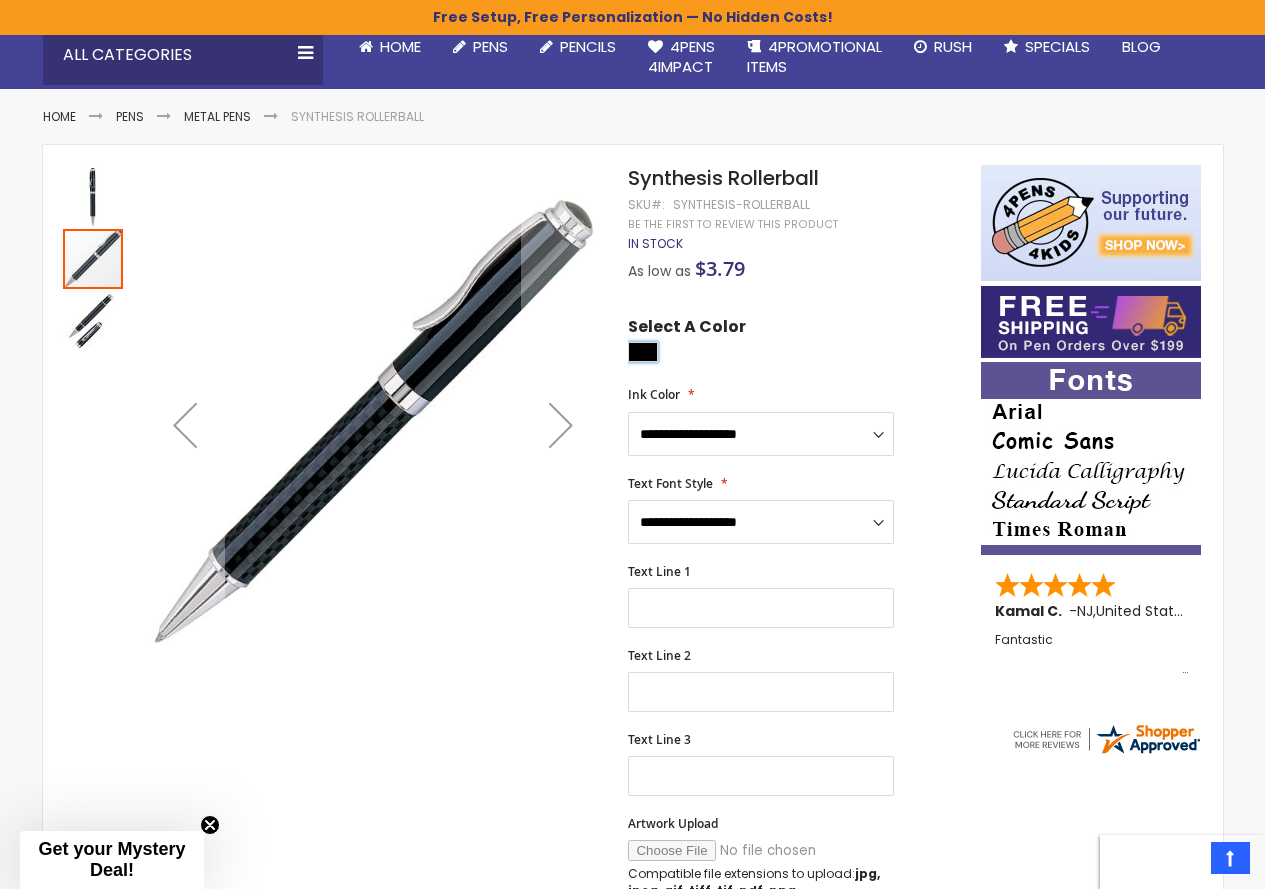 click at bounding box center (93, 197) 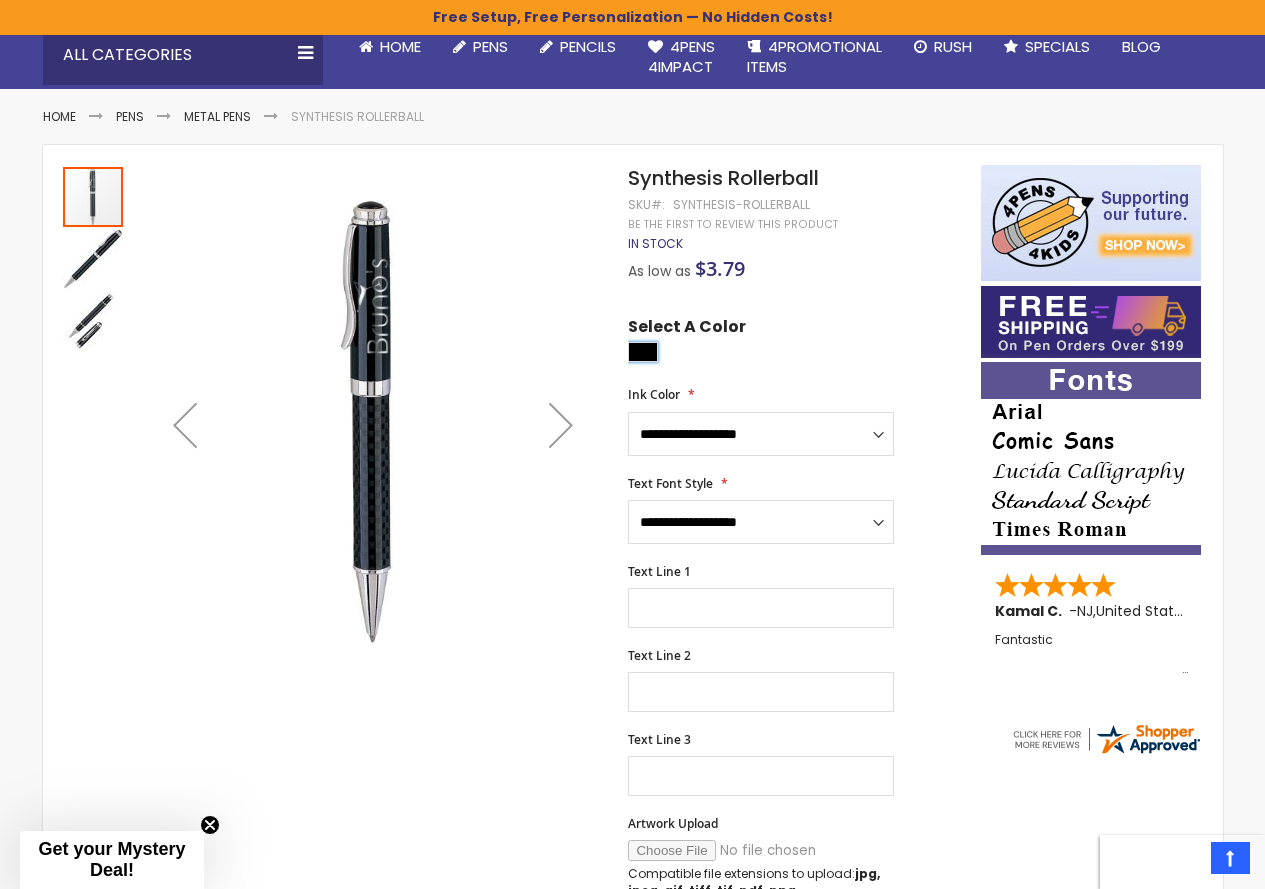 click at bounding box center (93, 197) 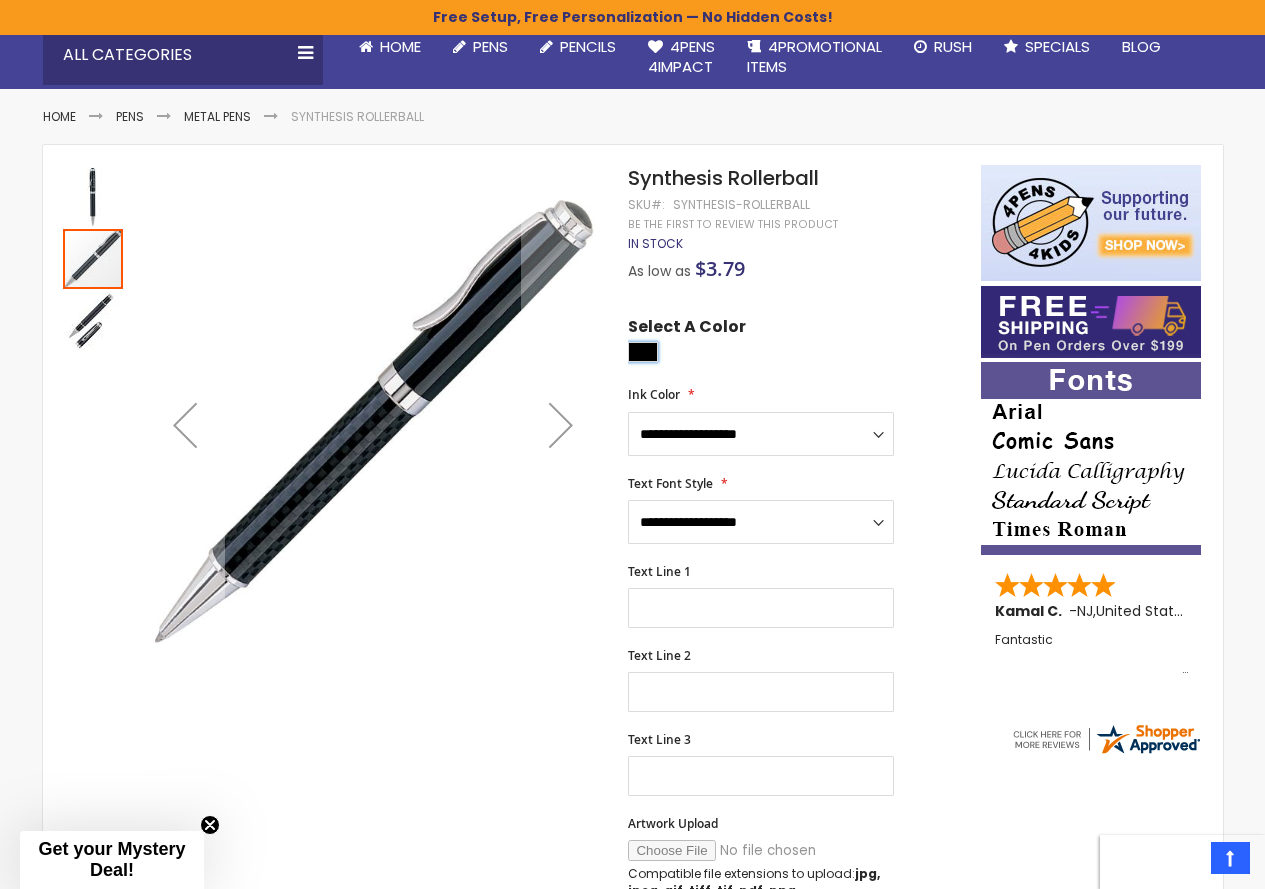 click at bounding box center [93, 197] 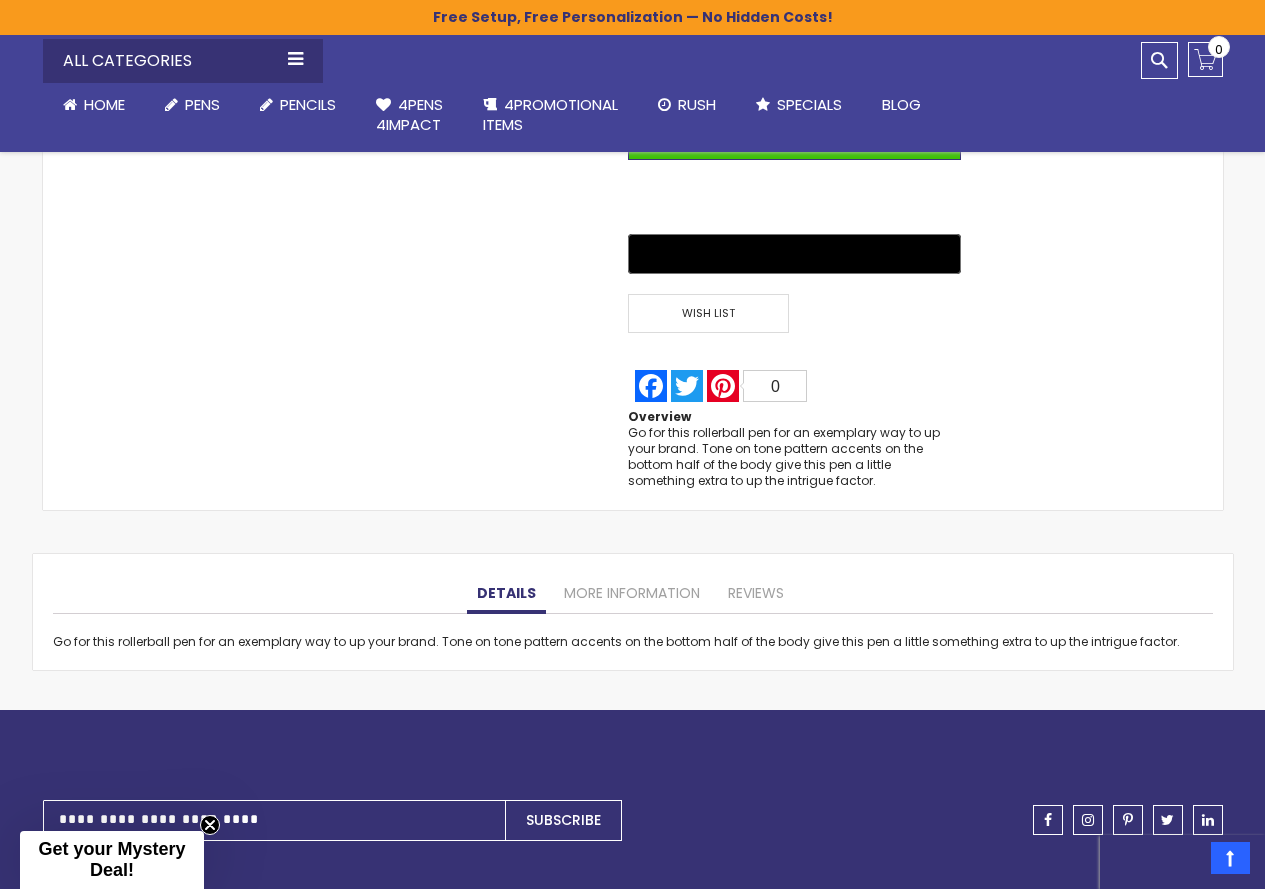 scroll, scrollTop: 1600, scrollLeft: 0, axis: vertical 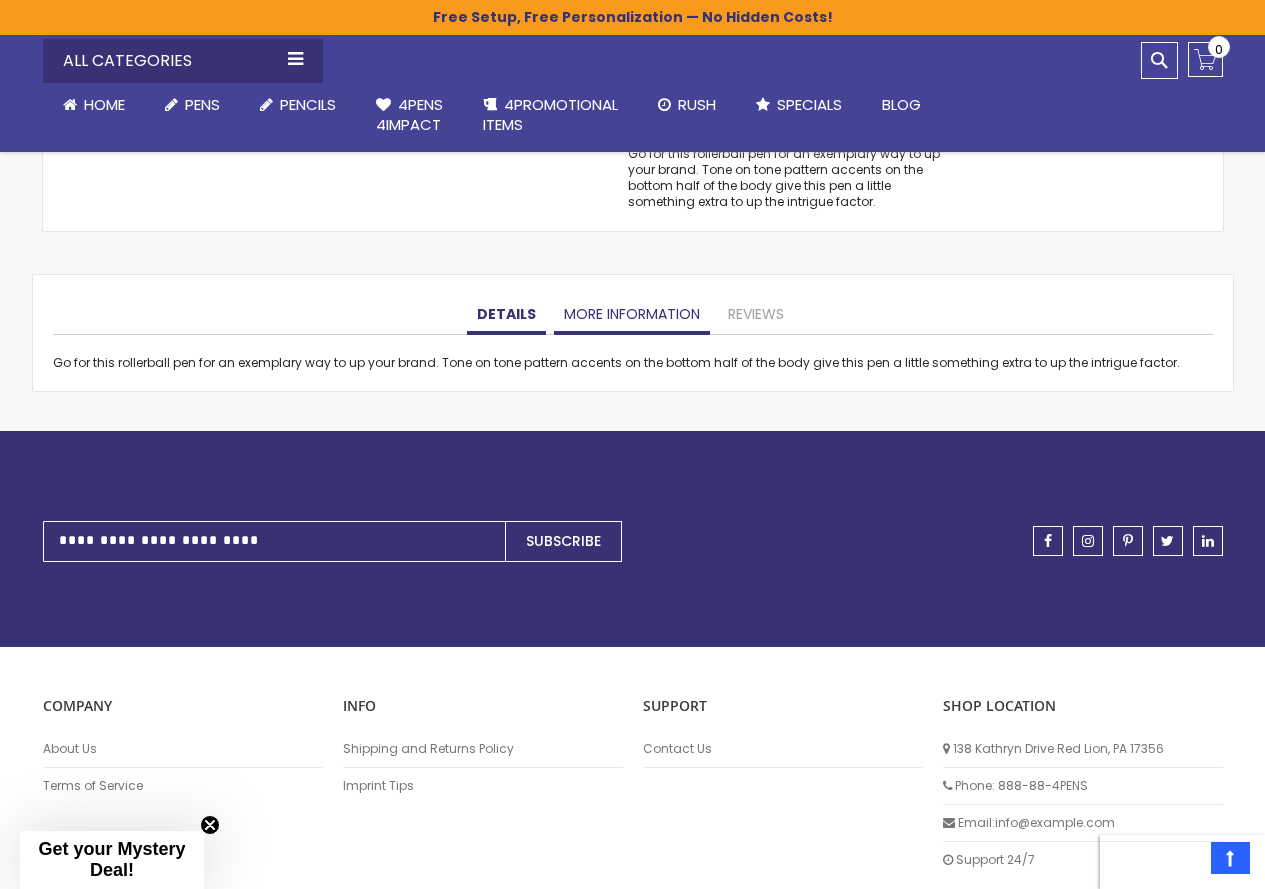 click on "More Information" at bounding box center [632, 315] 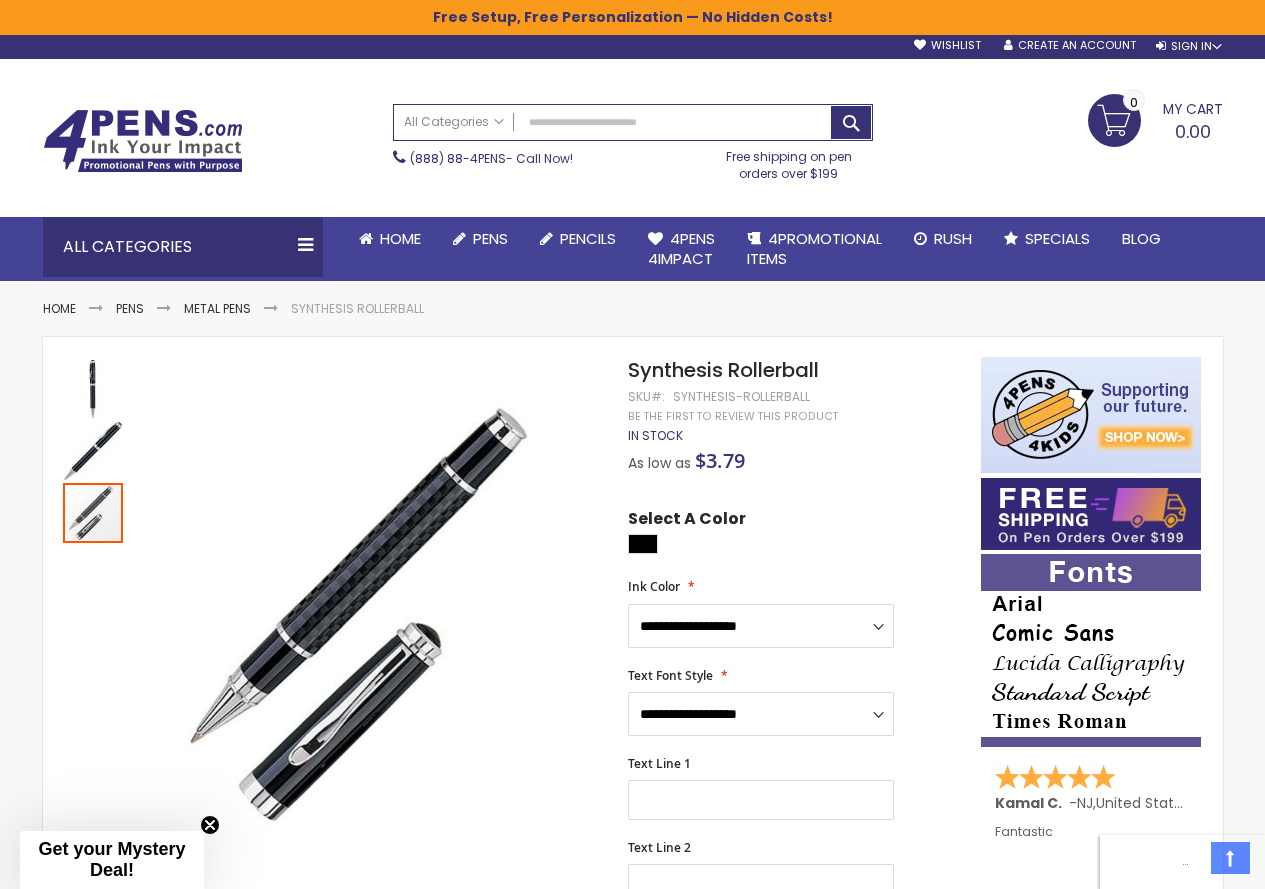 scroll, scrollTop: 0, scrollLeft: 0, axis: both 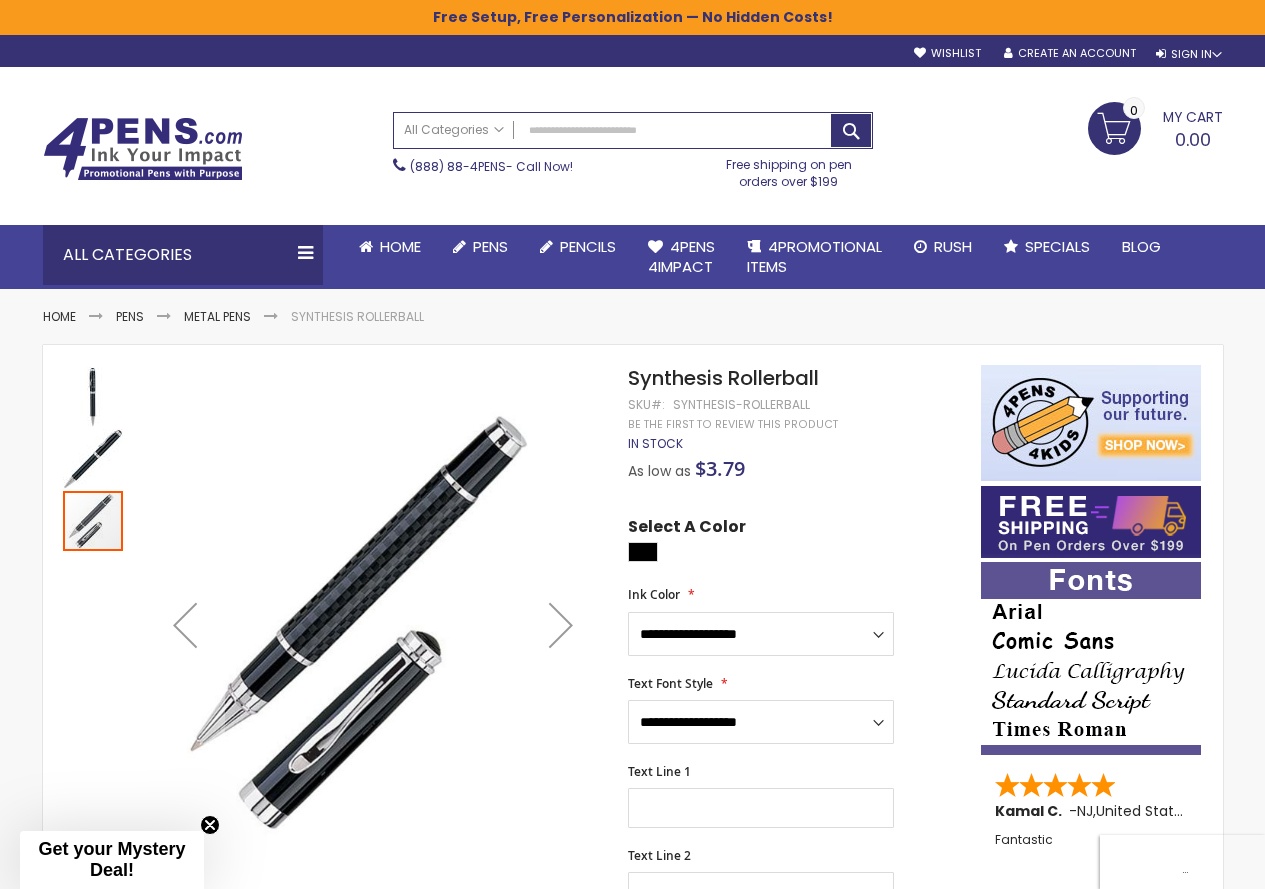 click at bounding box center [93, 397] 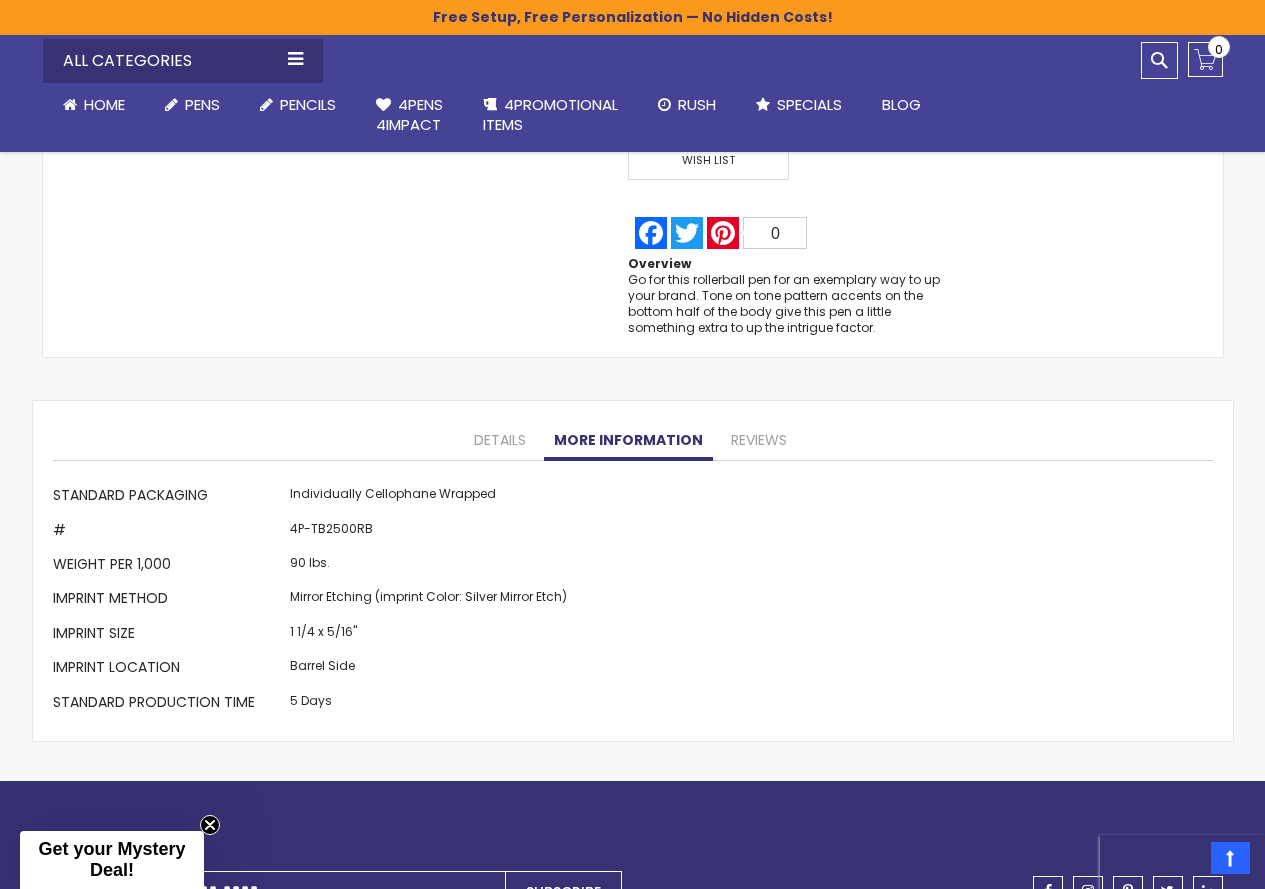 scroll, scrollTop: 1500, scrollLeft: 0, axis: vertical 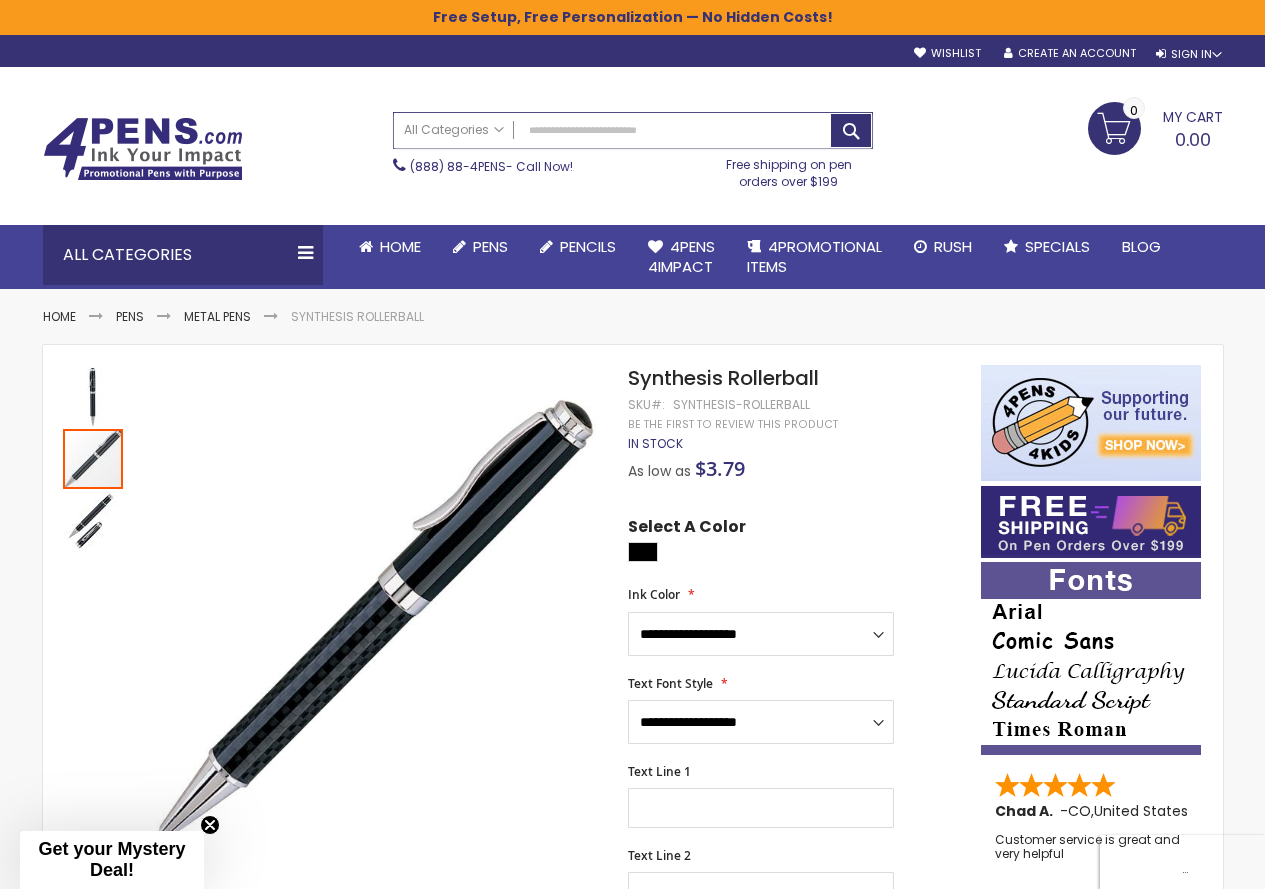 click on "Search" at bounding box center (633, 130) 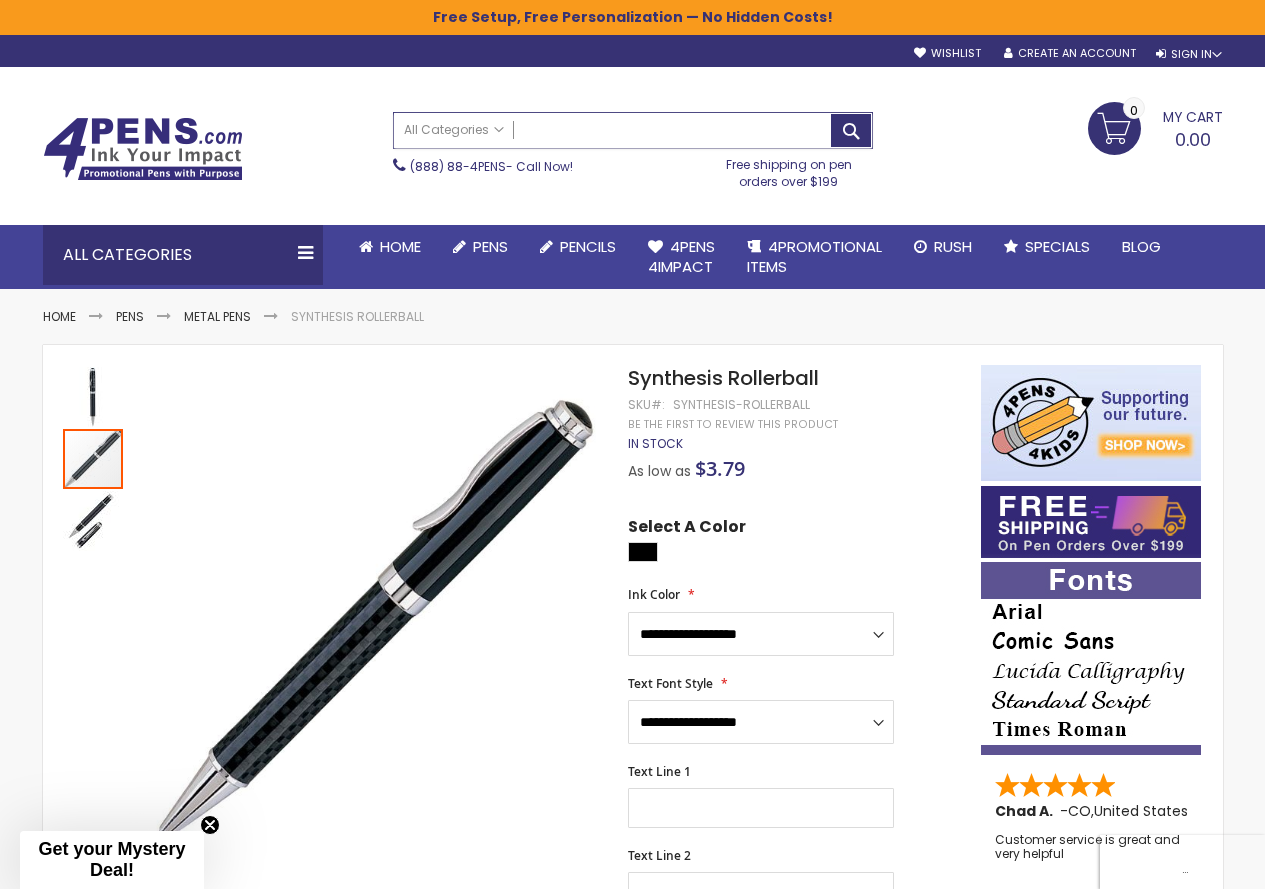paste on "**********" 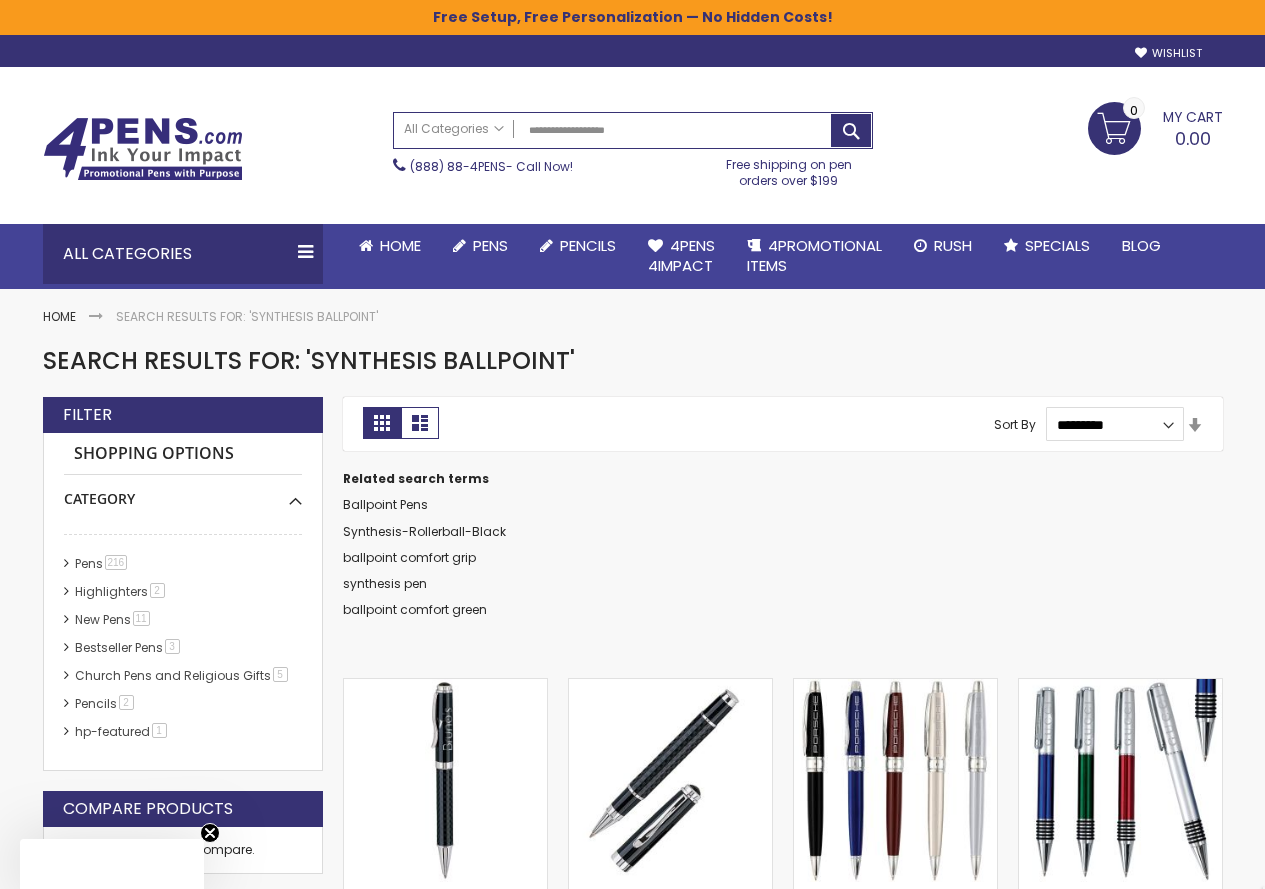 scroll, scrollTop: 0, scrollLeft: 0, axis: both 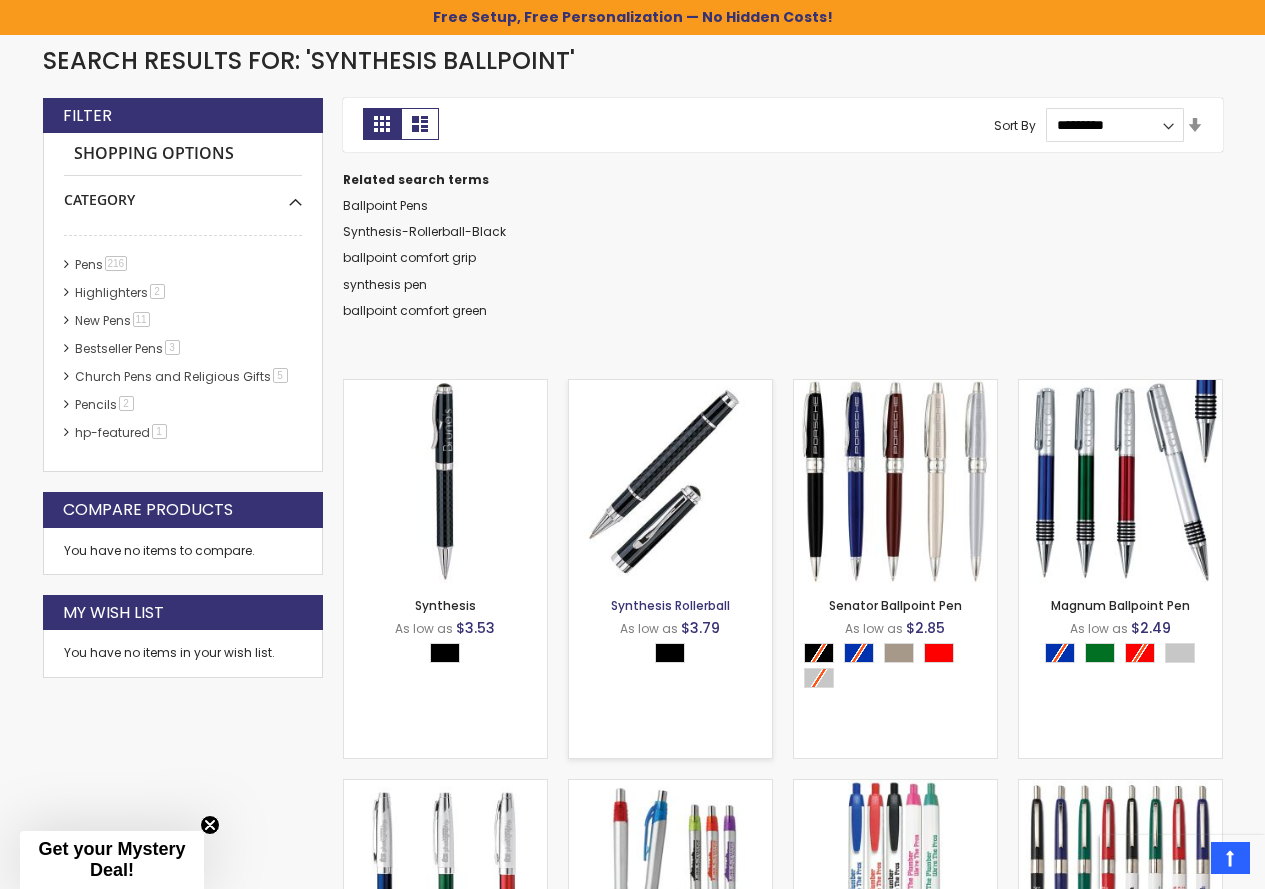 click on "Synthesis Rollerball" at bounding box center [670, 605] 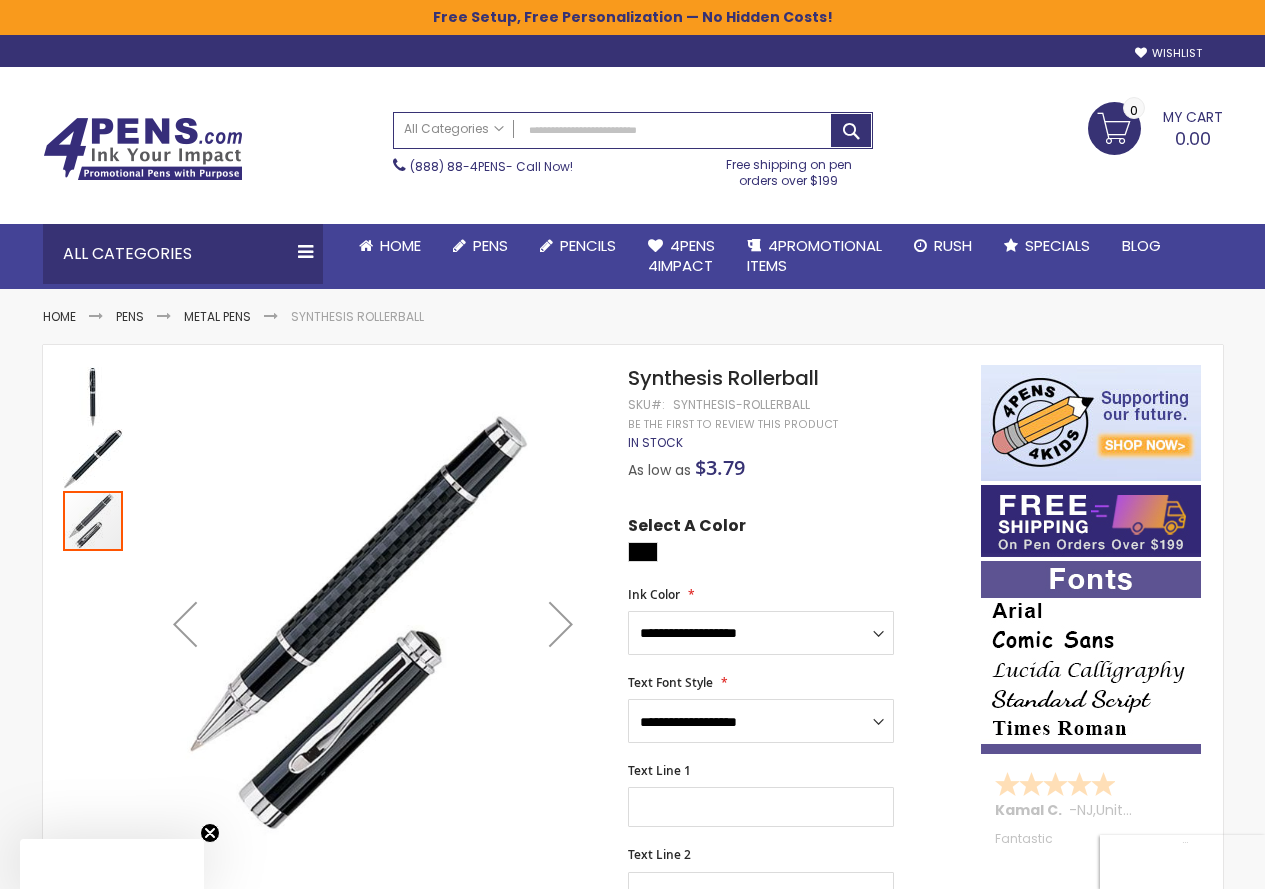 scroll, scrollTop: 0, scrollLeft: 0, axis: both 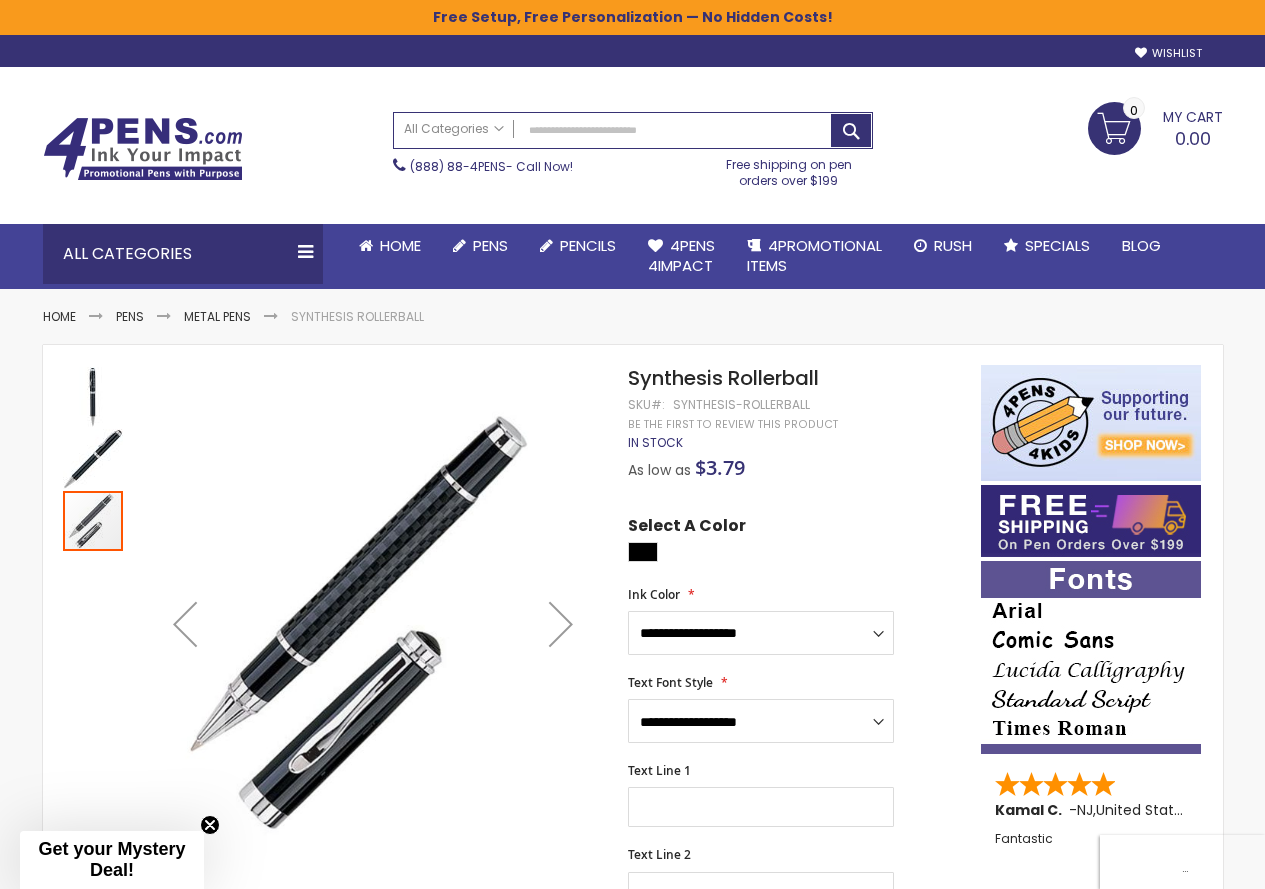 click at bounding box center (93, 397) 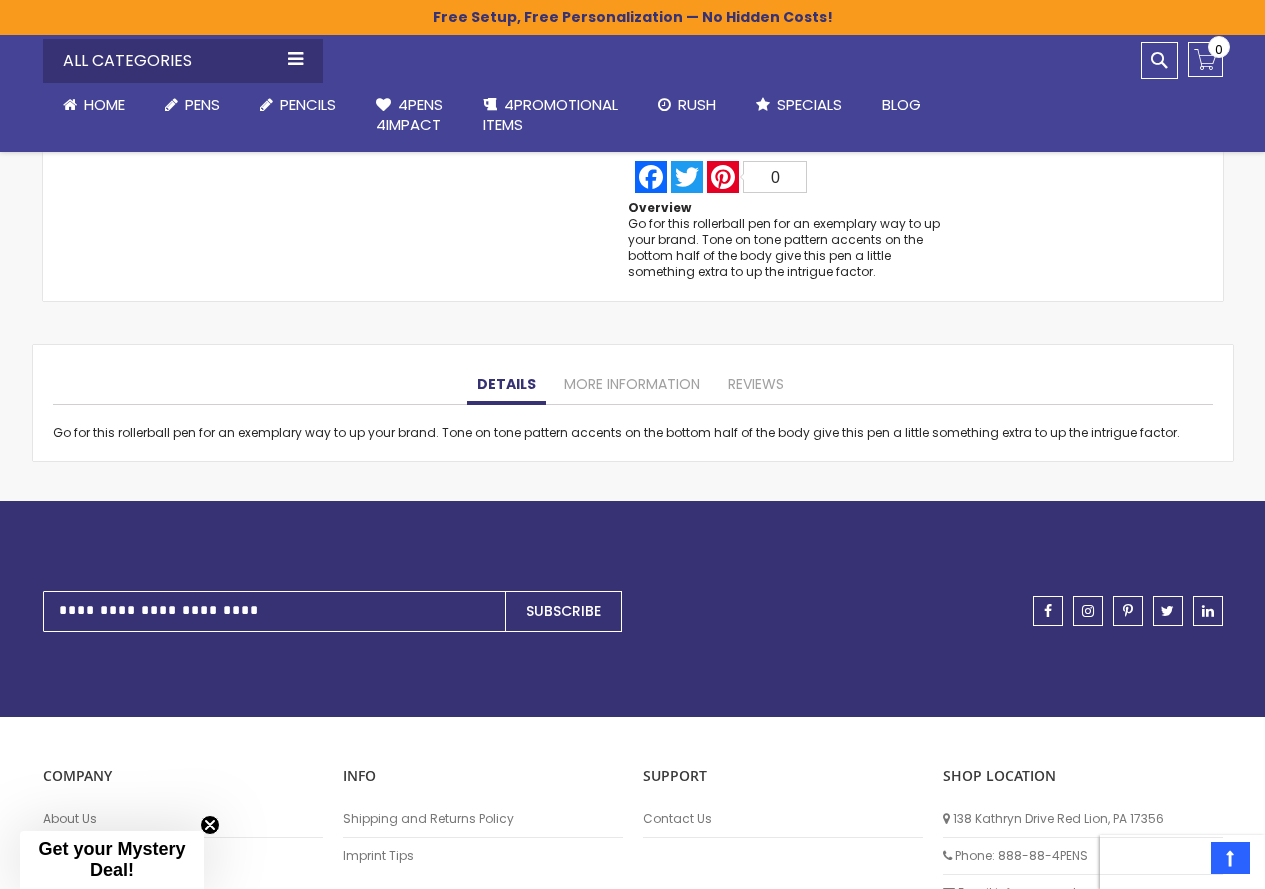 scroll, scrollTop: 1719, scrollLeft: 0, axis: vertical 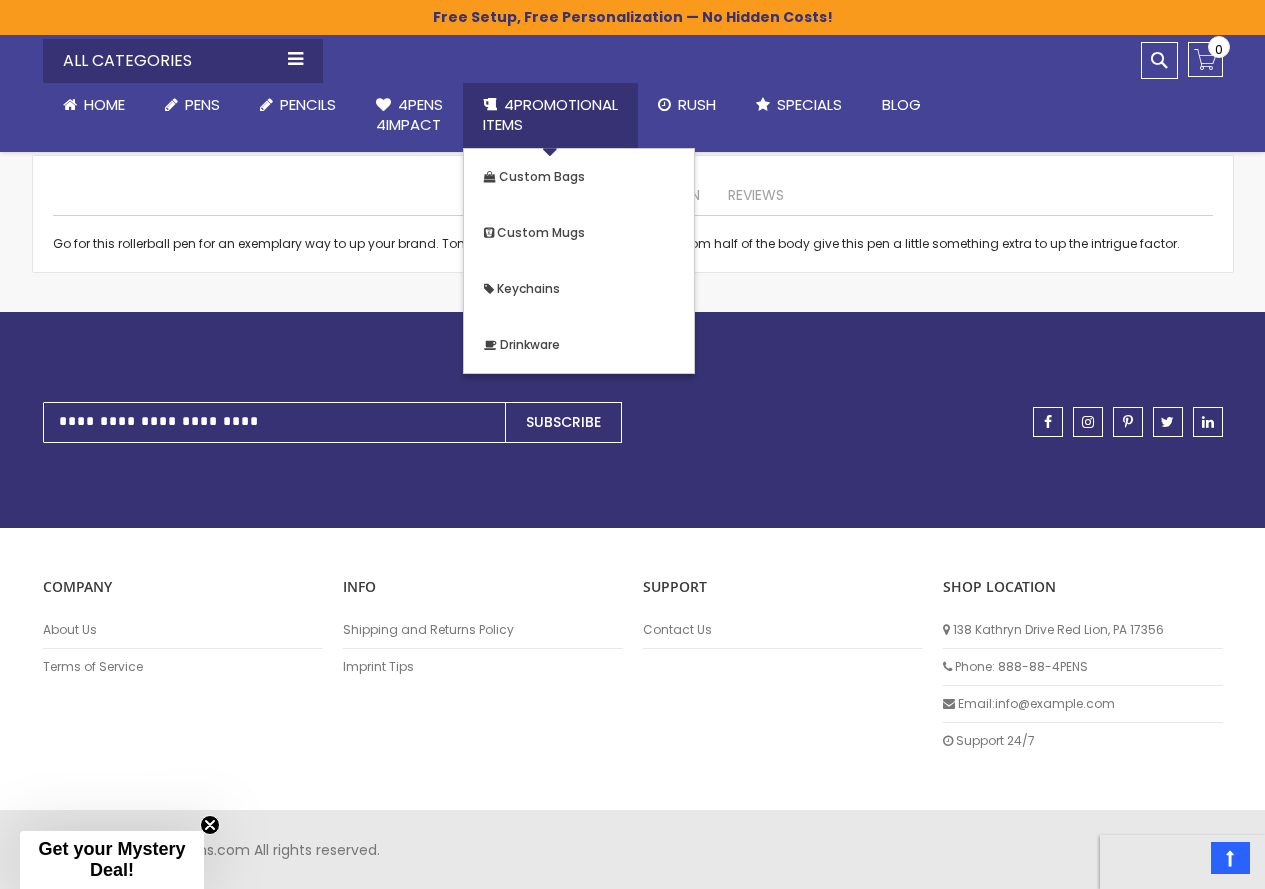click on "Custom Mugs" at bounding box center (579, 233) 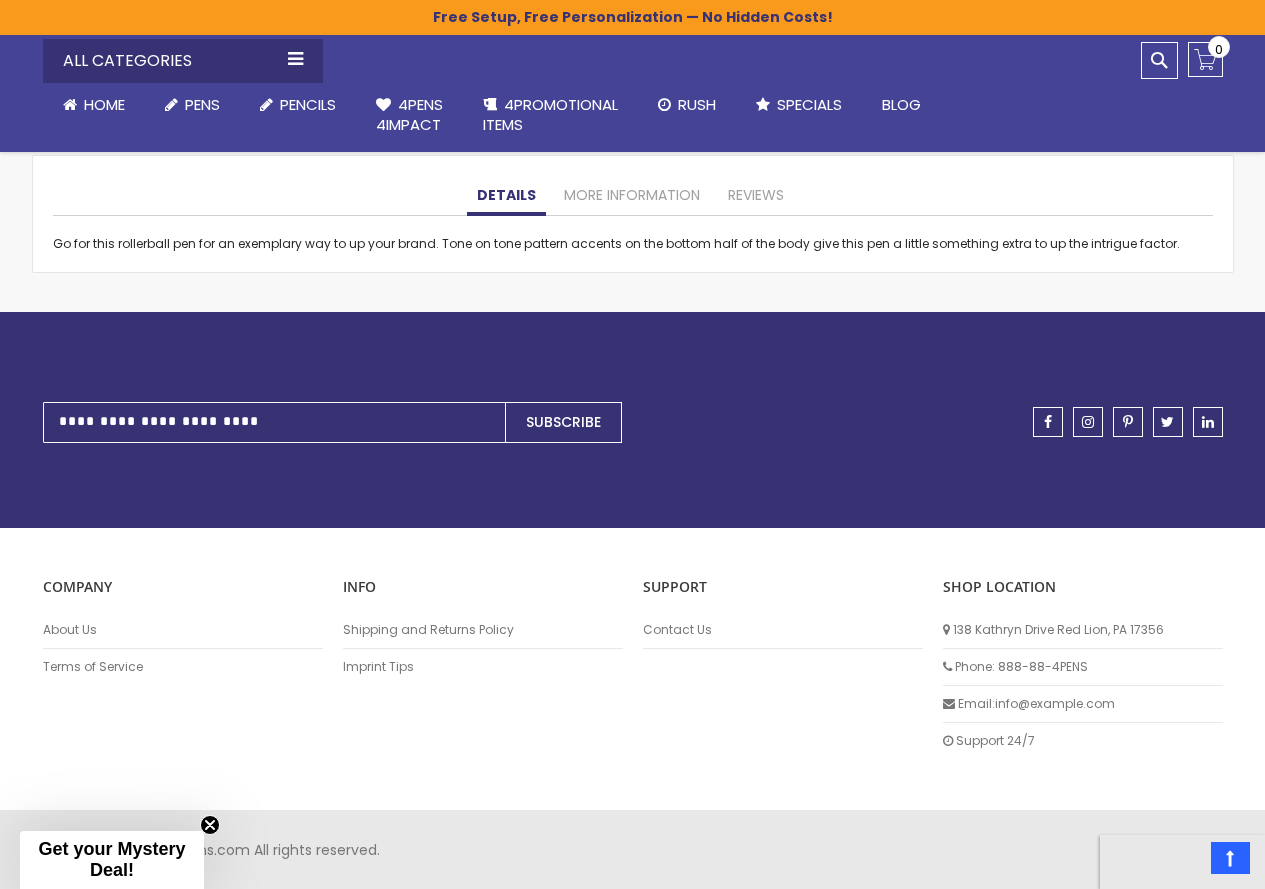 click on "Go for this rollerball pen for an exemplary way to up your brand. Tone on tone pattern accents on the bottom half of the body give this pen a little something extra to up the intrigue factor." at bounding box center (633, 233) 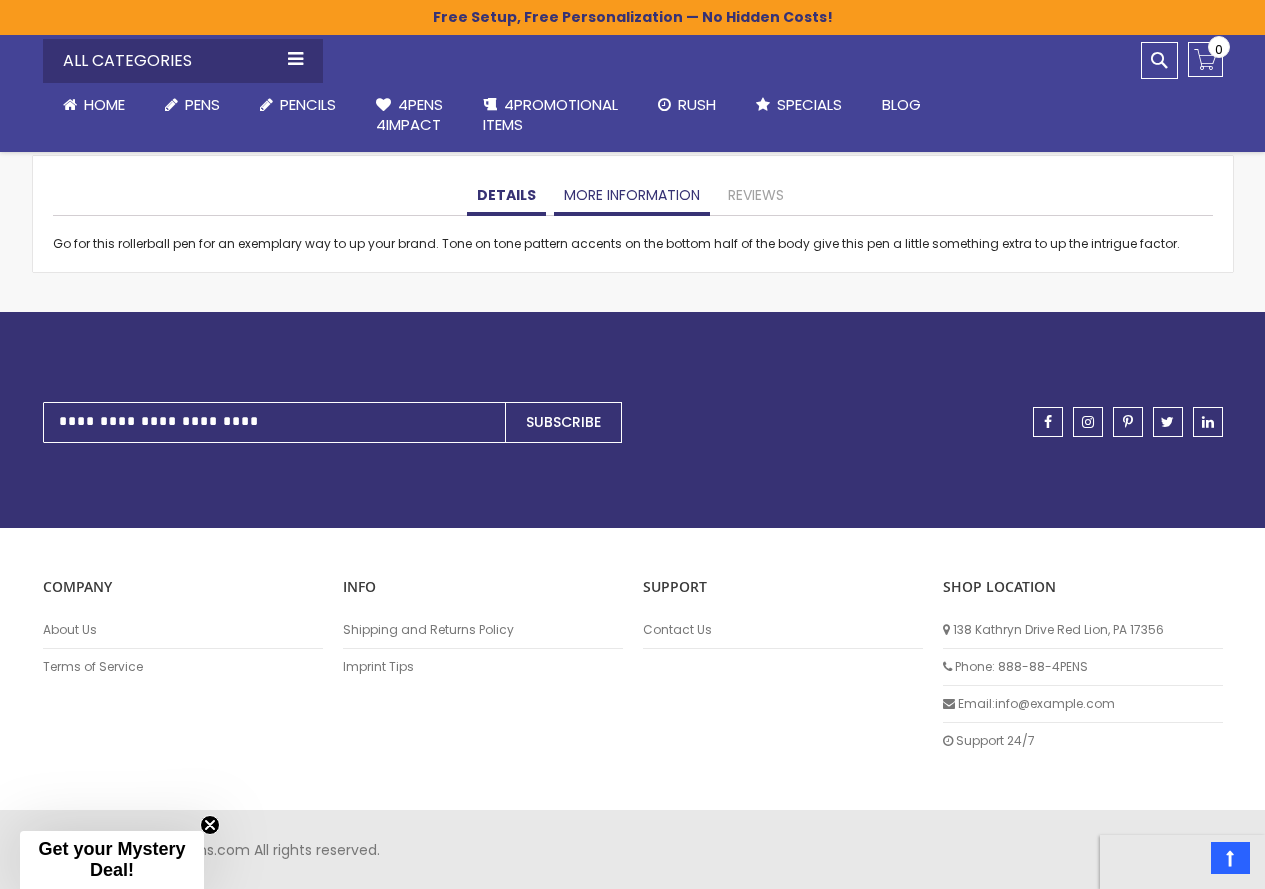 click on "More Information" at bounding box center (632, 196) 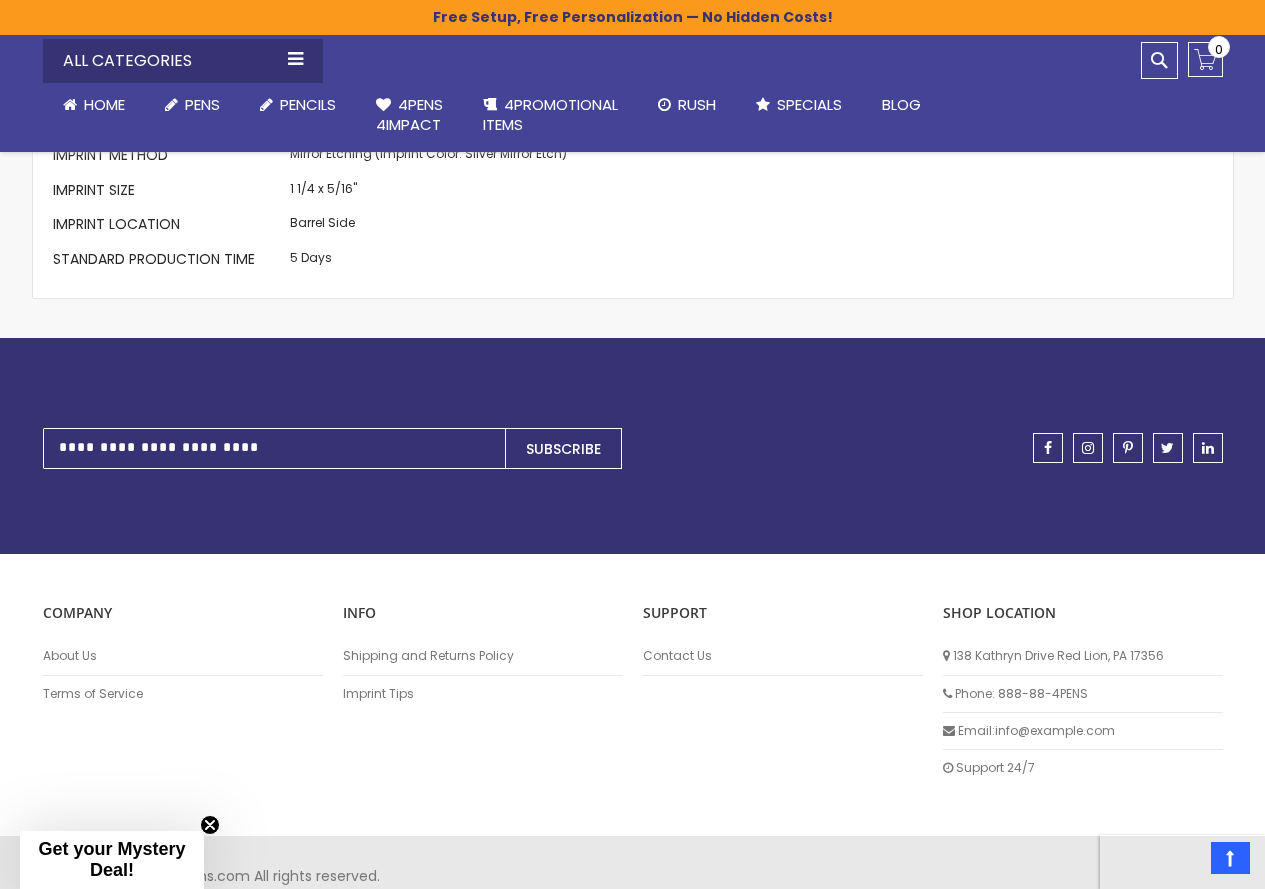 scroll, scrollTop: 1919, scrollLeft: 0, axis: vertical 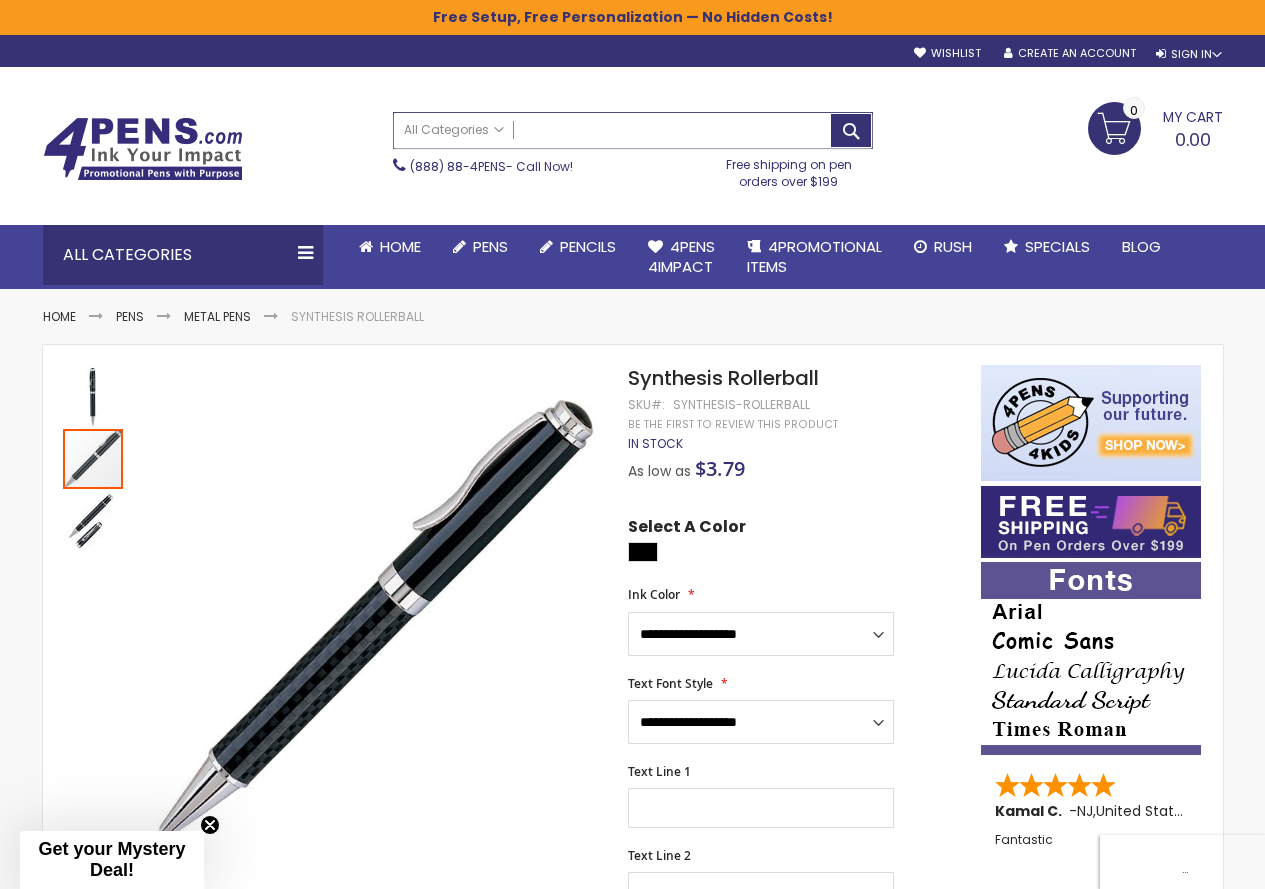 click on "Search" at bounding box center [633, 130] 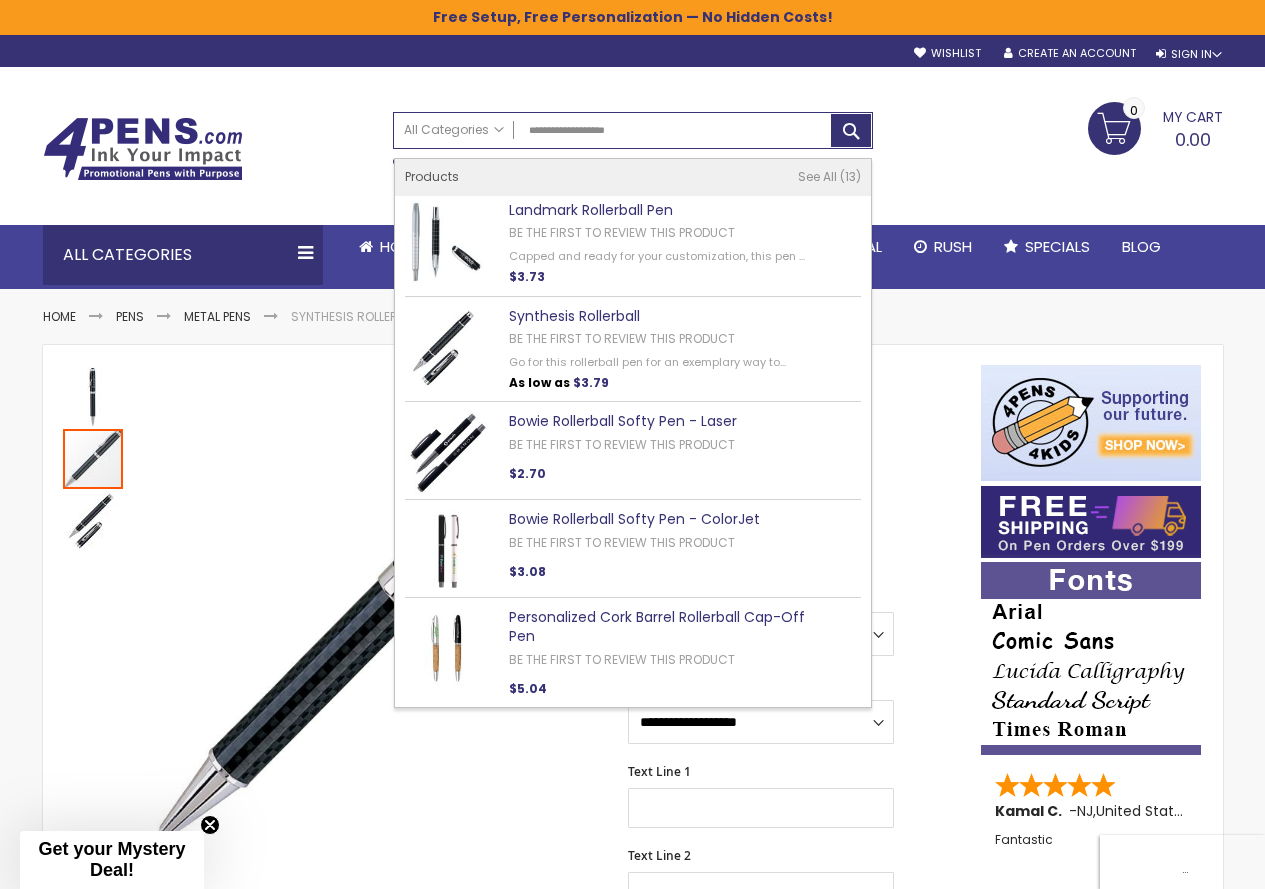 type on "**********" 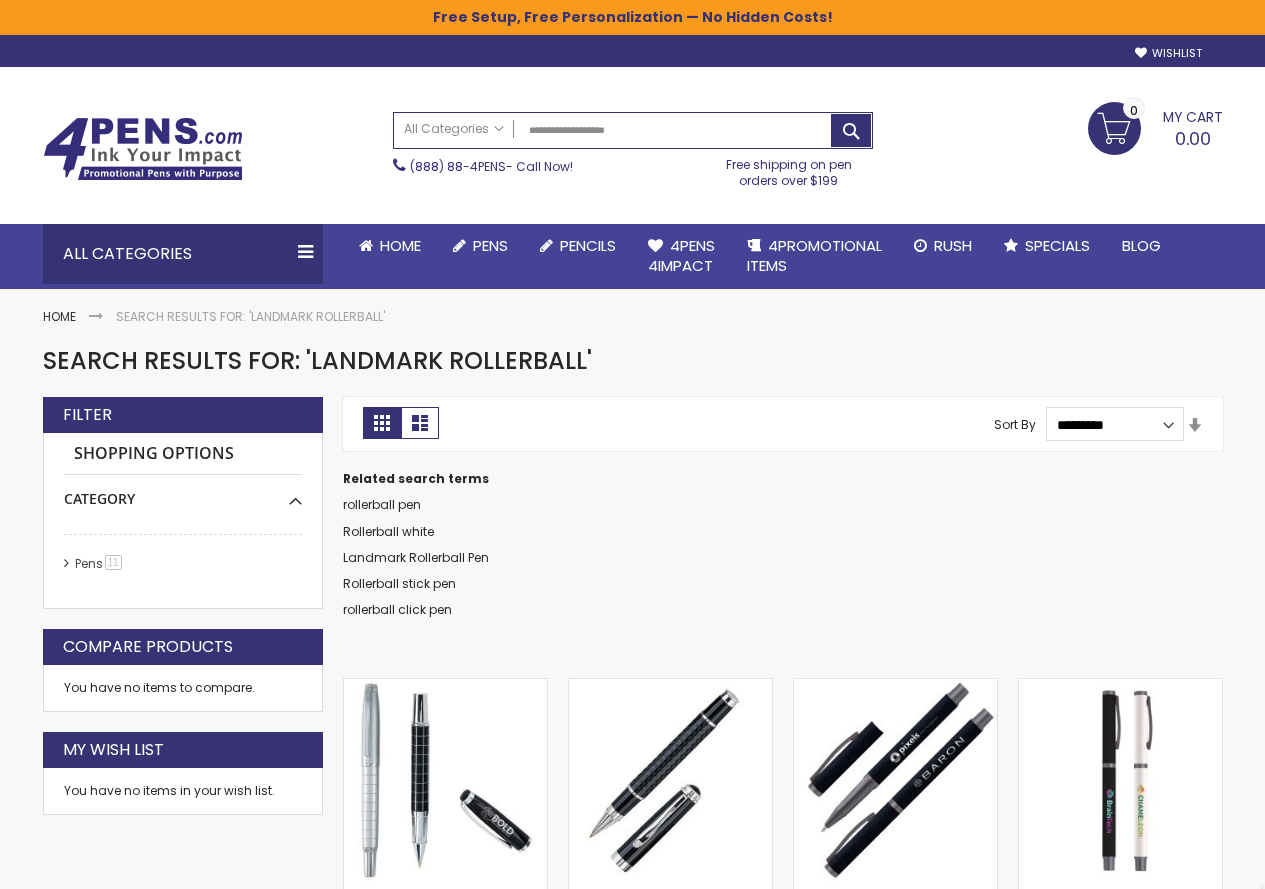 scroll, scrollTop: 0, scrollLeft: 0, axis: both 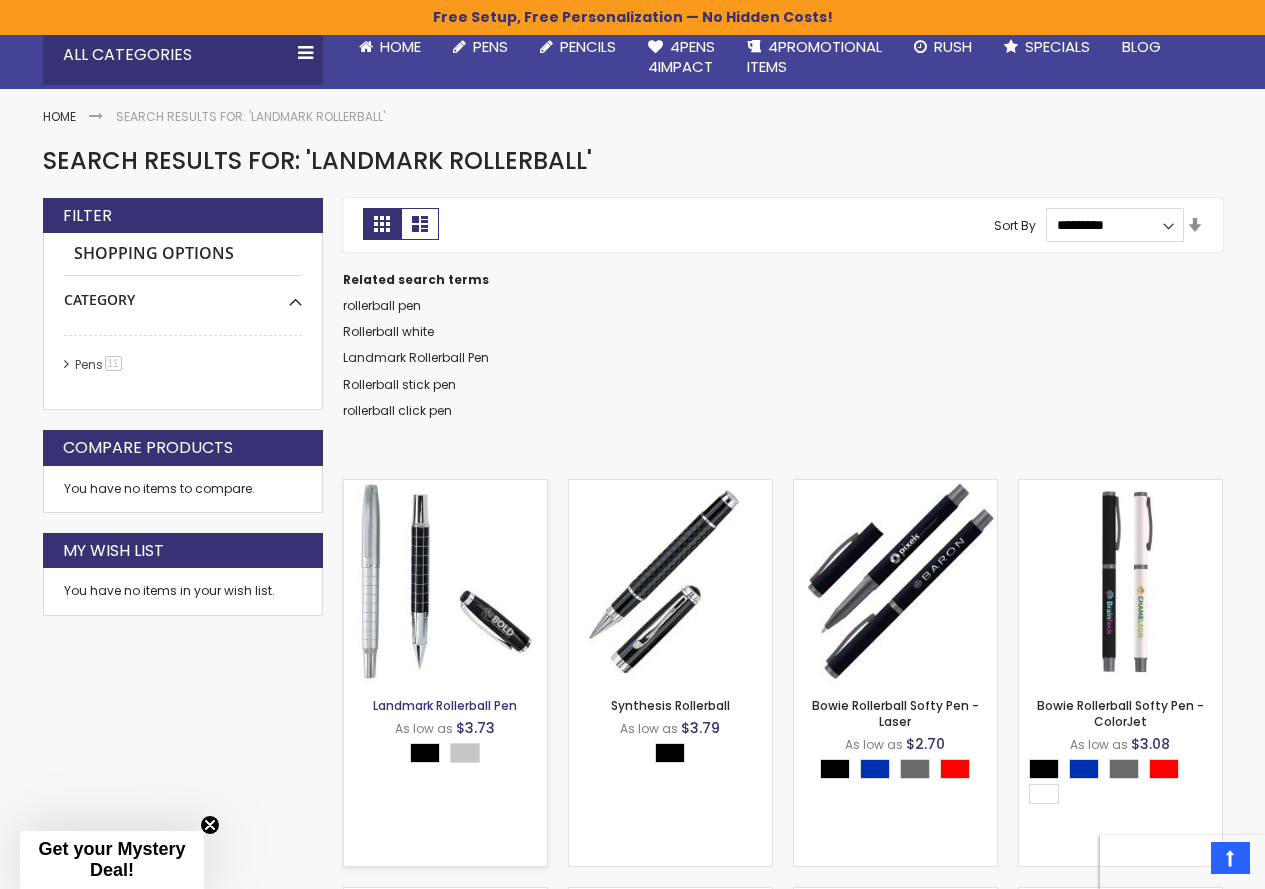 click on "Landmark Rollerball Pen" at bounding box center (445, 705) 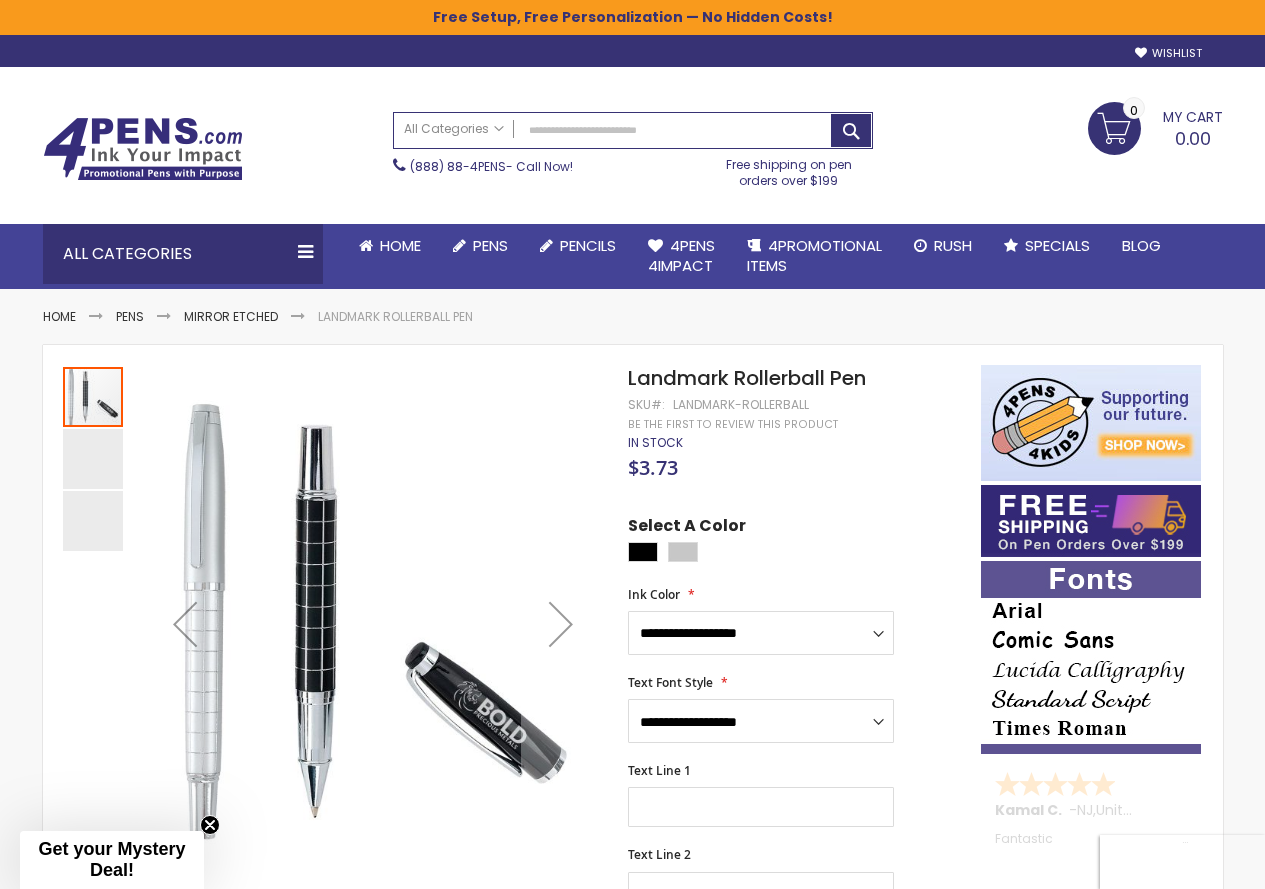 scroll, scrollTop: 0, scrollLeft: 0, axis: both 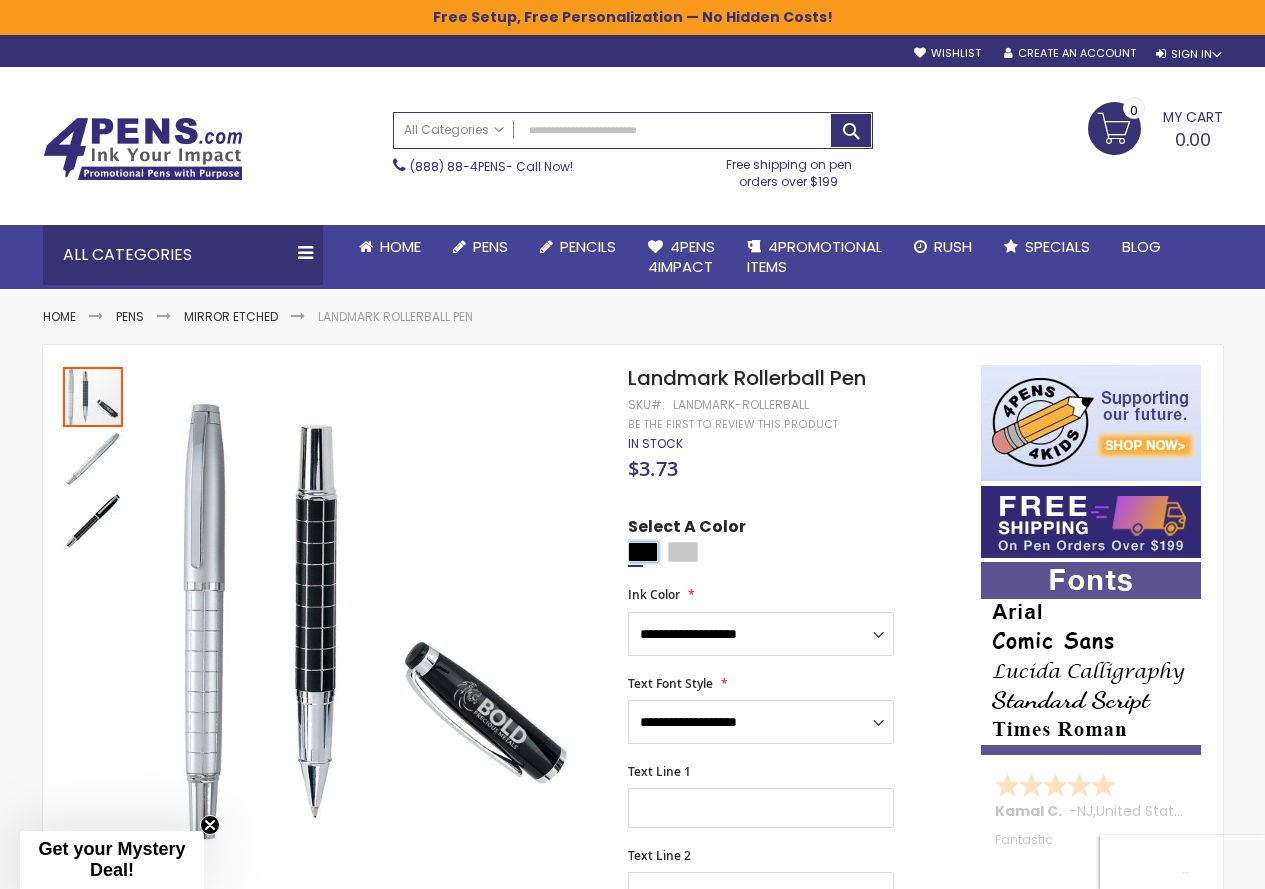 click at bounding box center [643, 552] 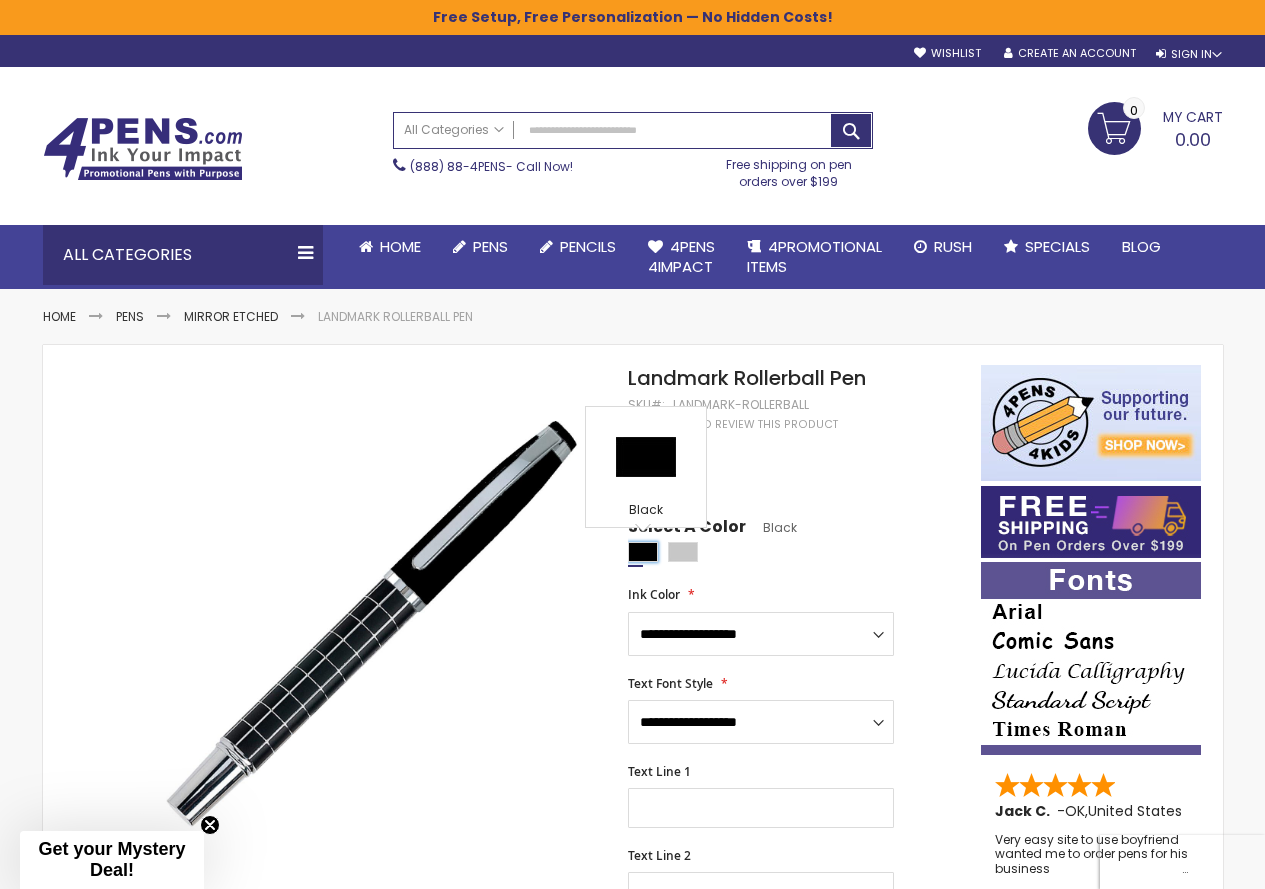 click at bounding box center (643, 552) 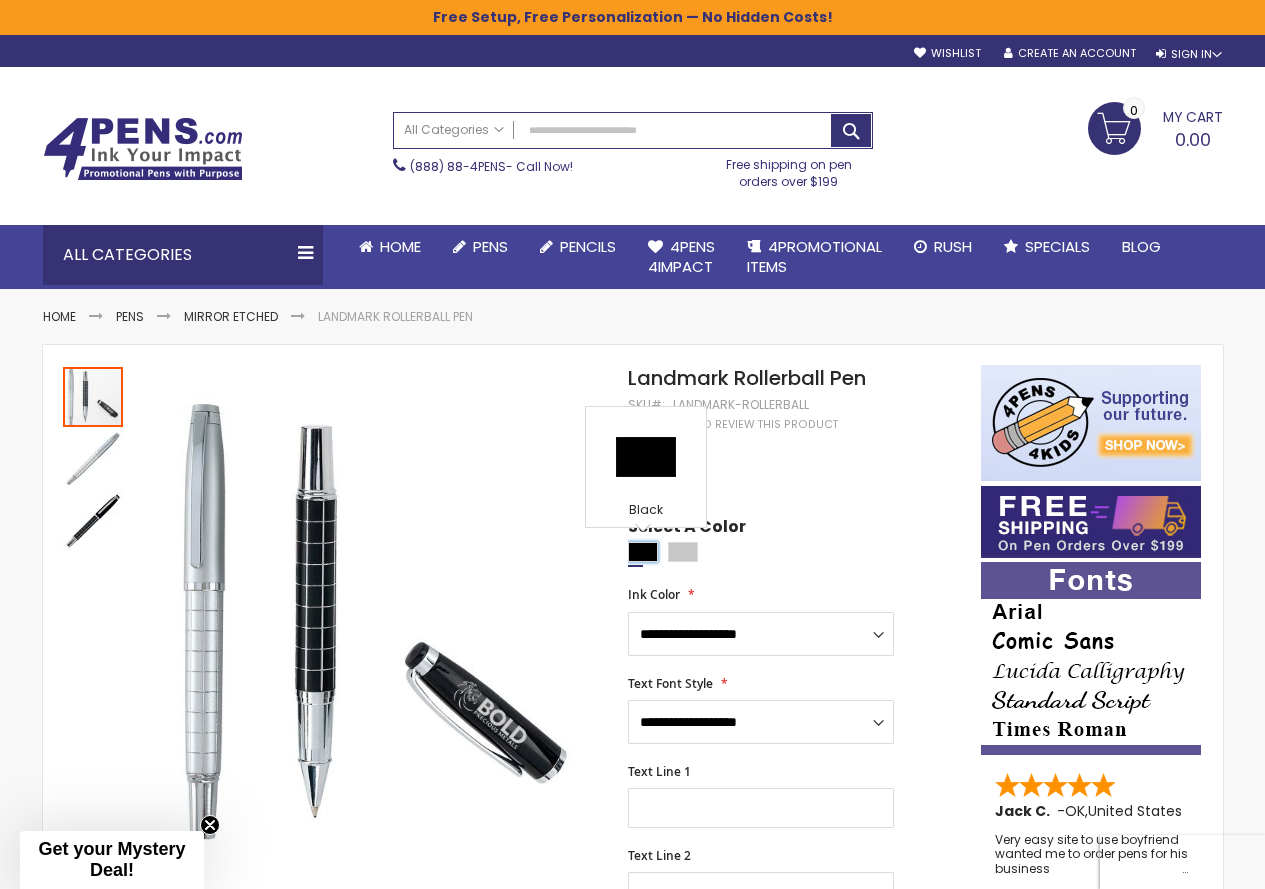 click at bounding box center (643, 552) 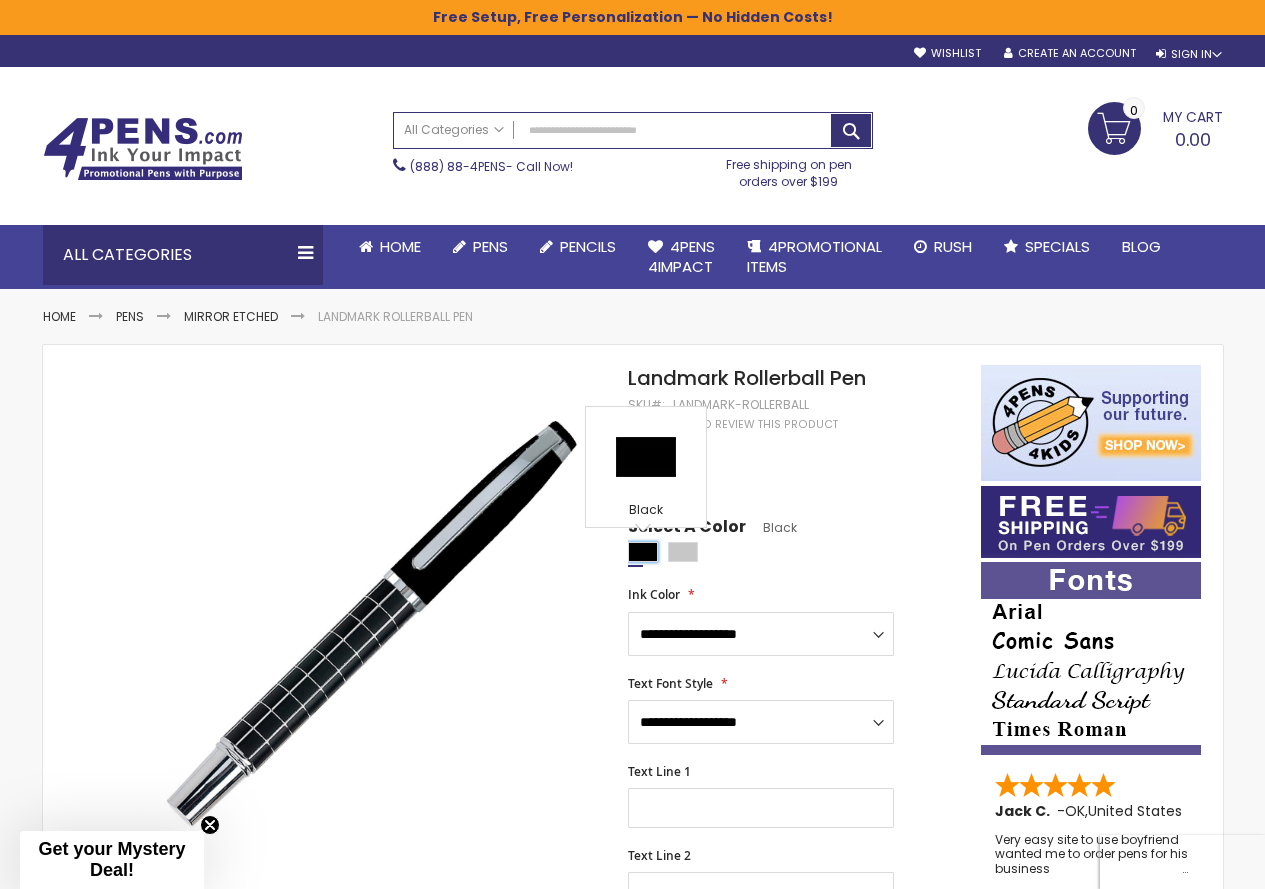 click at bounding box center [643, 552] 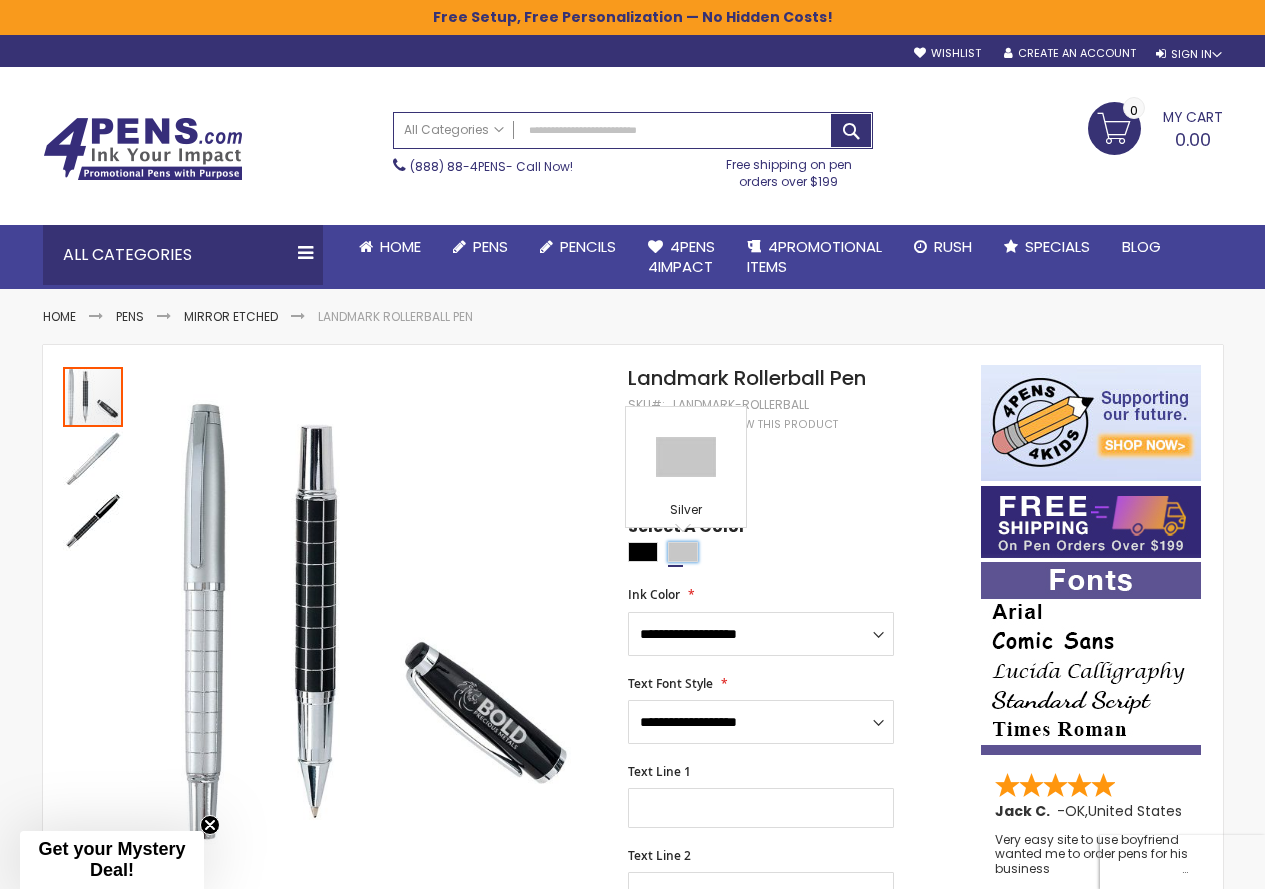 click at bounding box center (683, 552) 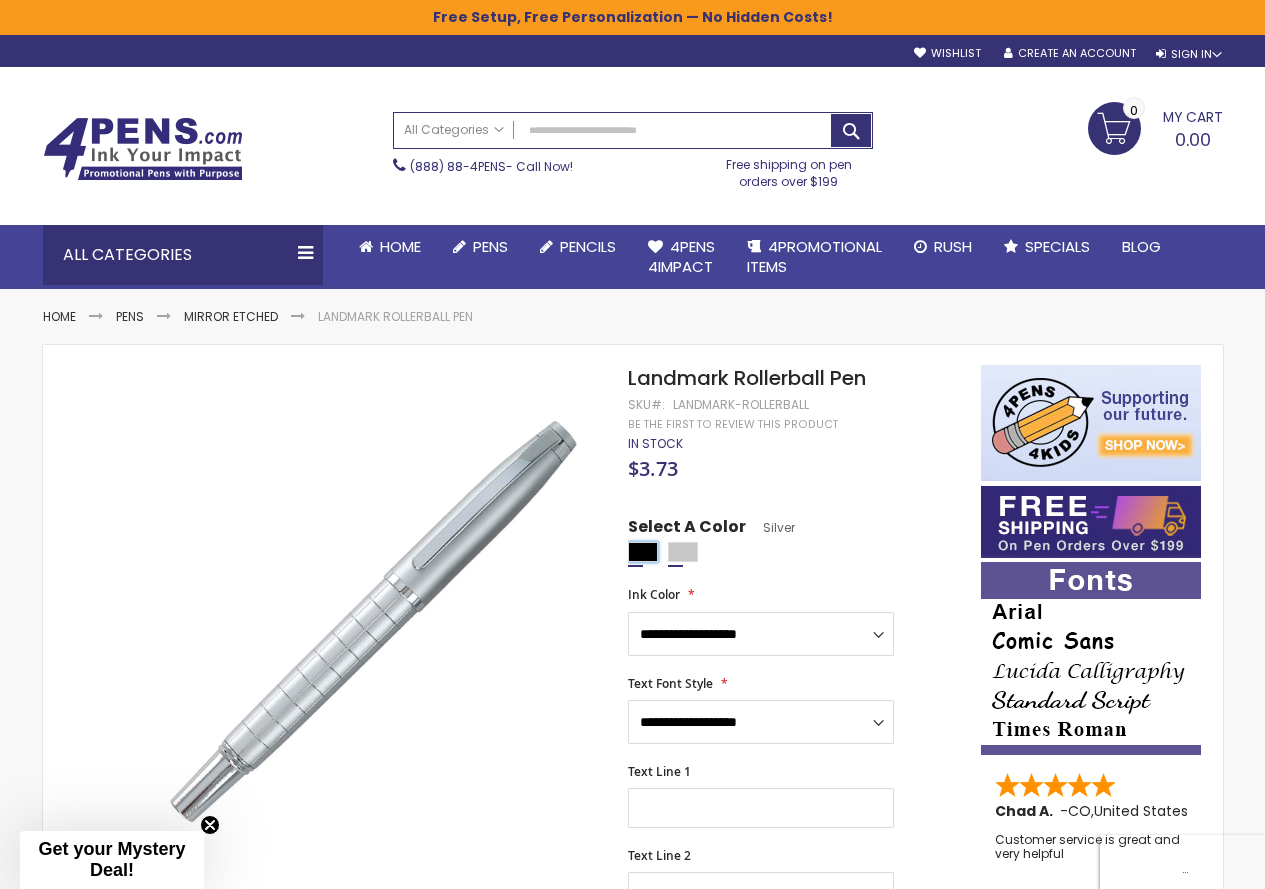 click at bounding box center [643, 552] 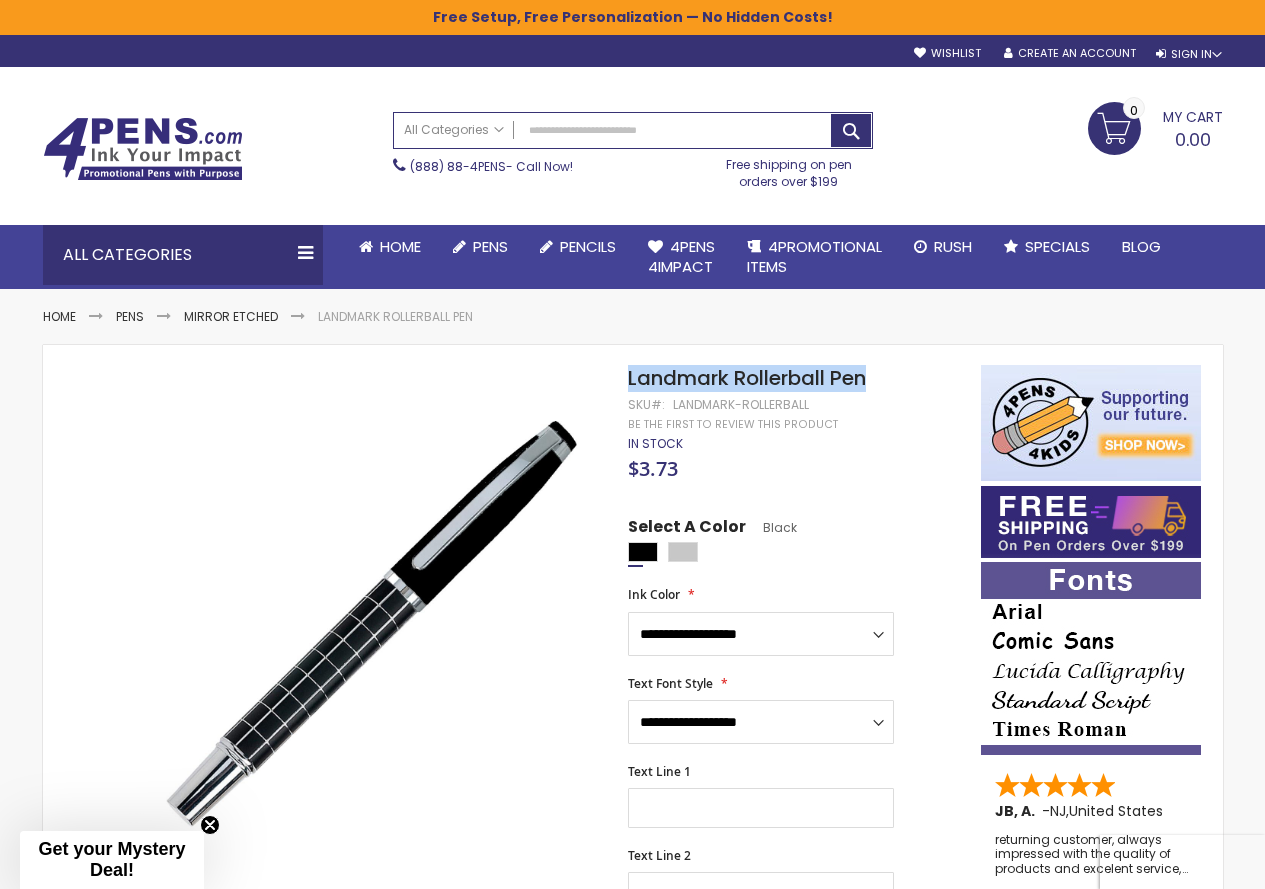 drag, startPoint x: 624, startPoint y: 377, endPoint x: 878, endPoint y: 373, distance: 254.0315 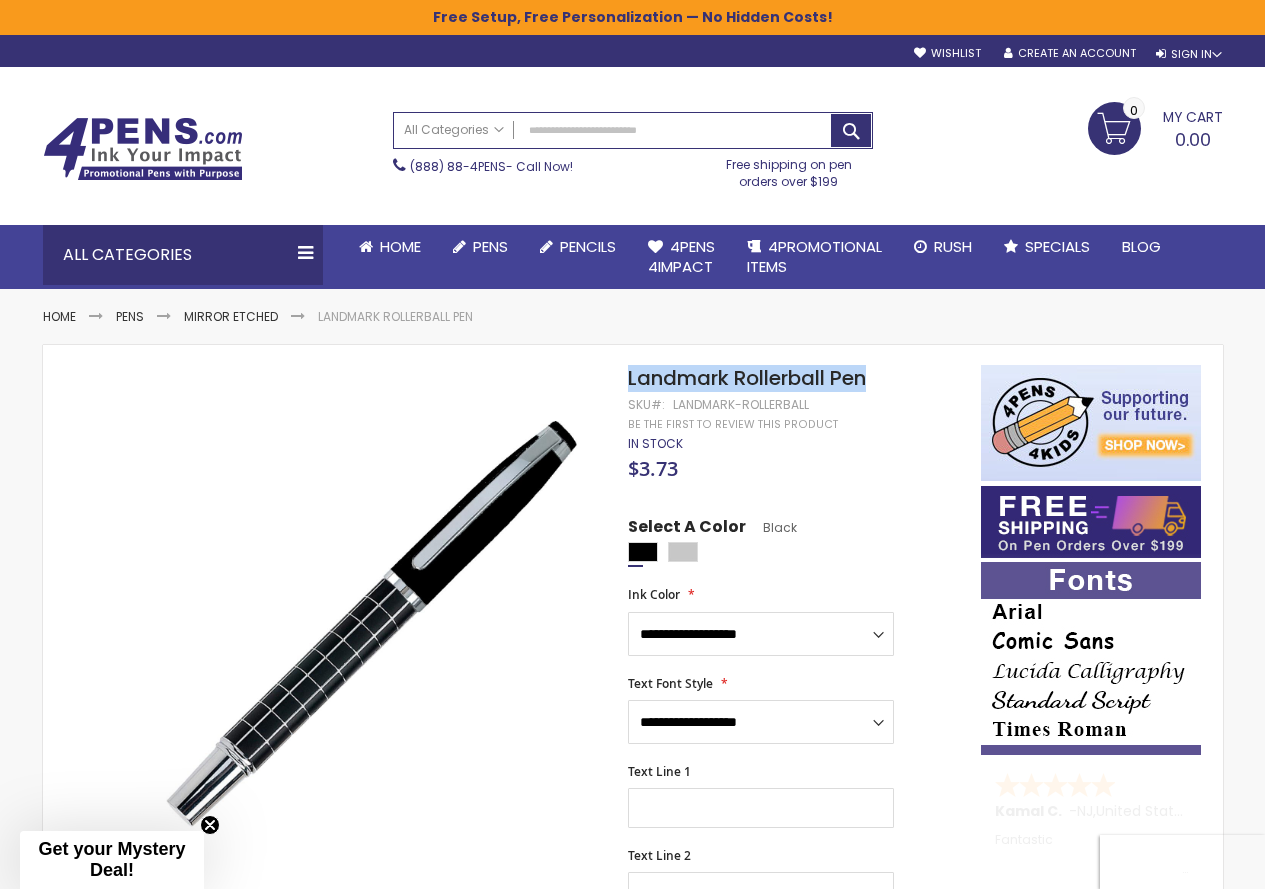copy on "Skip to the end of the images gallery
Skip to the beginning of the images gallery
Landmark Rollerball Pen" 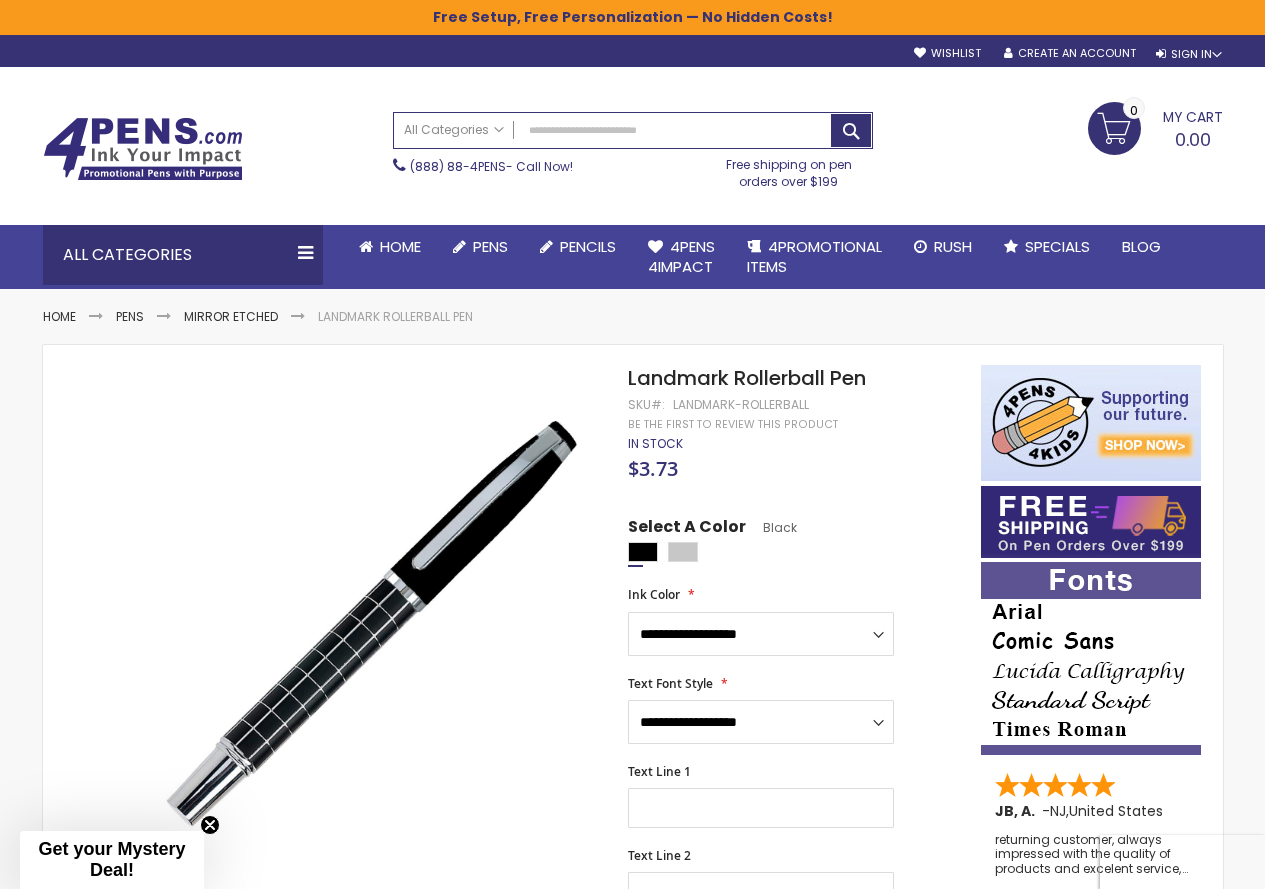 click on "**********" at bounding box center [794, 1067] 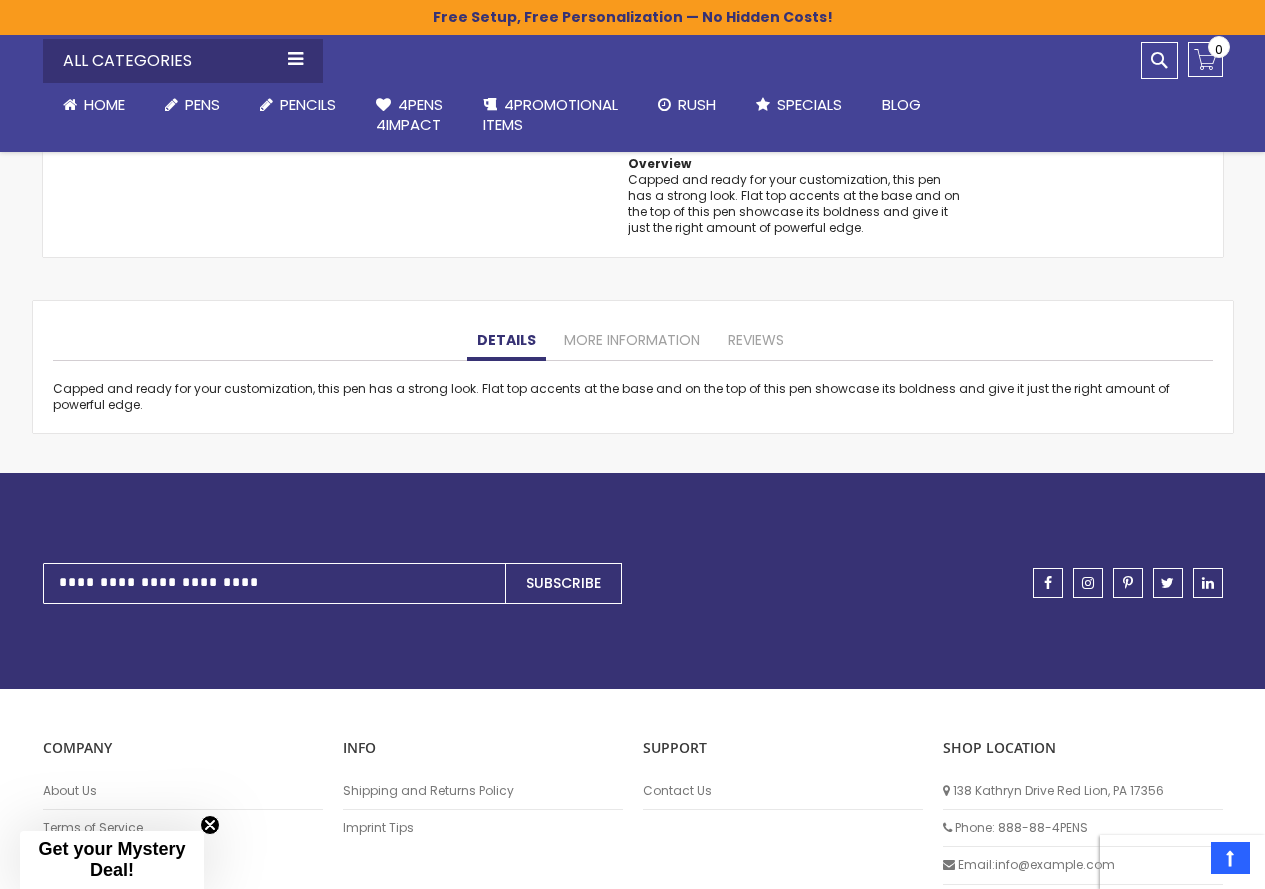 scroll, scrollTop: 1600, scrollLeft: 0, axis: vertical 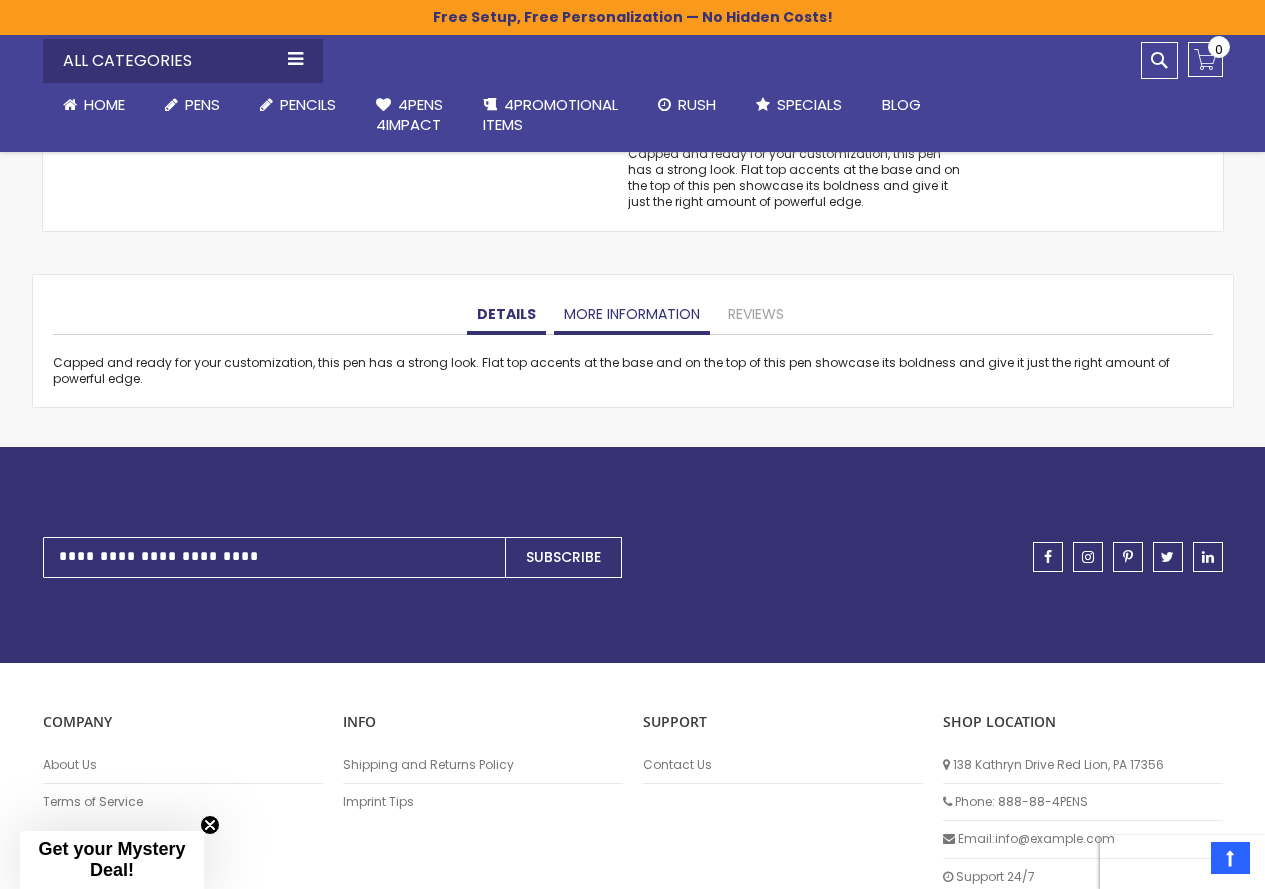click on "More Information" at bounding box center [632, 315] 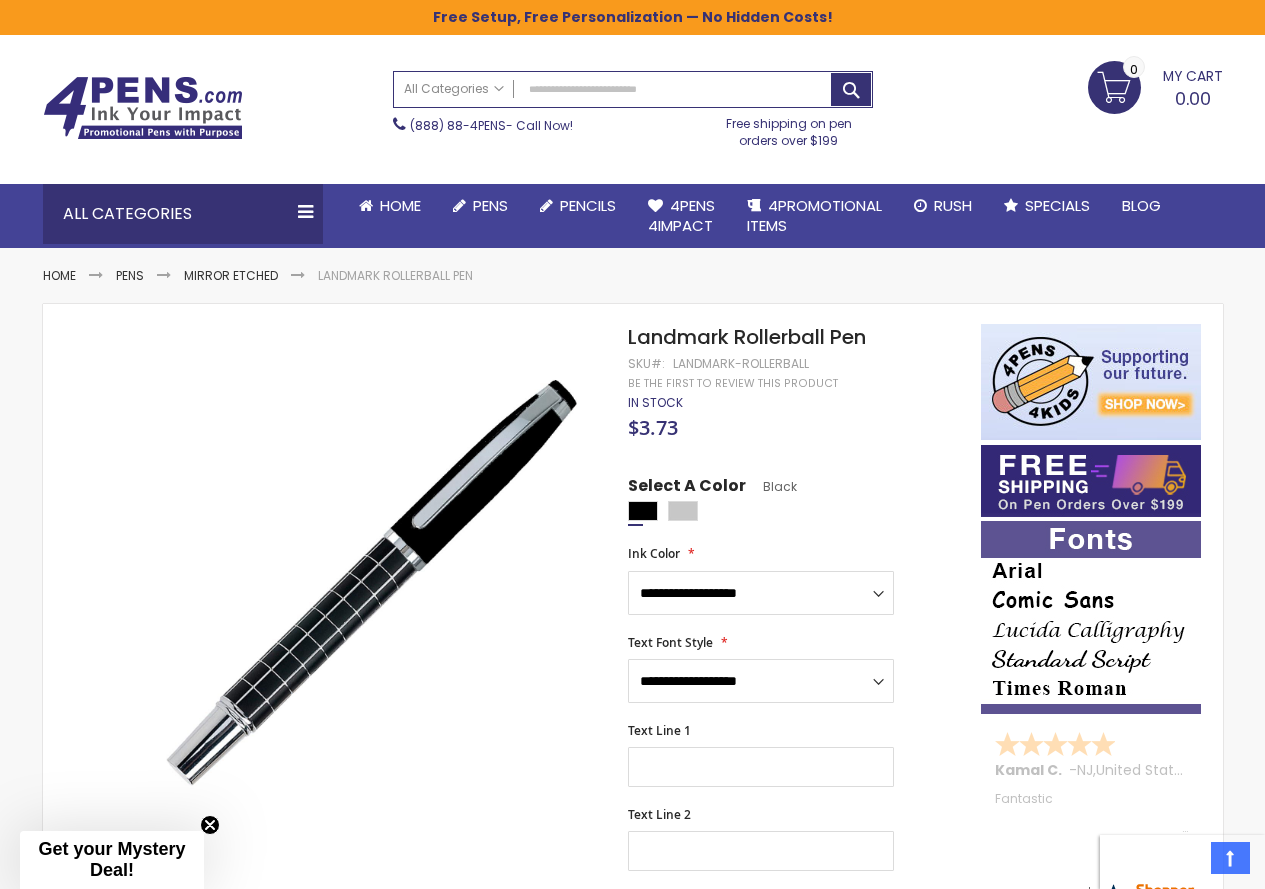 scroll, scrollTop: 0, scrollLeft: 0, axis: both 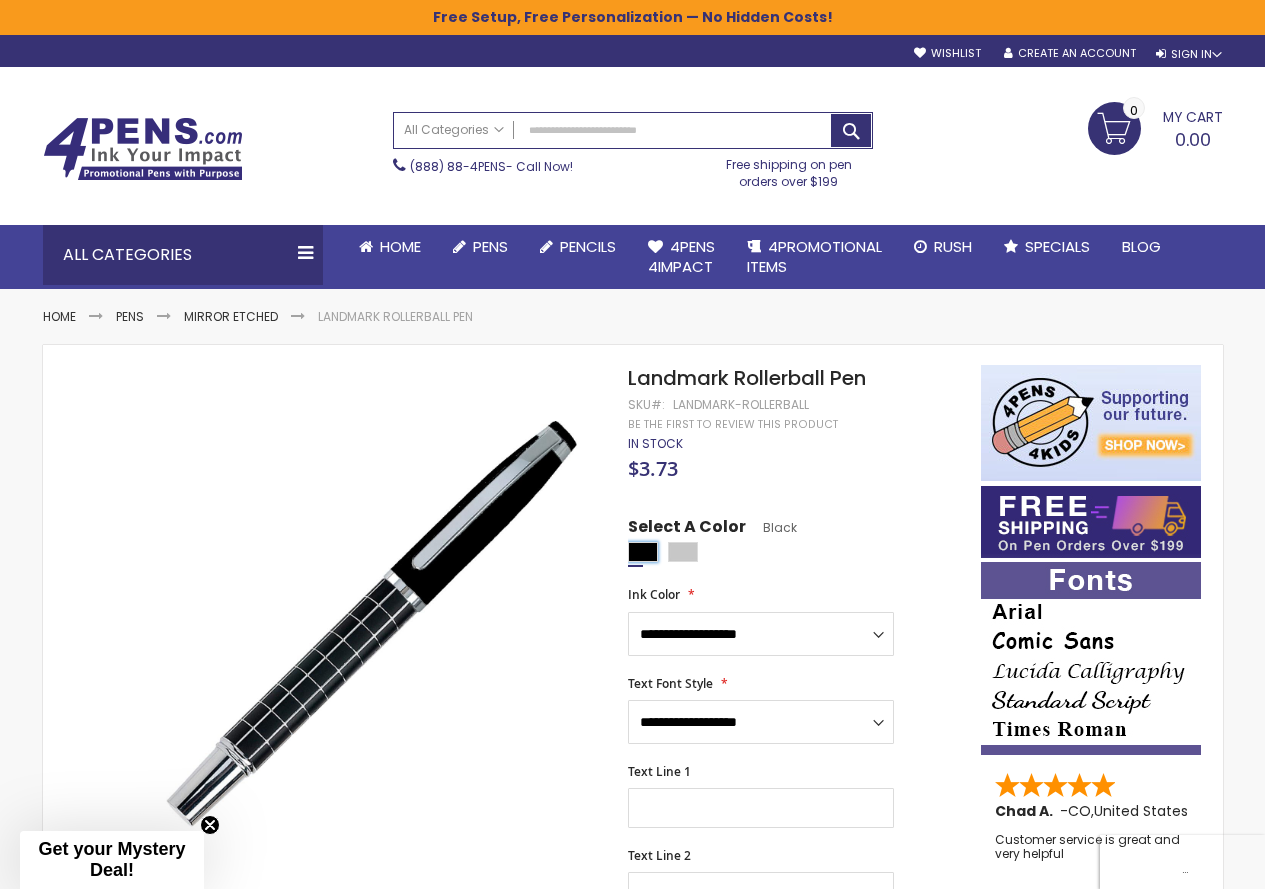 click at bounding box center (643, 552) 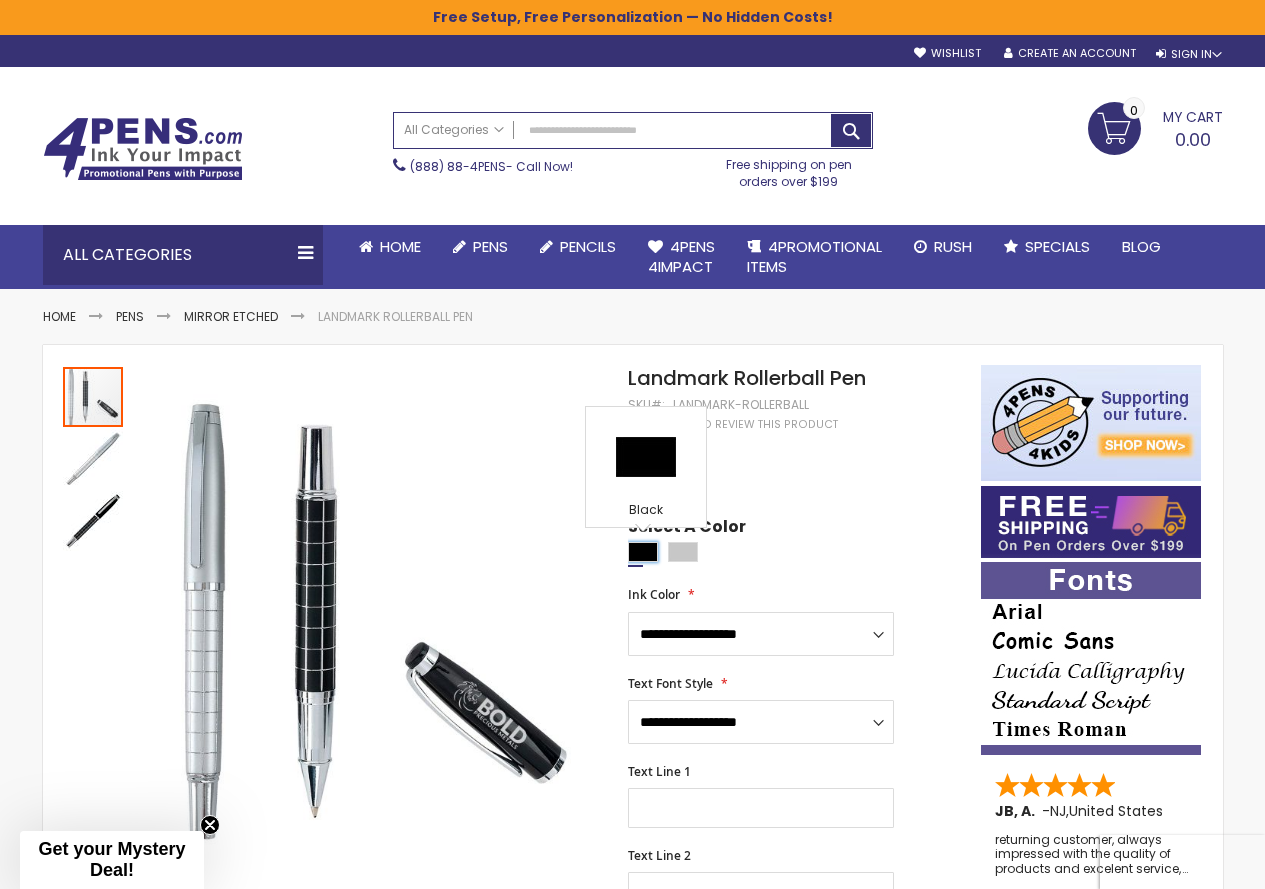 click at bounding box center (643, 552) 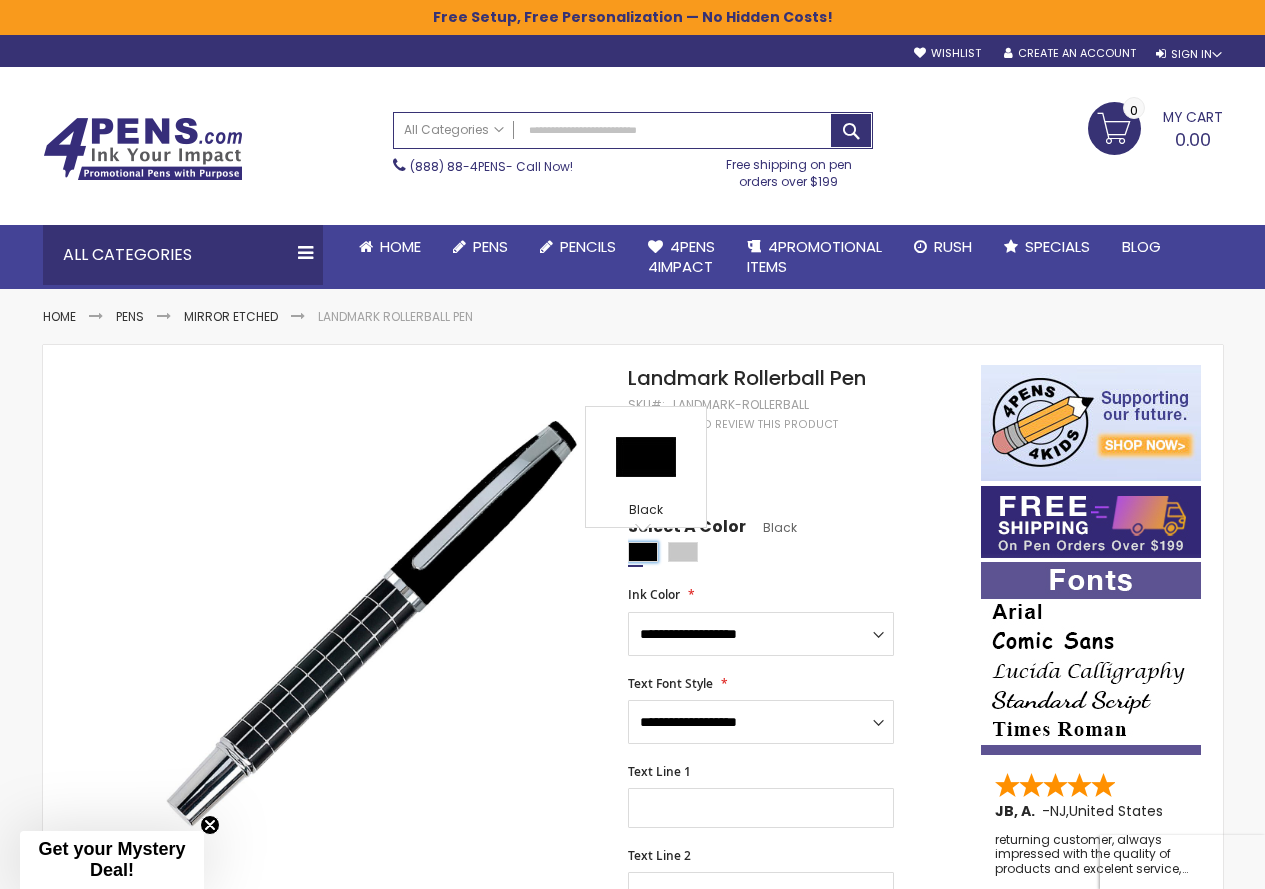 click at bounding box center [643, 552] 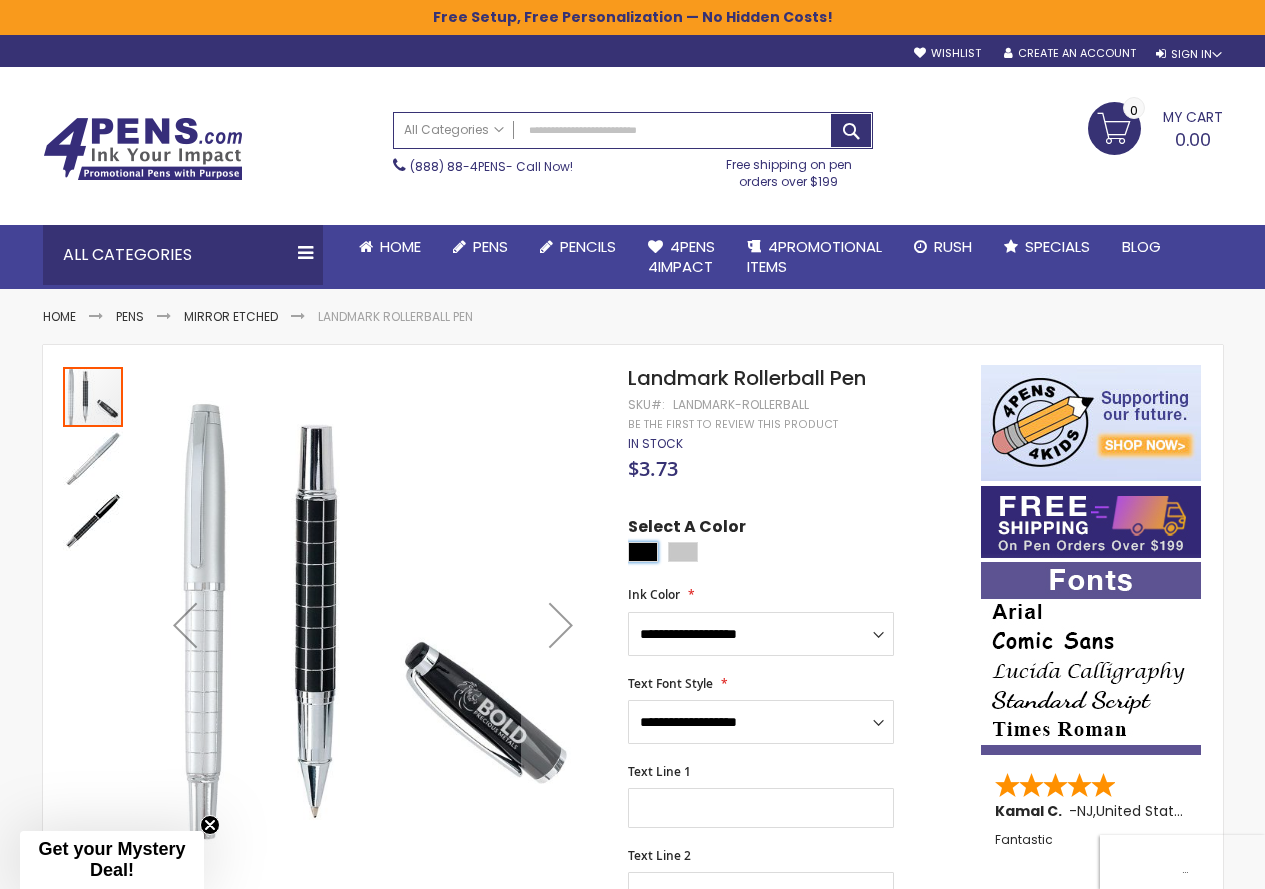 click at bounding box center [93, 397] 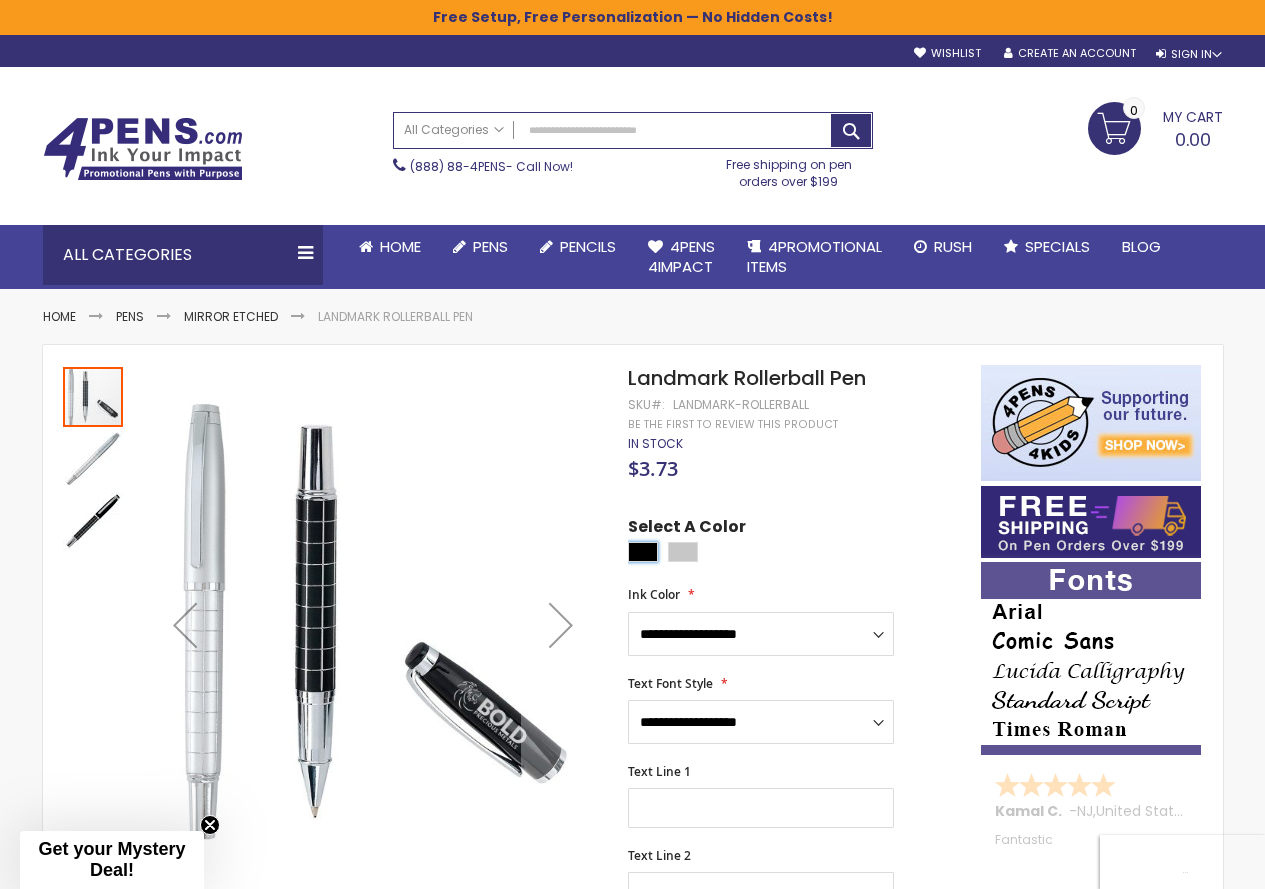 click at bounding box center (93, 397) 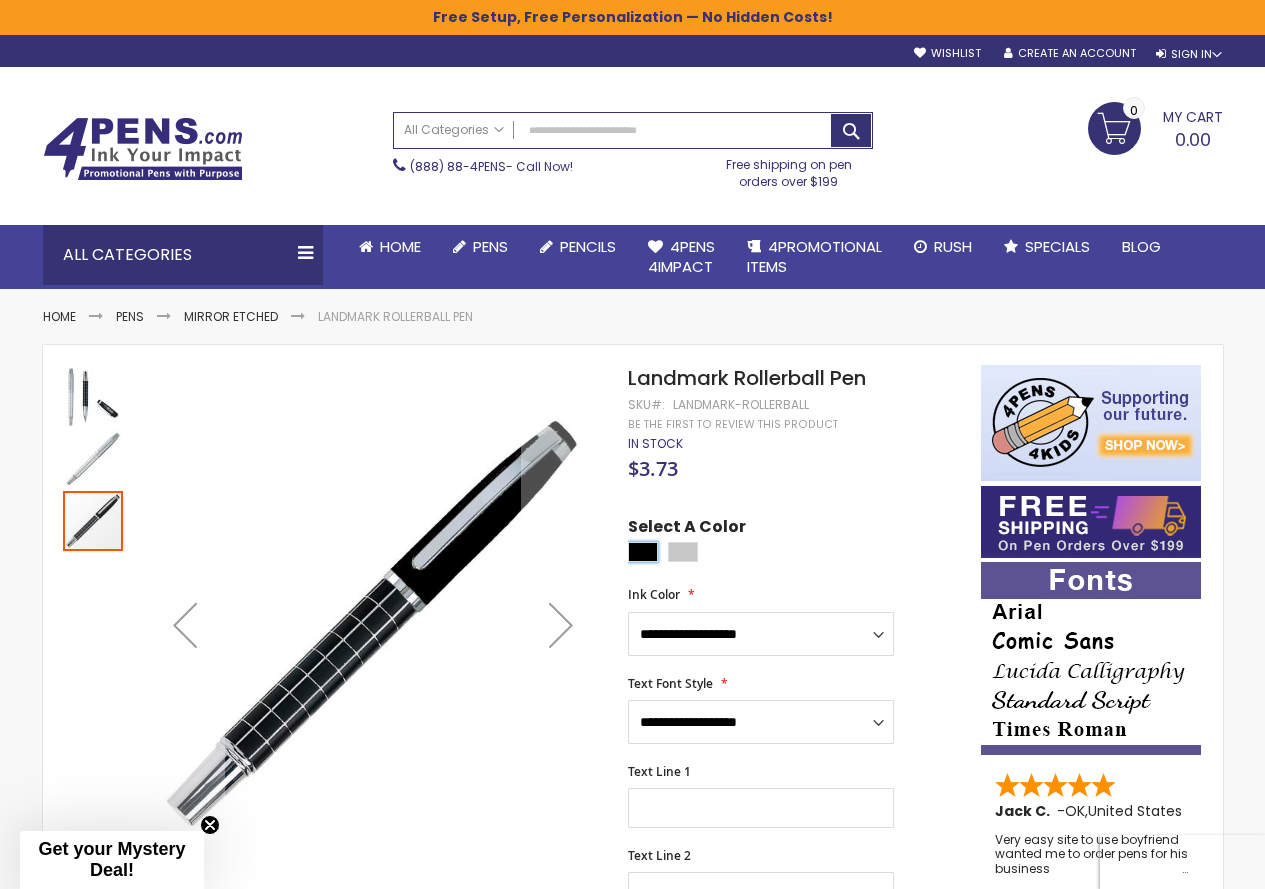 click at bounding box center [93, 397] 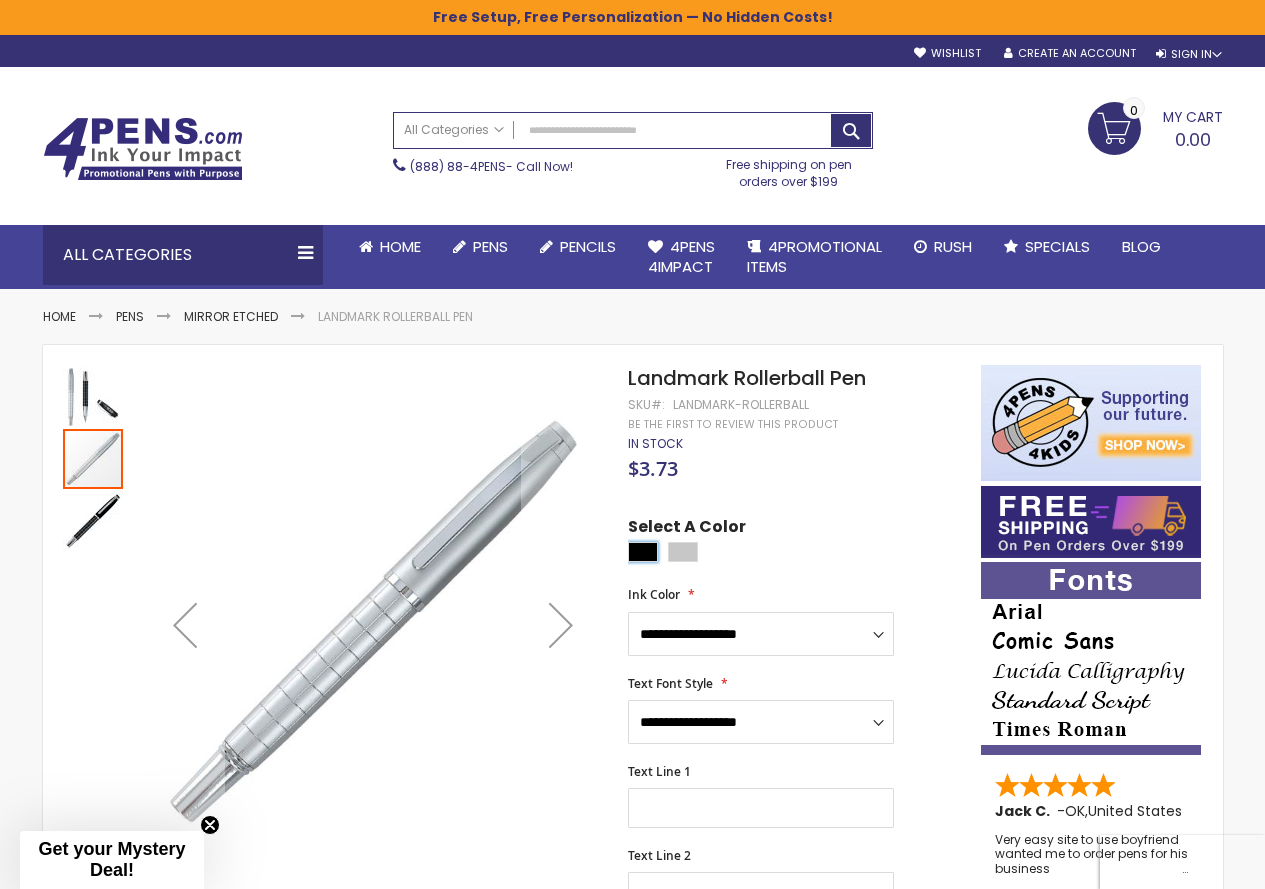 click at bounding box center (93, 397) 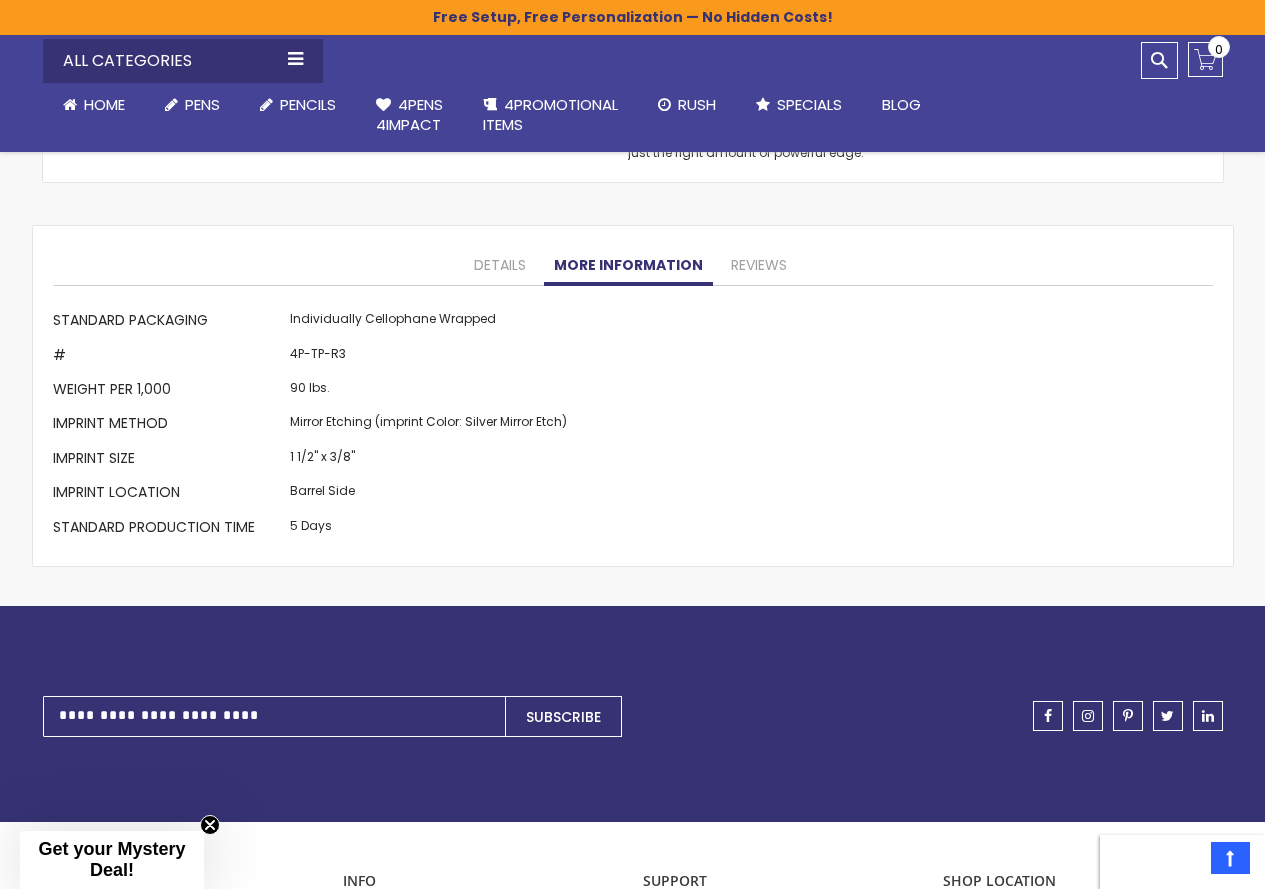 scroll, scrollTop: 1700, scrollLeft: 0, axis: vertical 